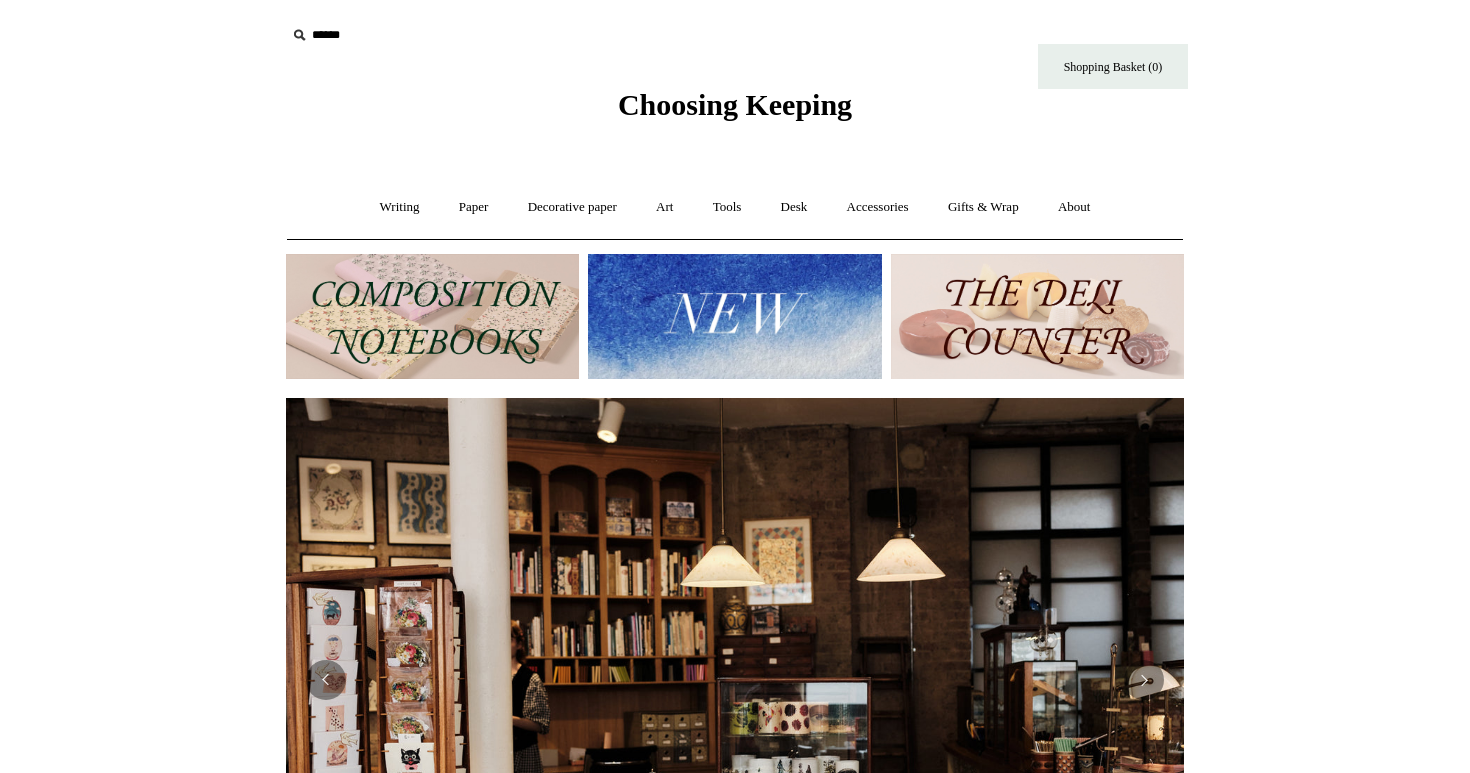 scroll, scrollTop: 0, scrollLeft: 0, axis: both 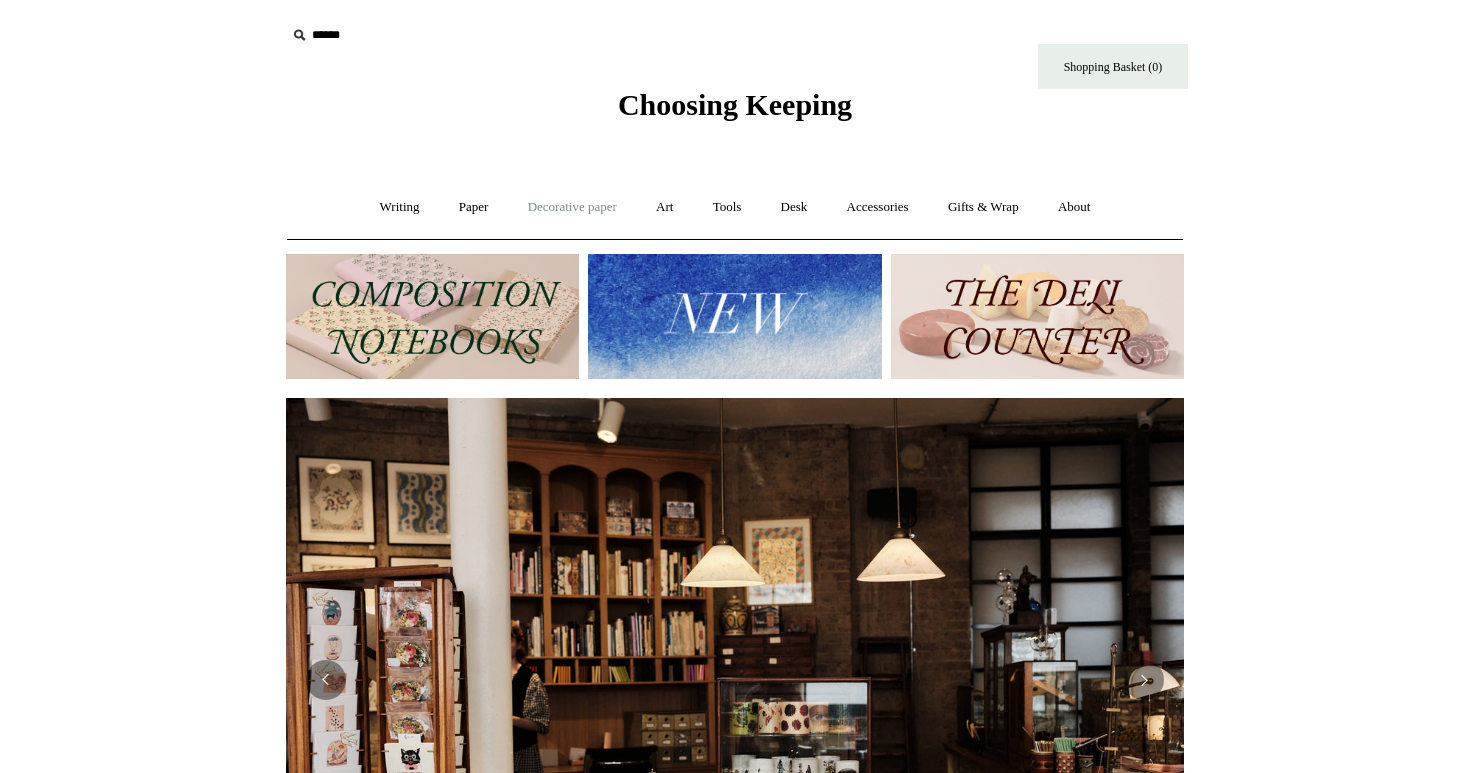 click on "Decorative paper +" at bounding box center [572, 207] 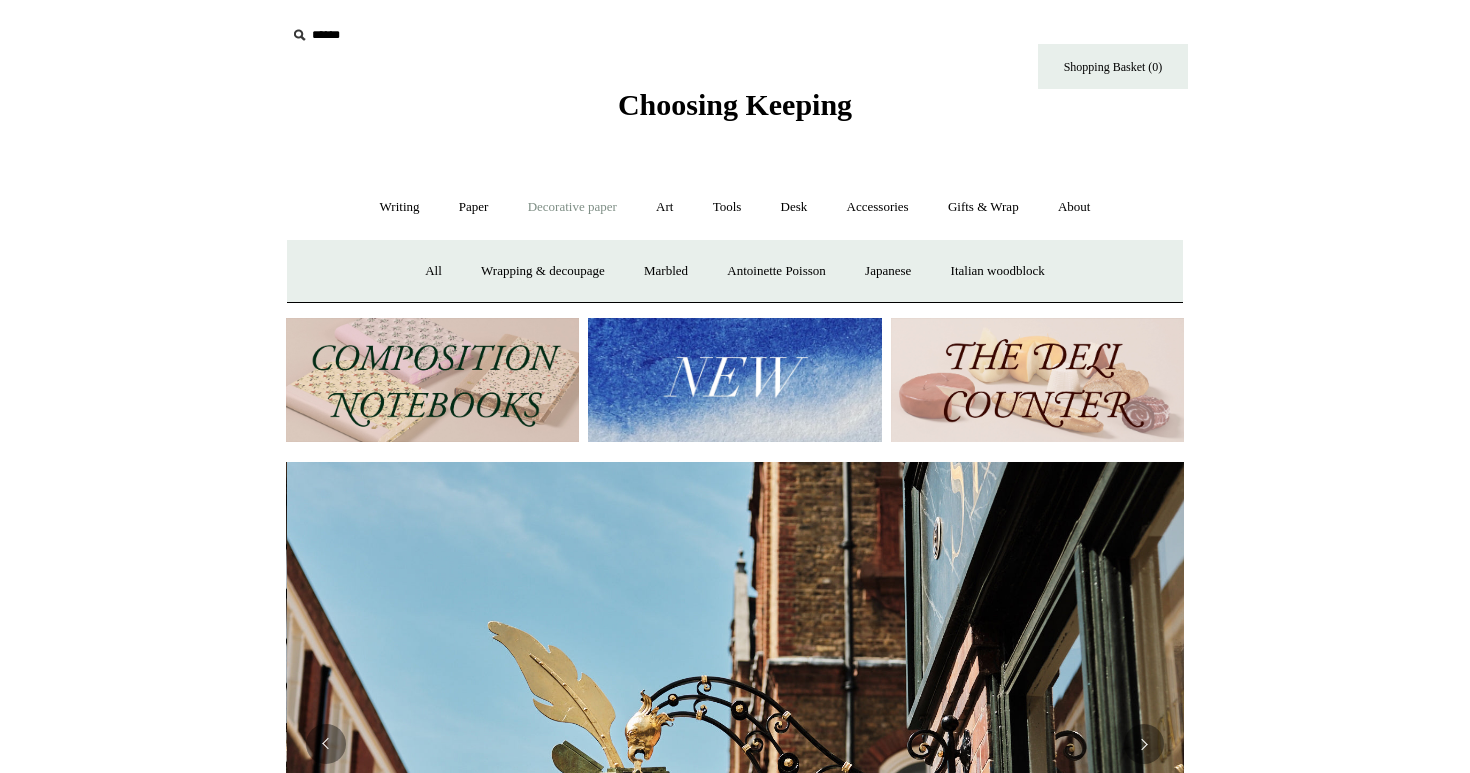 scroll, scrollTop: 0, scrollLeft: 898, axis: horizontal 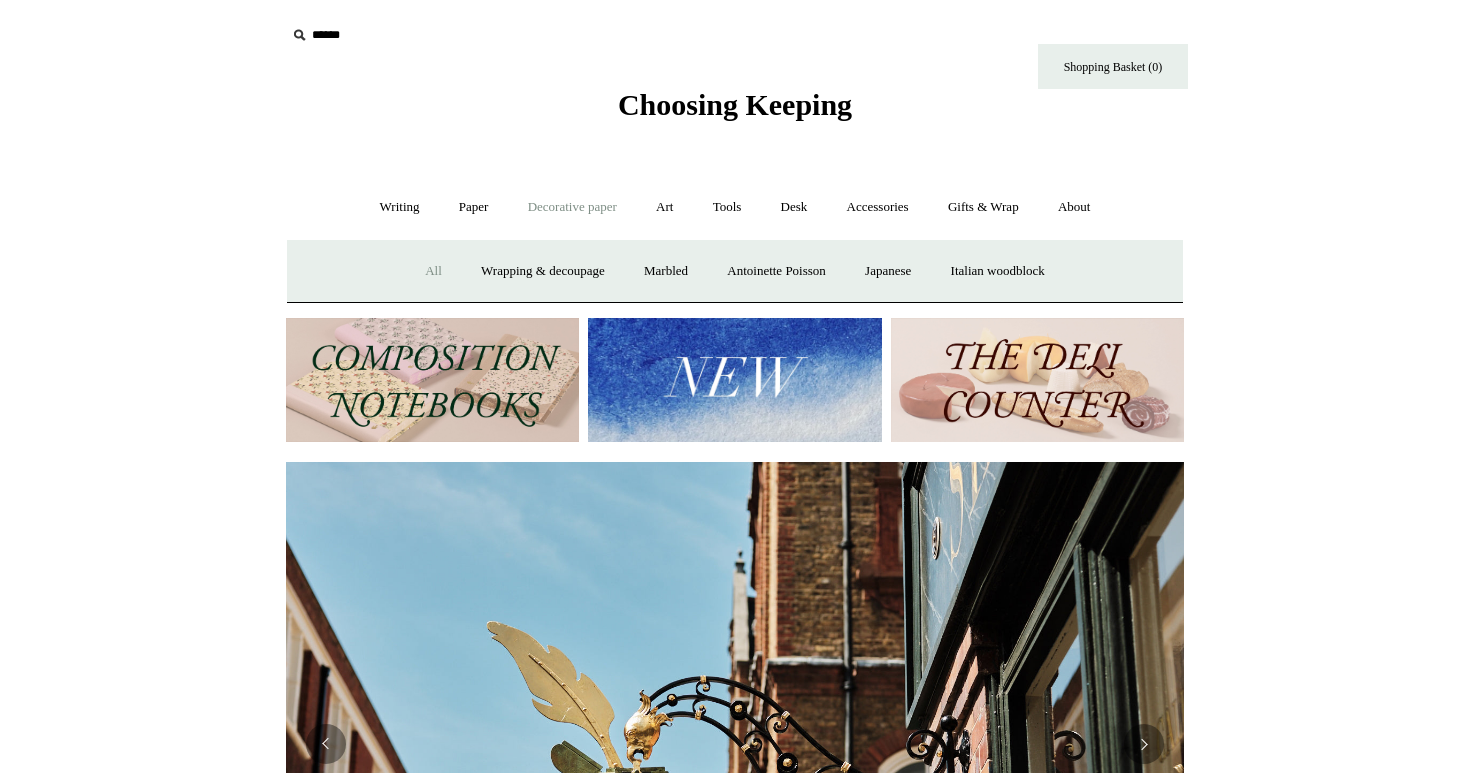 click on "All" at bounding box center [433, 271] 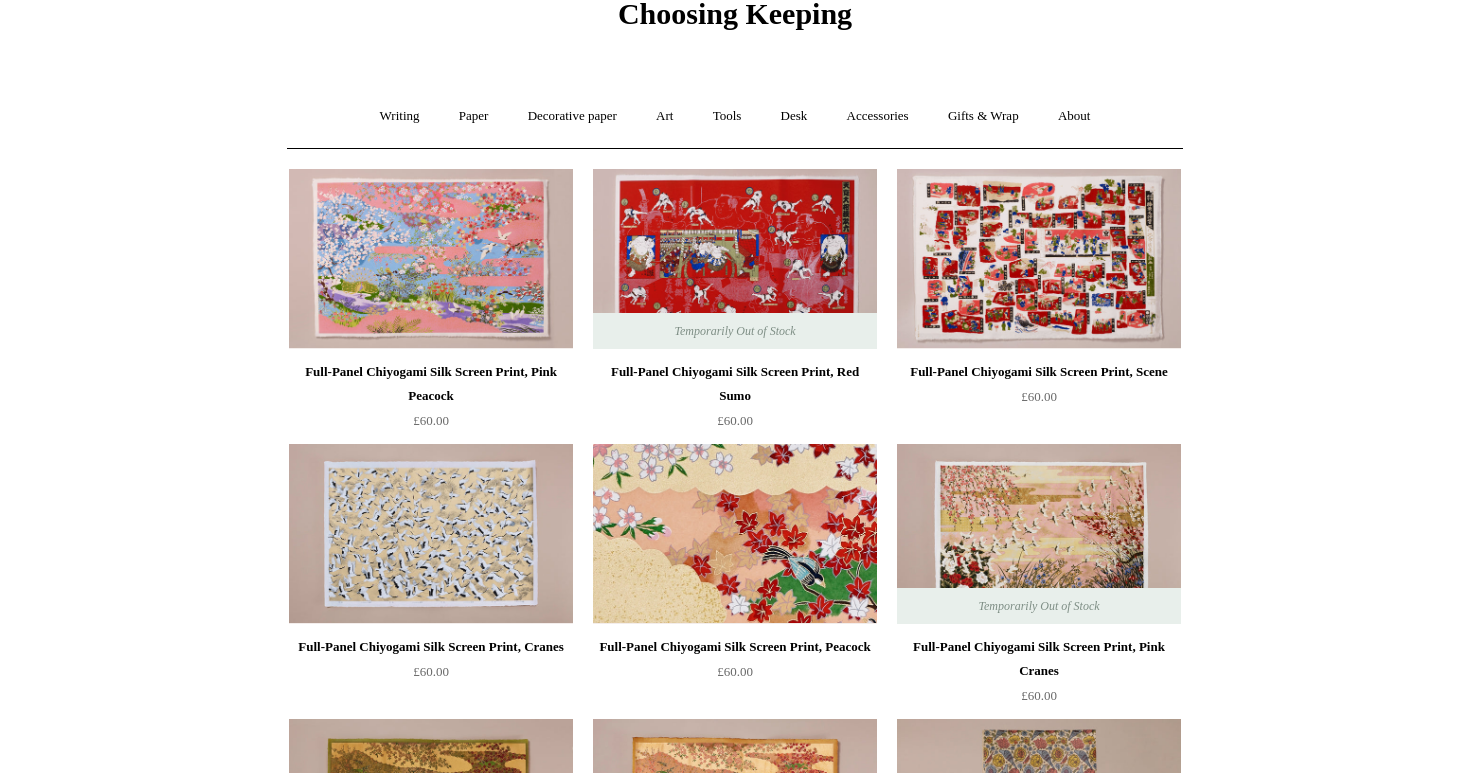 scroll, scrollTop: 20, scrollLeft: 0, axis: vertical 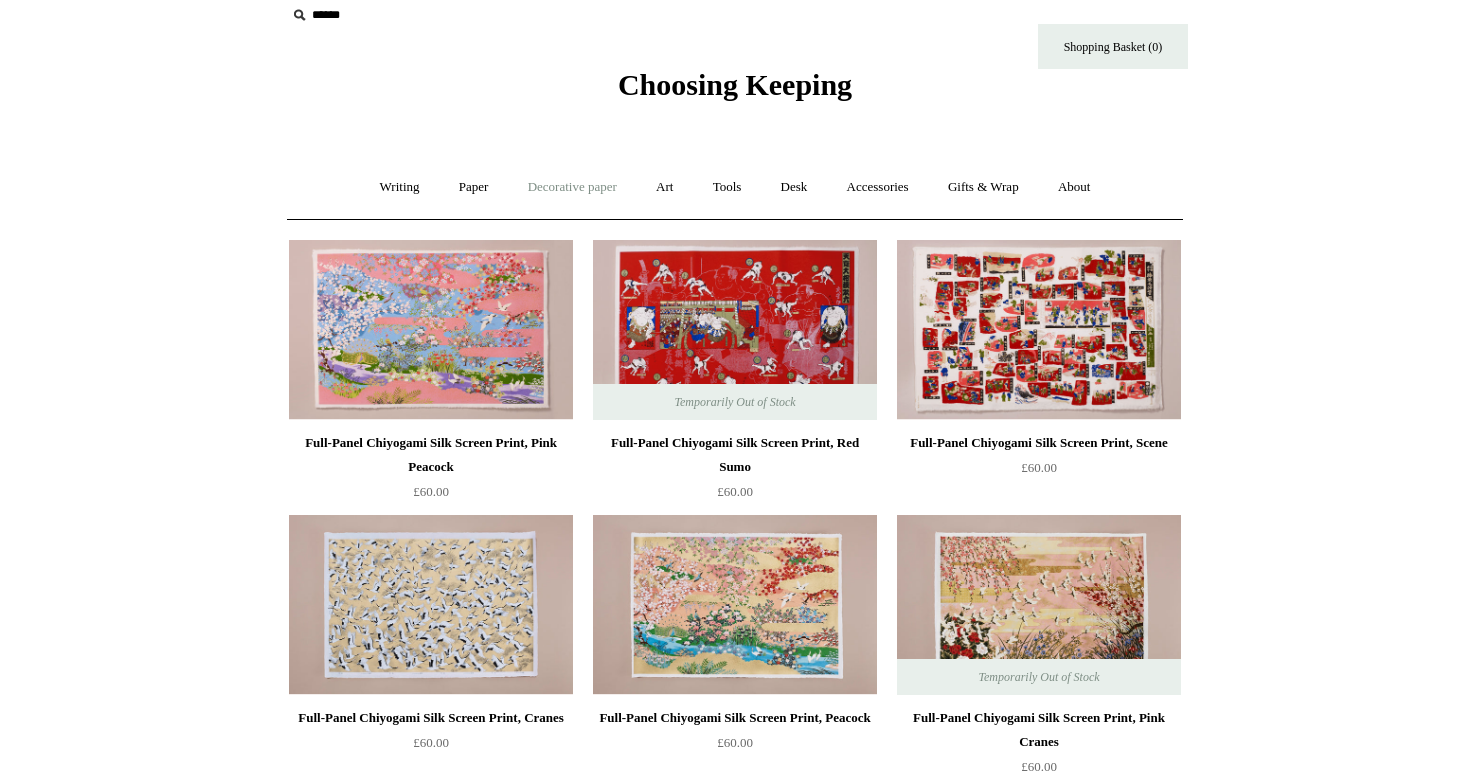 click on "Decorative paper +" at bounding box center (572, 187) 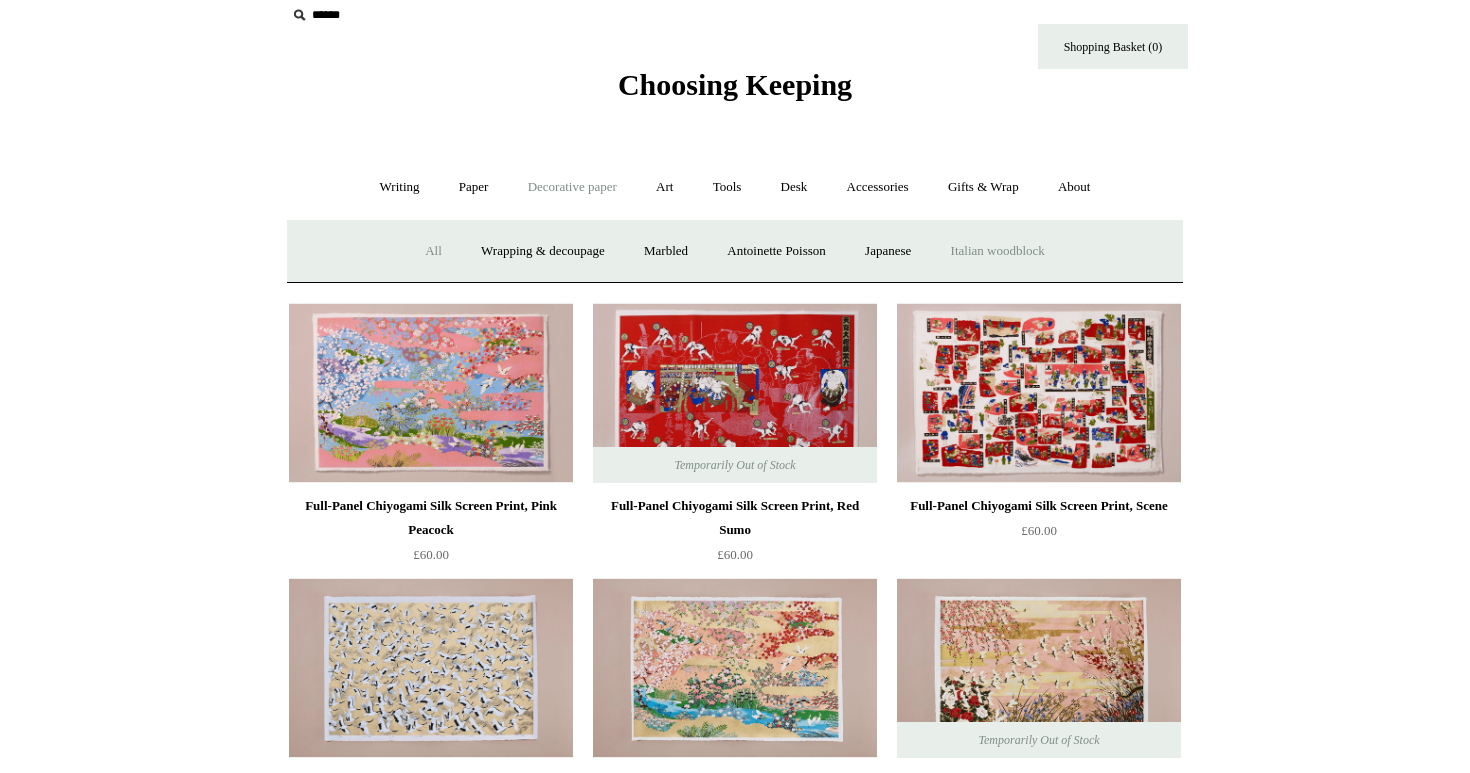 click on "Italian woodblock" at bounding box center [998, 251] 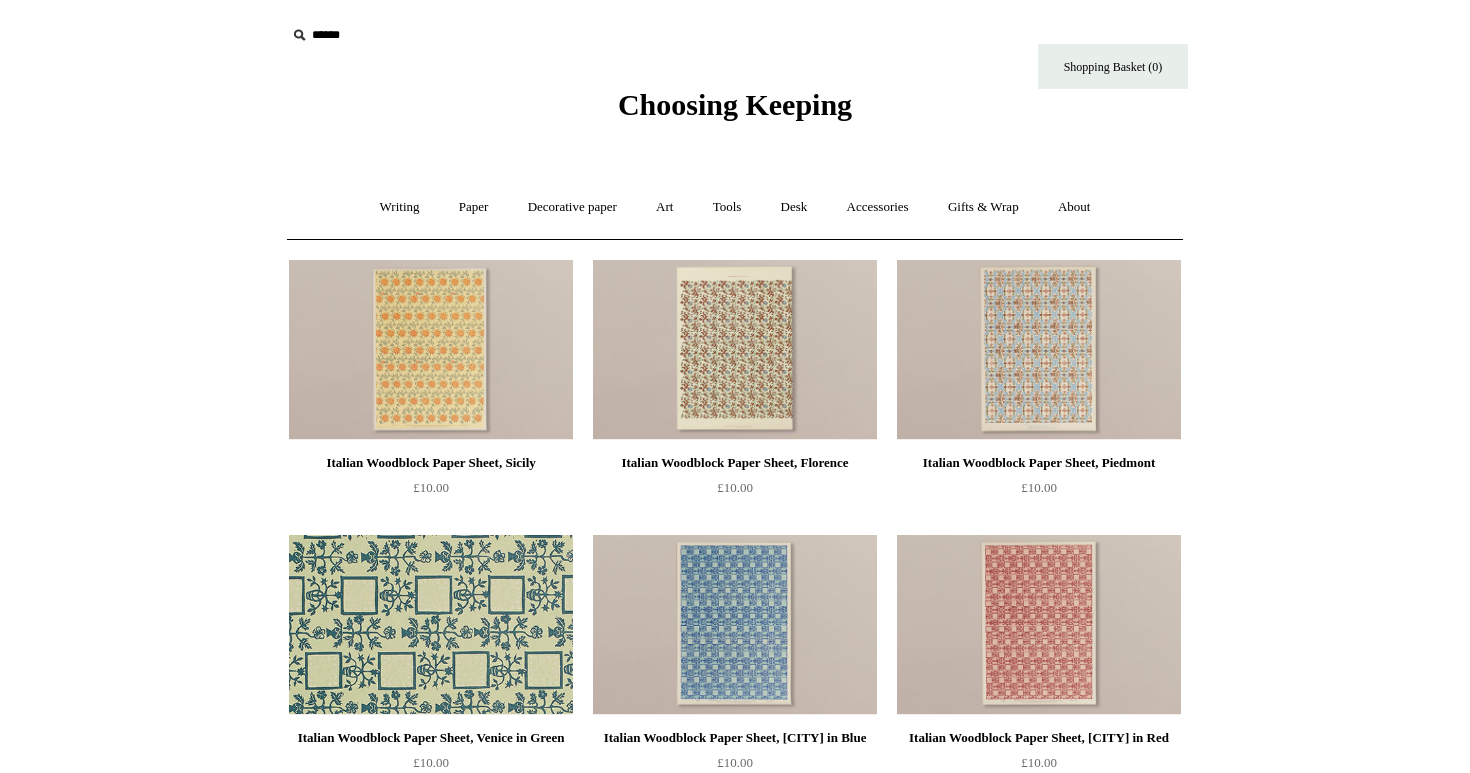 scroll, scrollTop: 6, scrollLeft: 0, axis: vertical 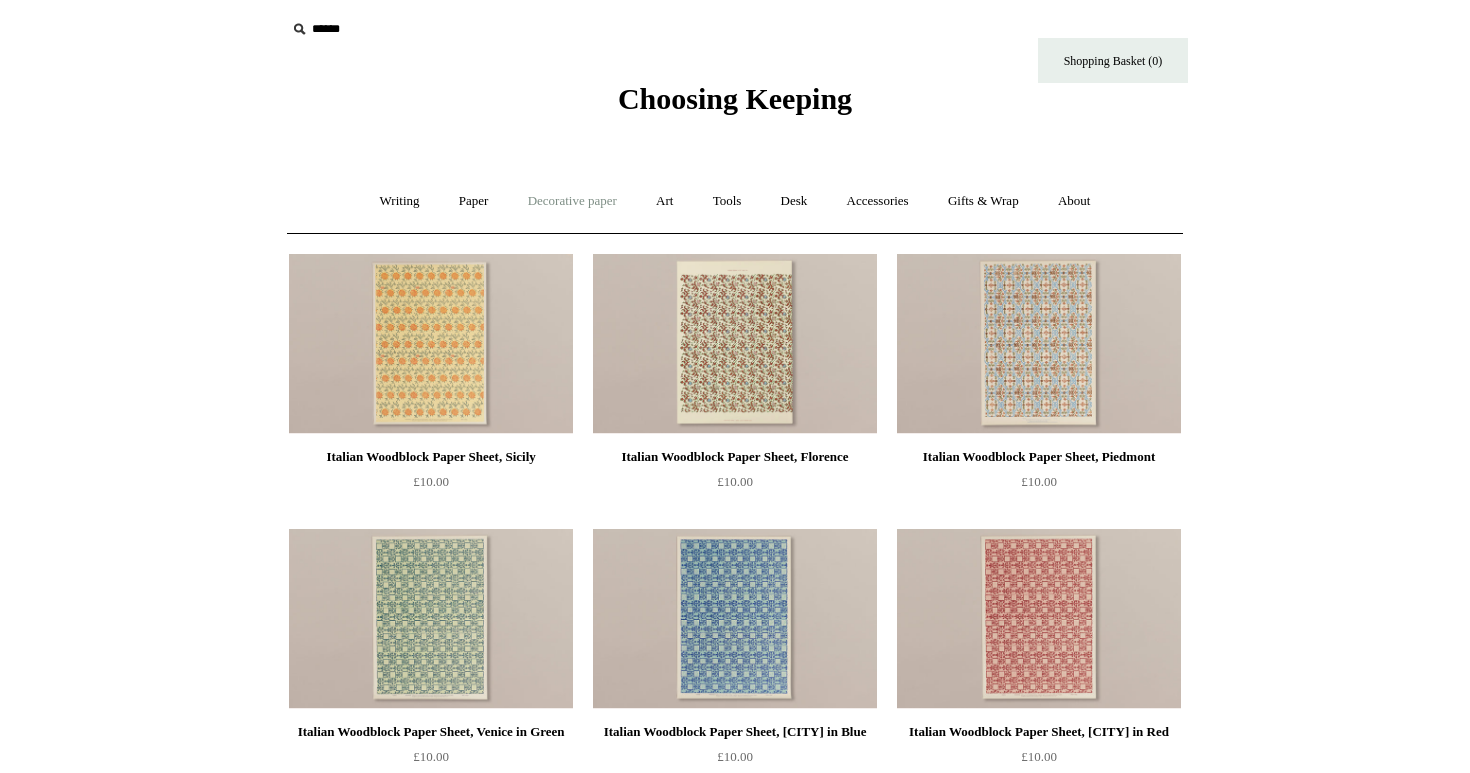 click on "Decorative paper +" at bounding box center [572, 201] 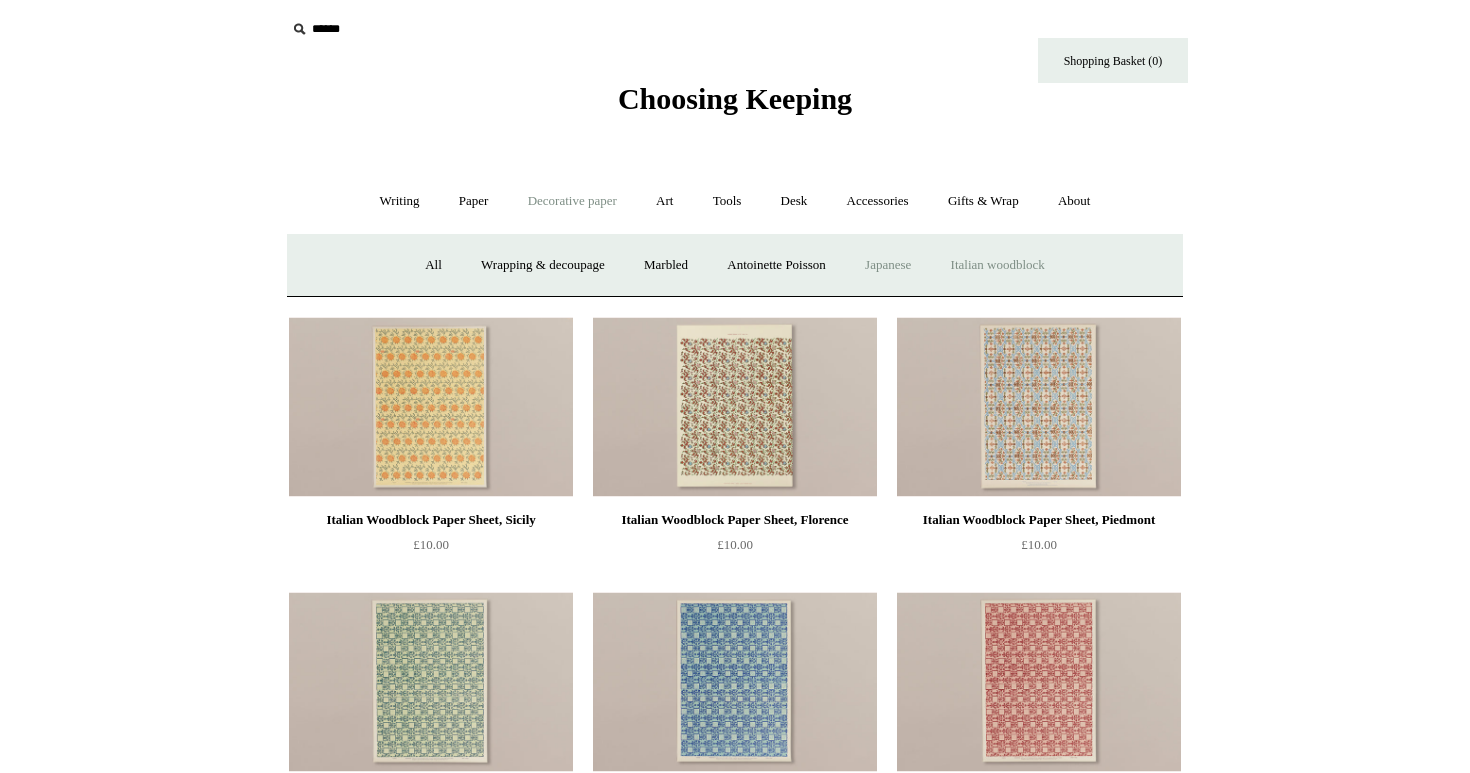 click on "Japanese" at bounding box center [888, 265] 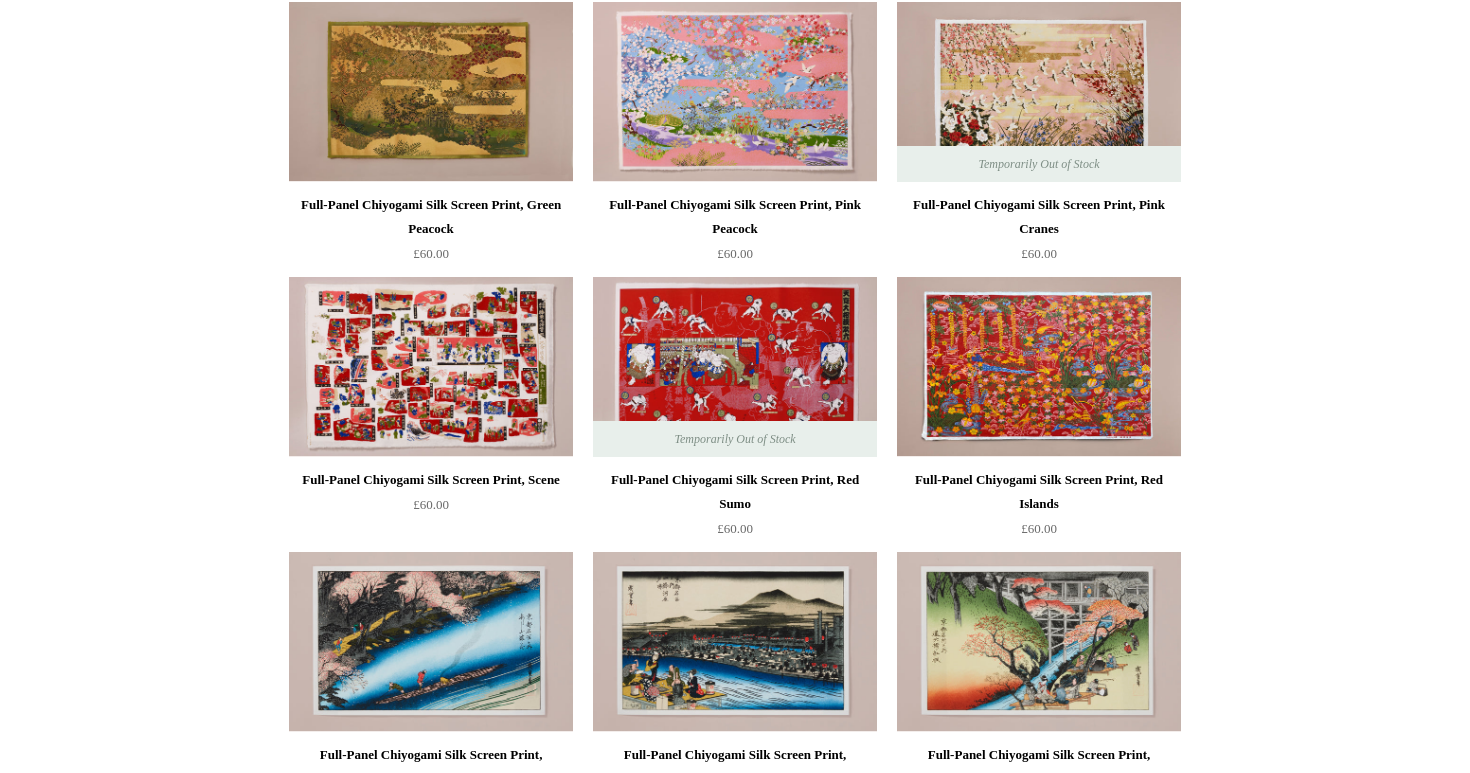 scroll, scrollTop: 746, scrollLeft: 0, axis: vertical 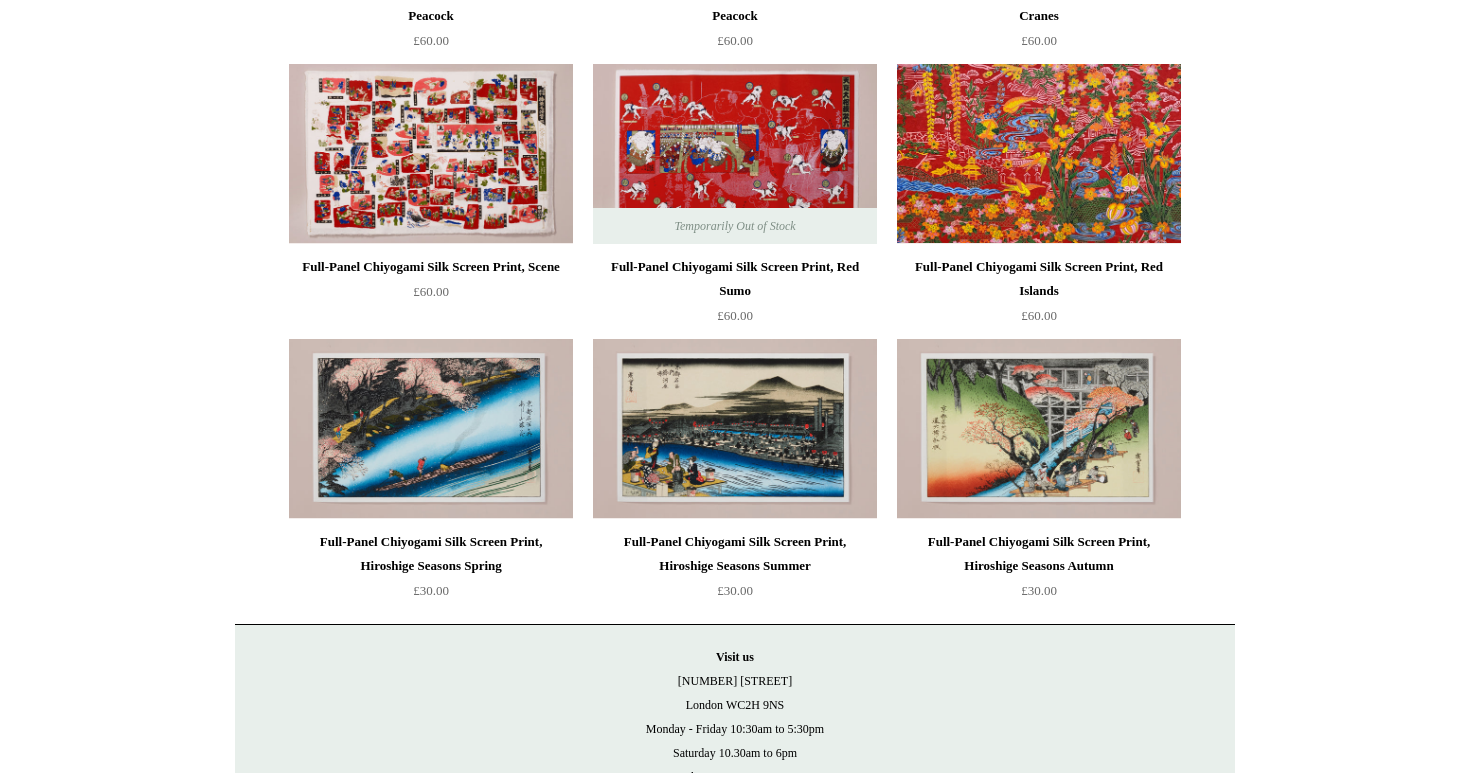 click at bounding box center [1039, 154] 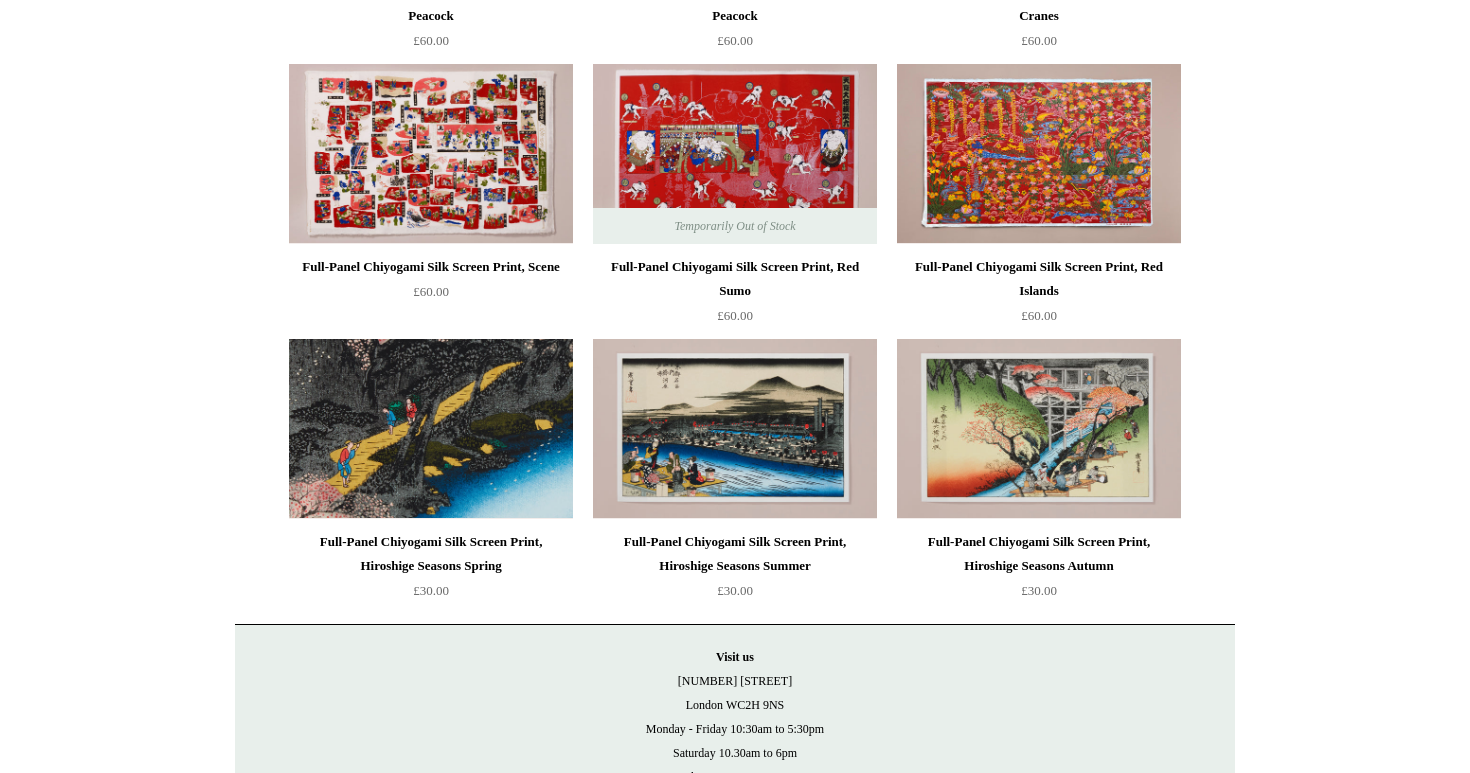 click at bounding box center (431, 429) 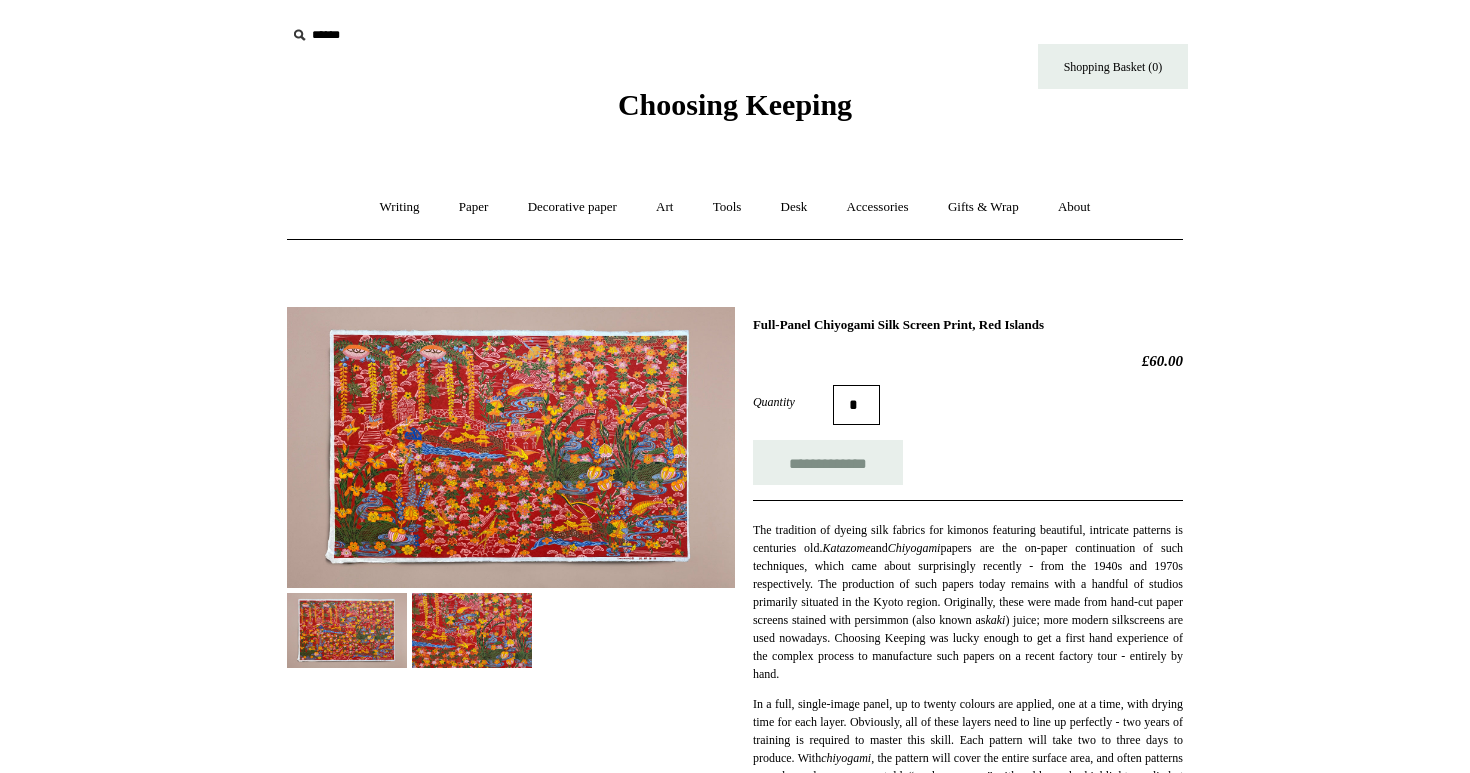 scroll, scrollTop: 0, scrollLeft: 0, axis: both 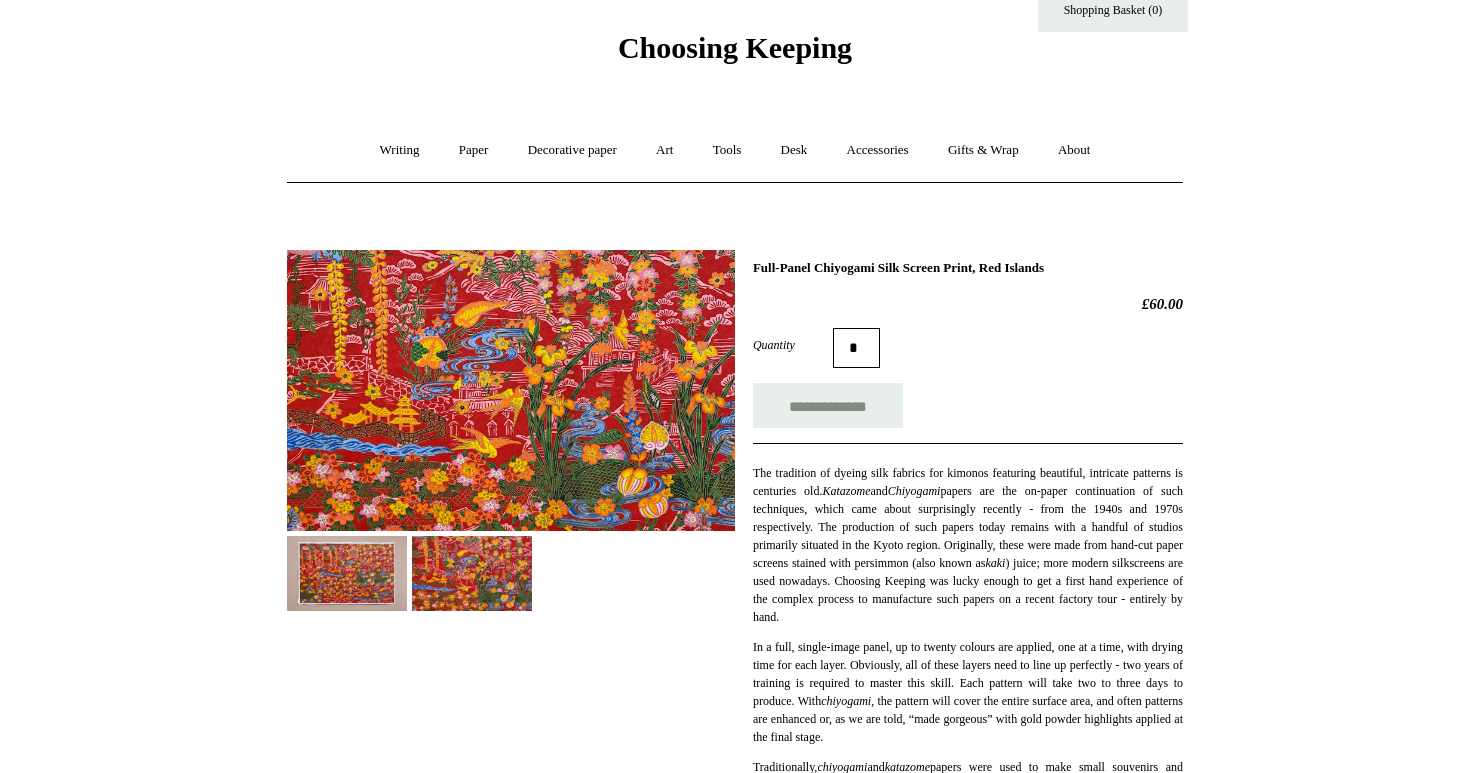 click at bounding box center (347, 573) 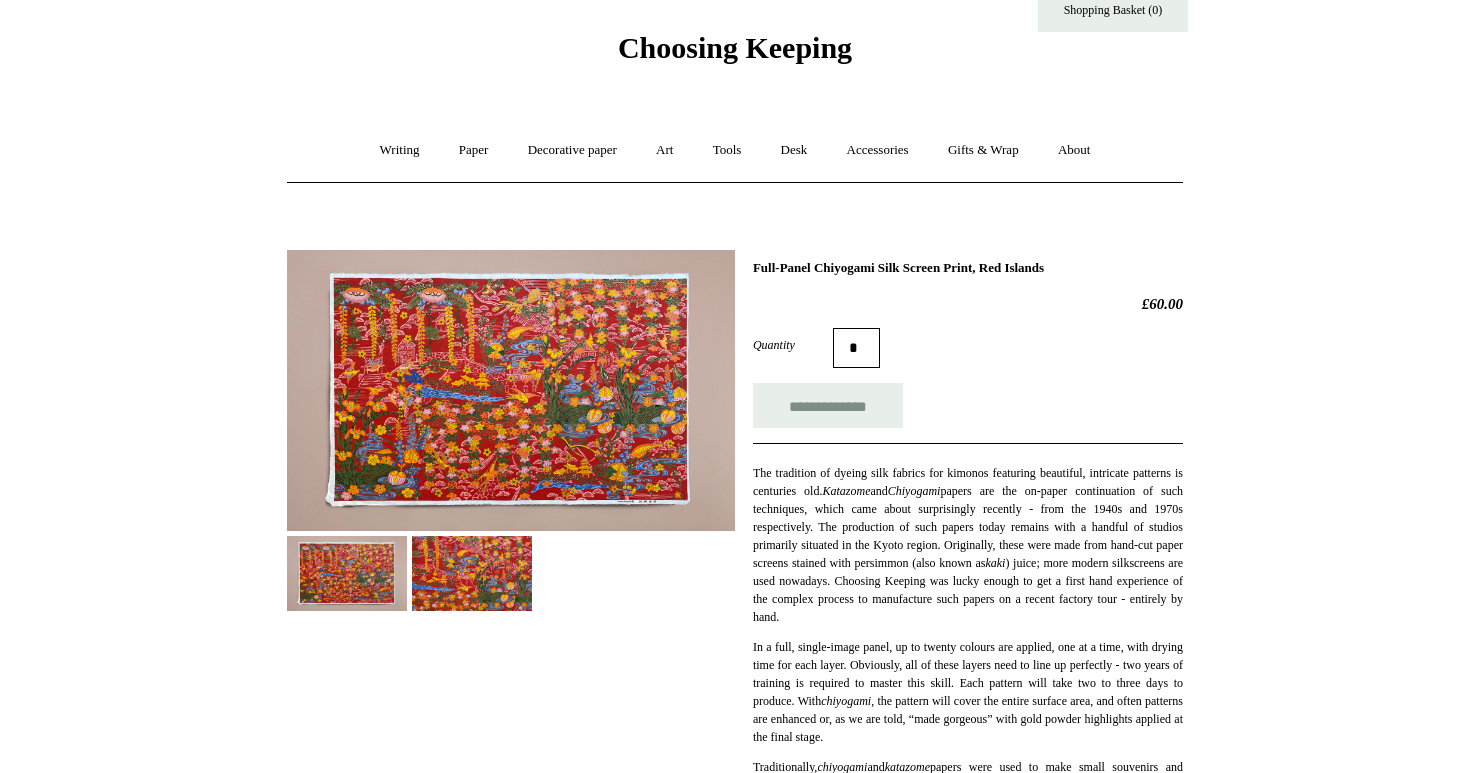 scroll, scrollTop: 38, scrollLeft: 0, axis: vertical 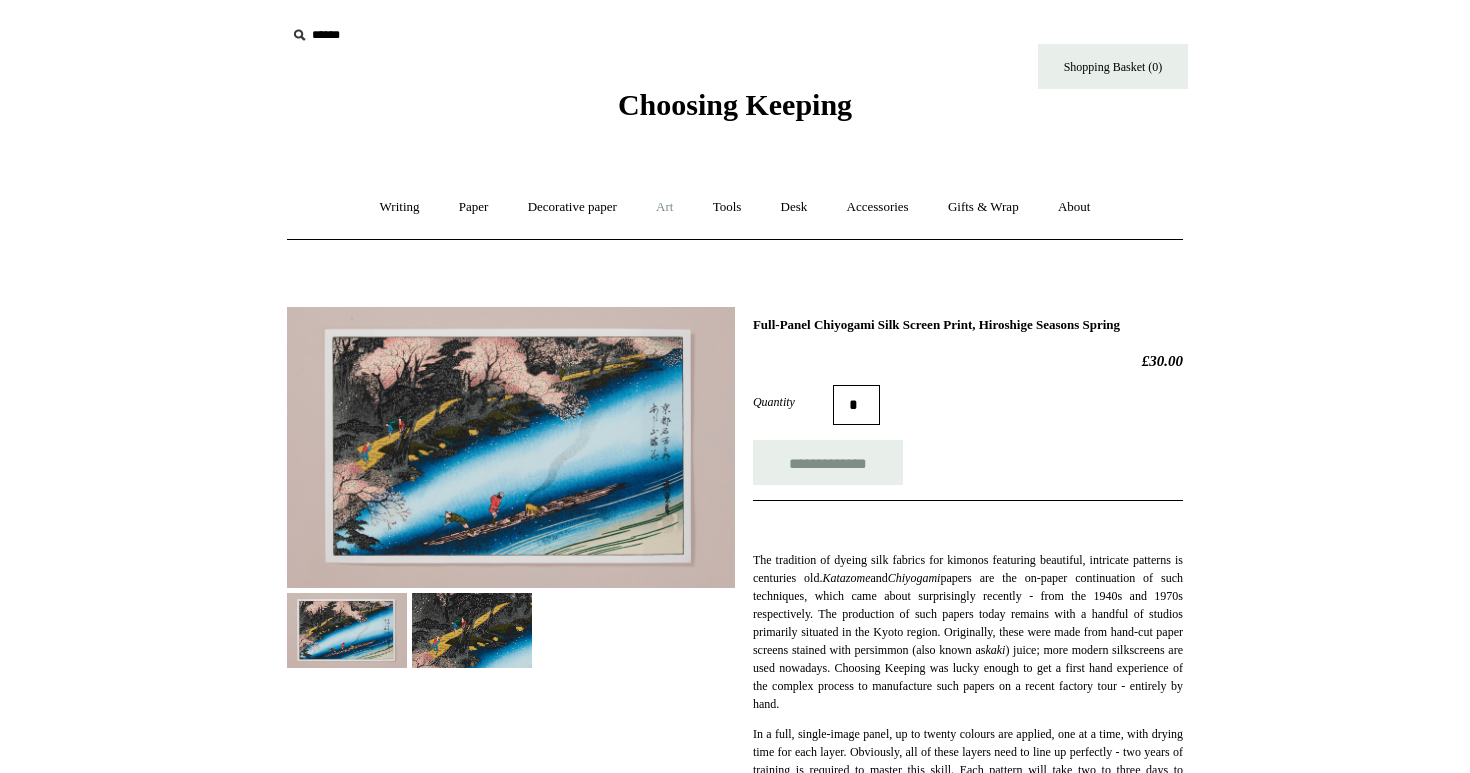 click on "Art +" at bounding box center (664, 207) 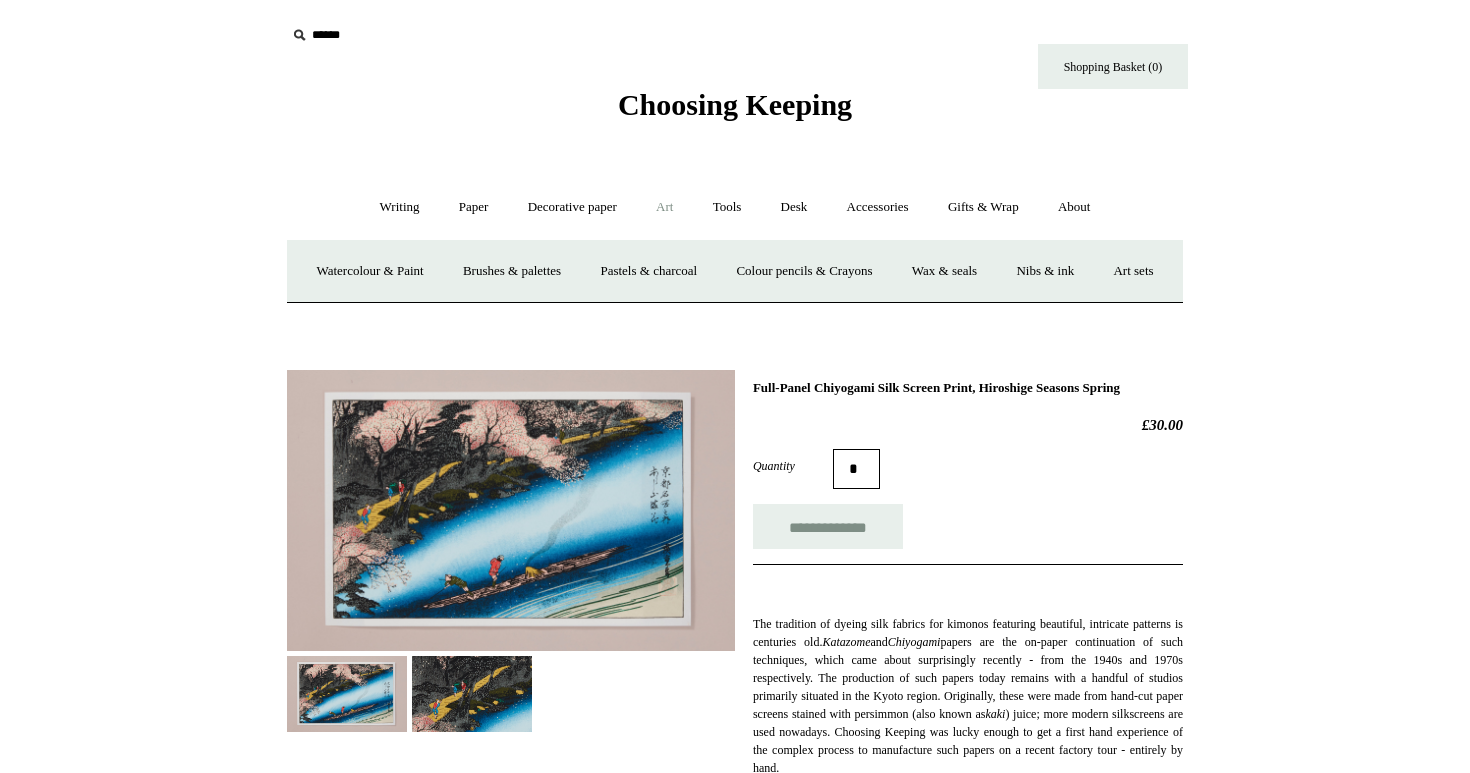 click on "Art -" at bounding box center (664, 207) 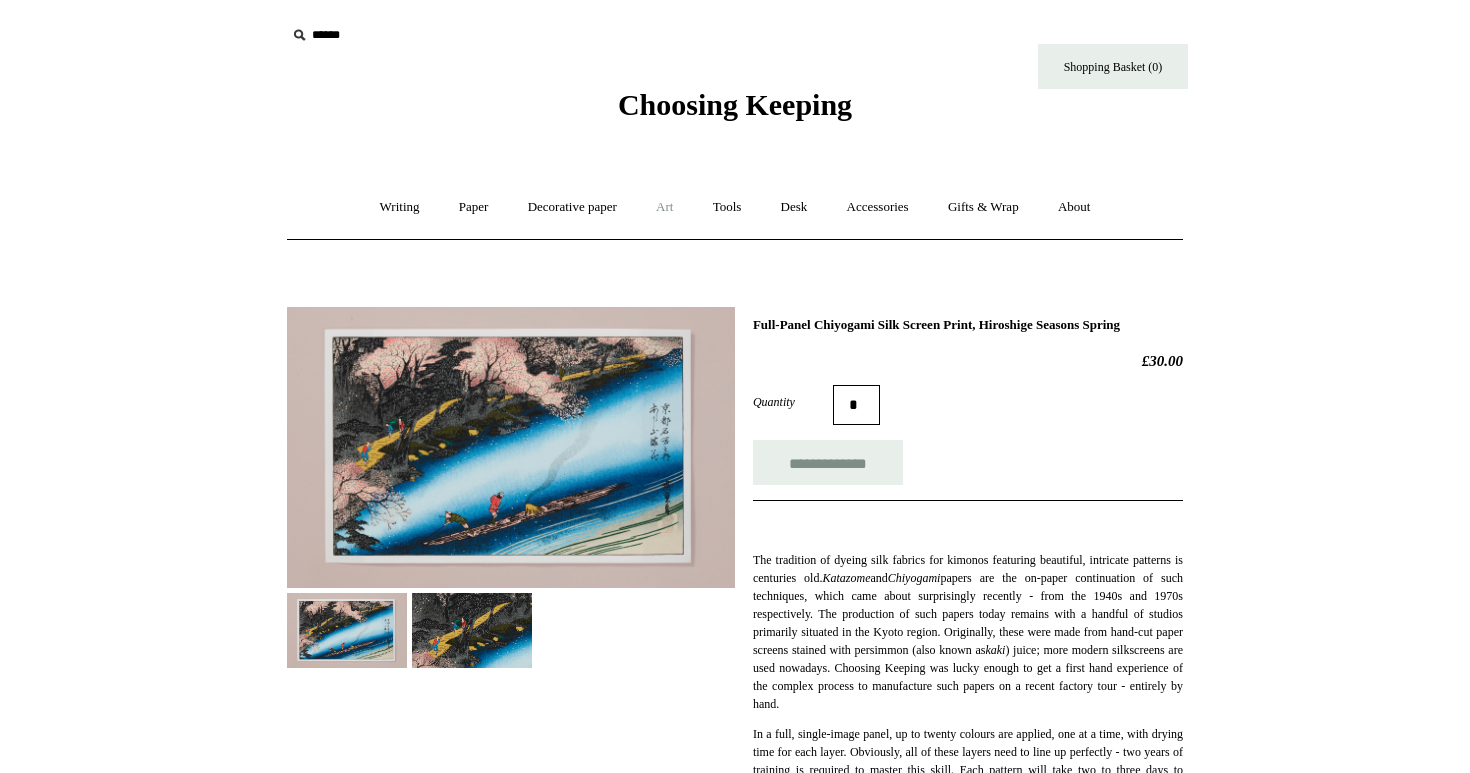 click on "Art +" at bounding box center (664, 207) 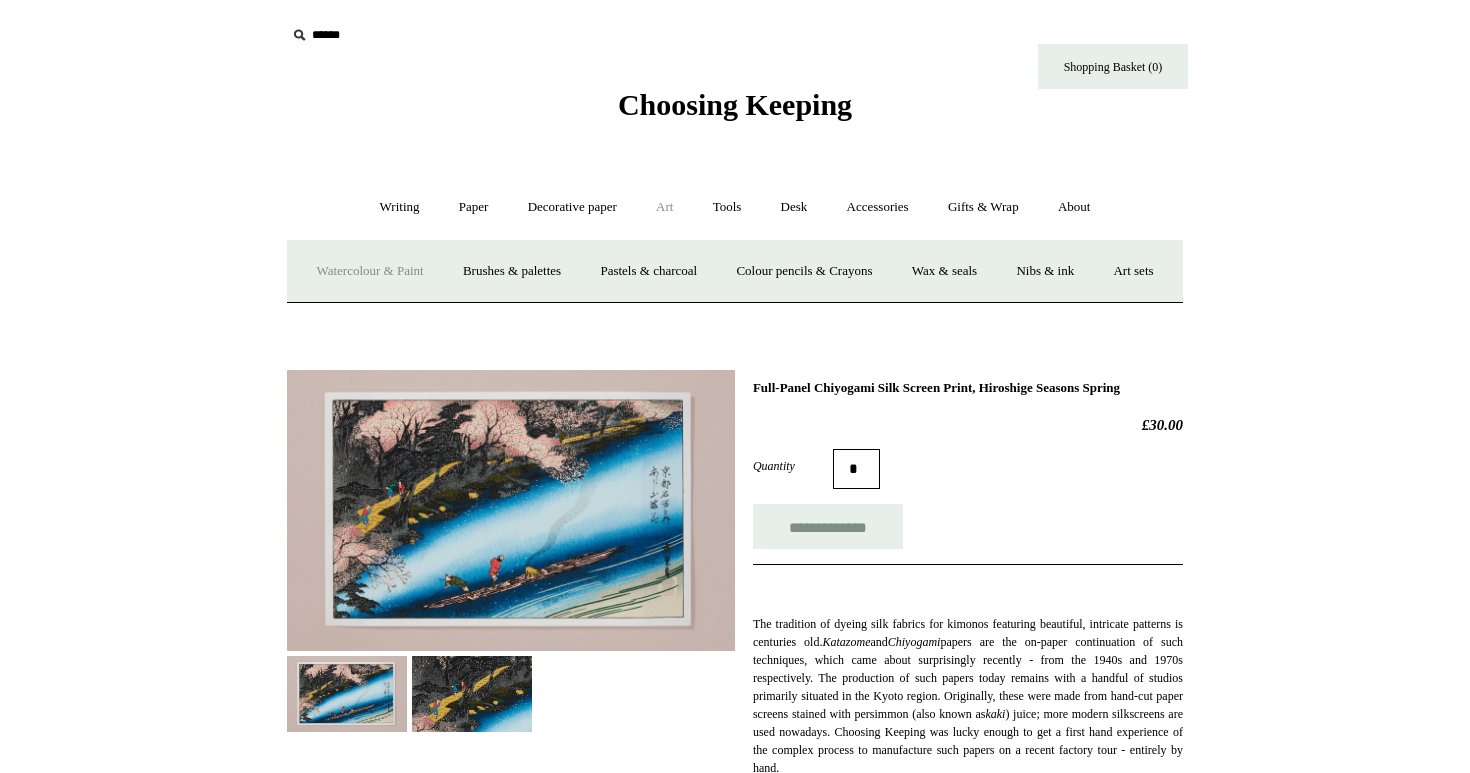 click on "Watercolour & Paint" at bounding box center (369, 271) 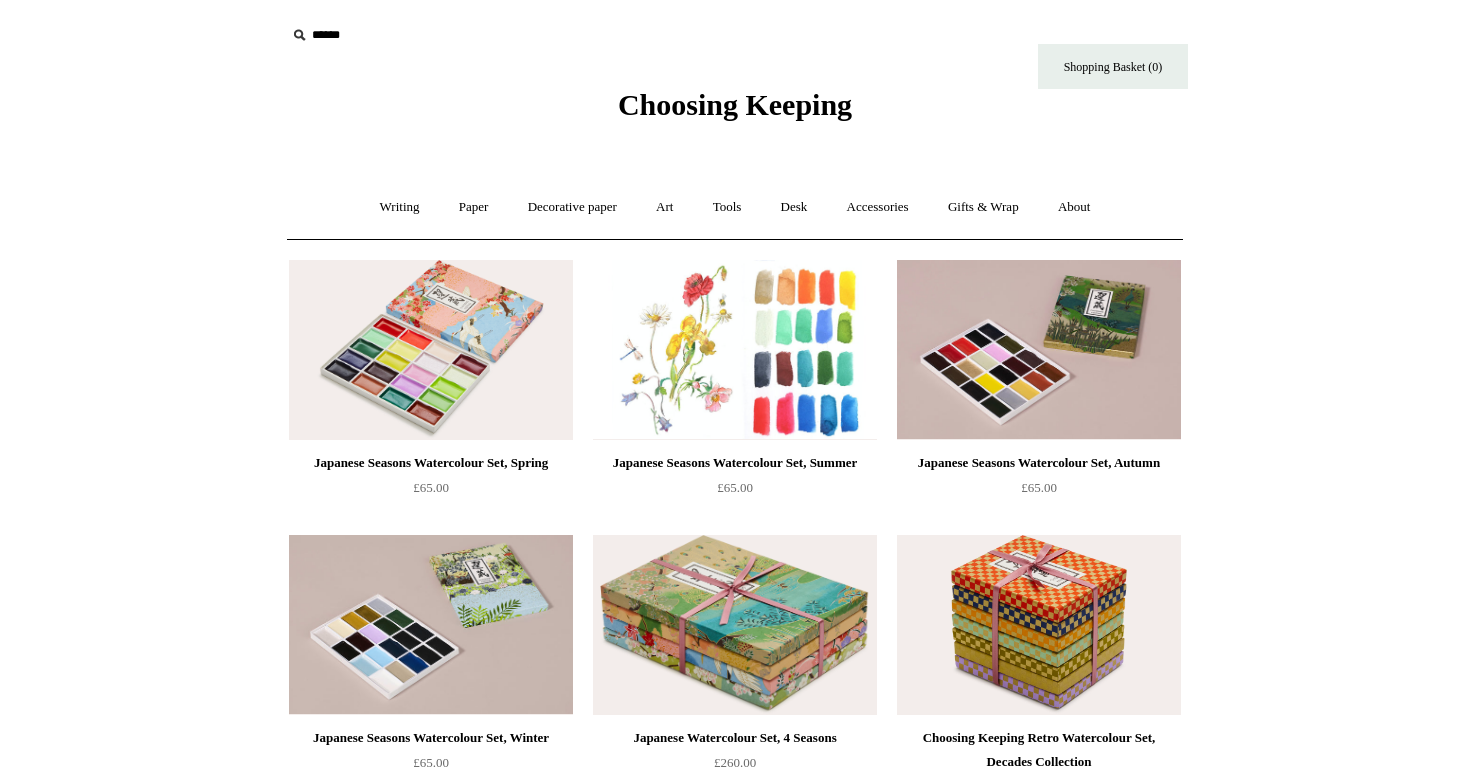 scroll, scrollTop: 0, scrollLeft: 0, axis: both 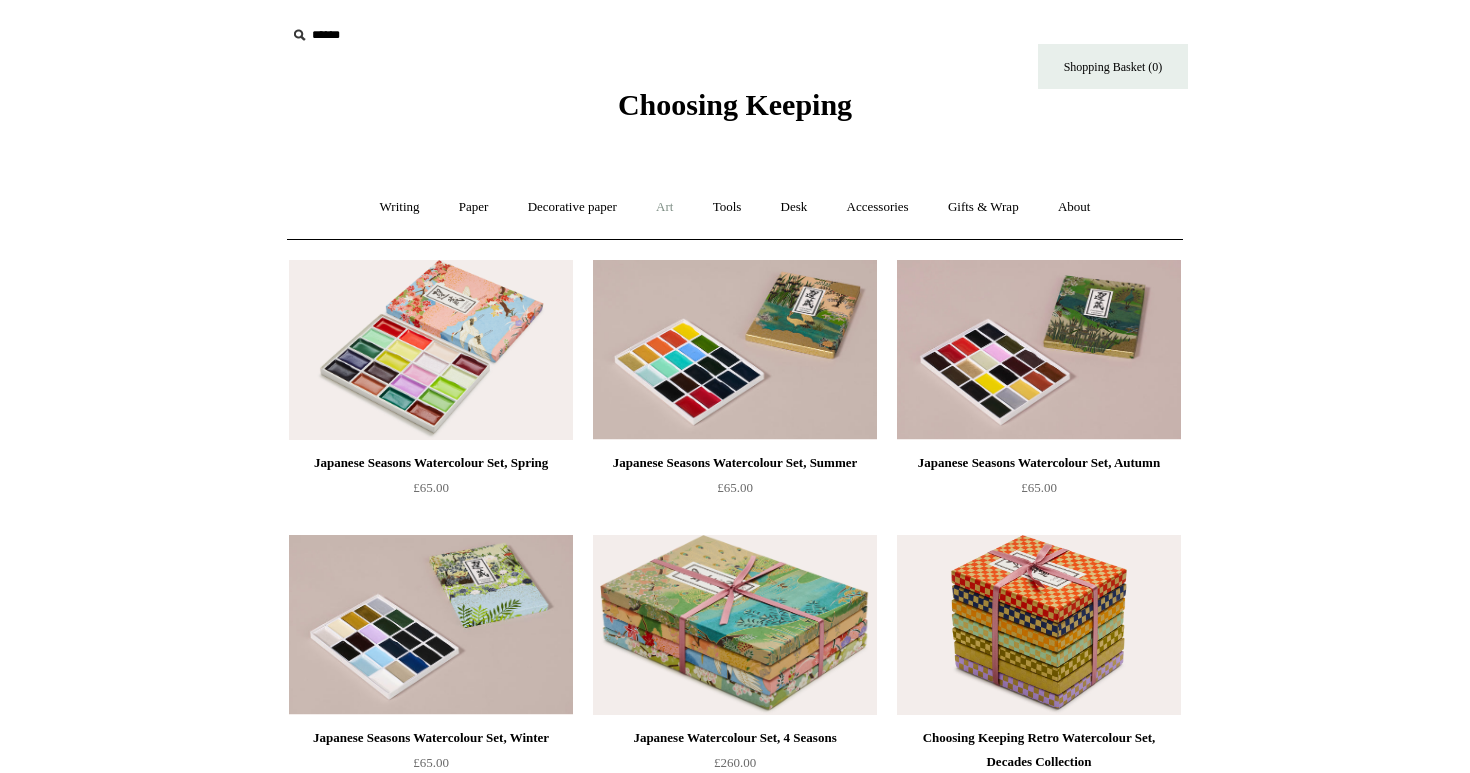click on "Art +" at bounding box center (664, 207) 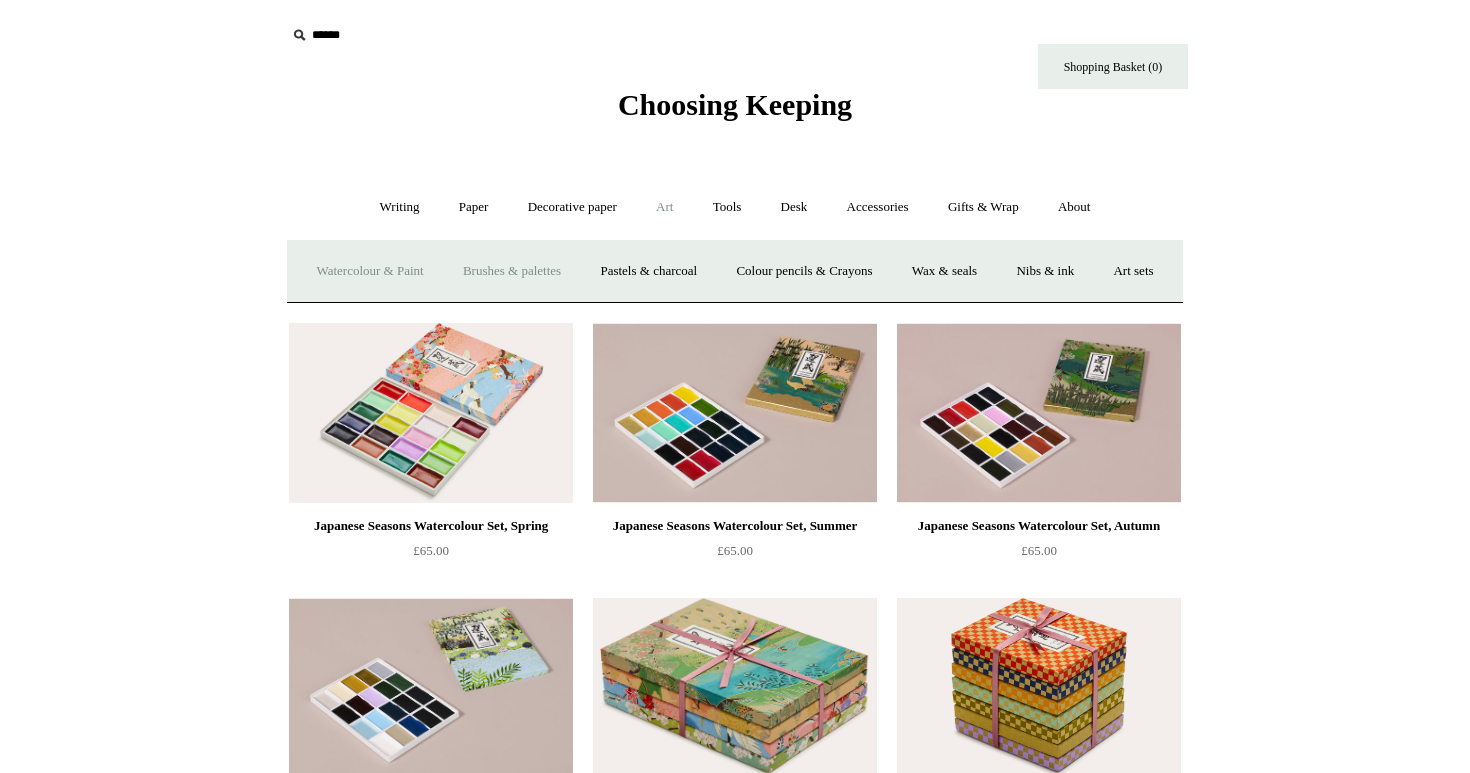 click on "Brushes & palettes" at bounding box center [512, 271] 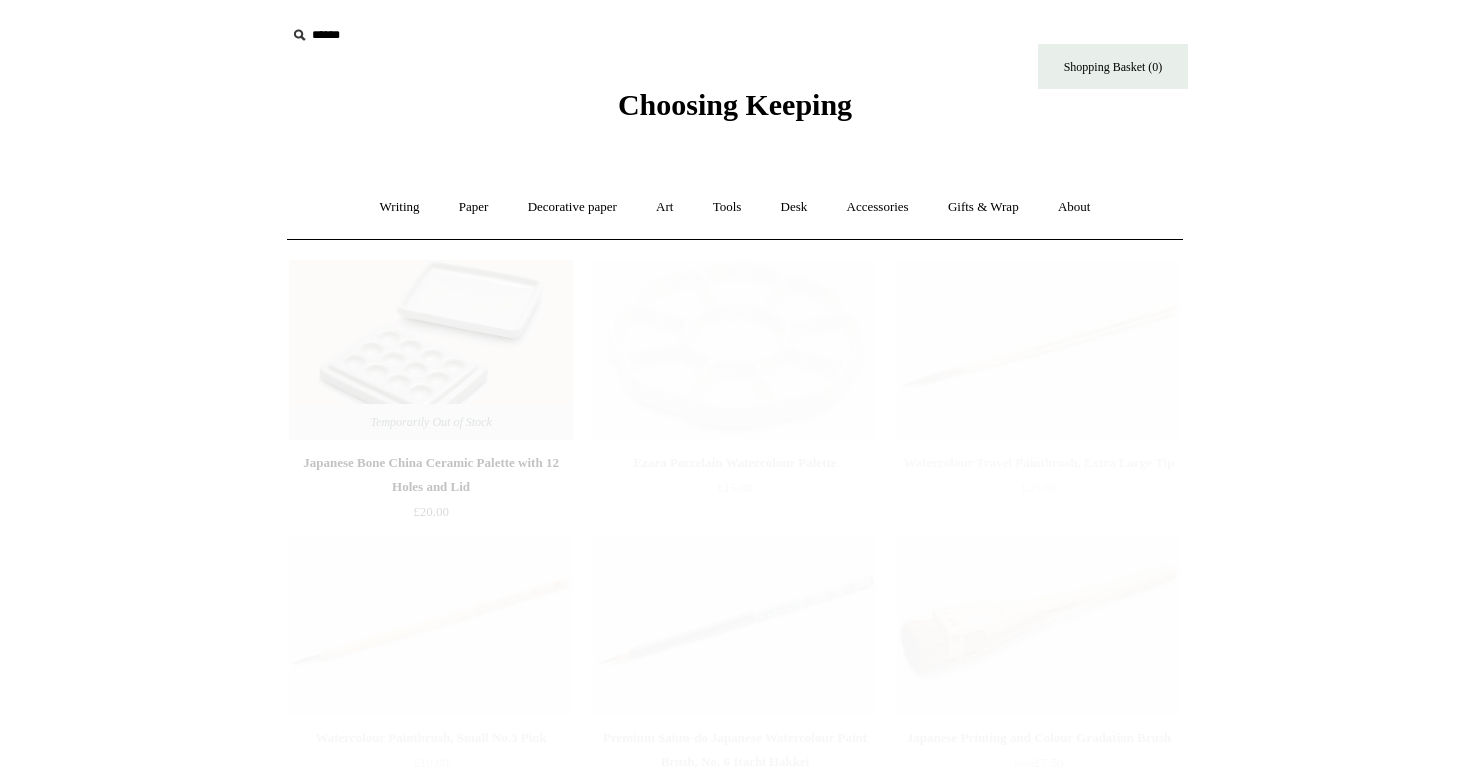 scroll, scrollTop: 0, scrollLeft: 0, axis: both 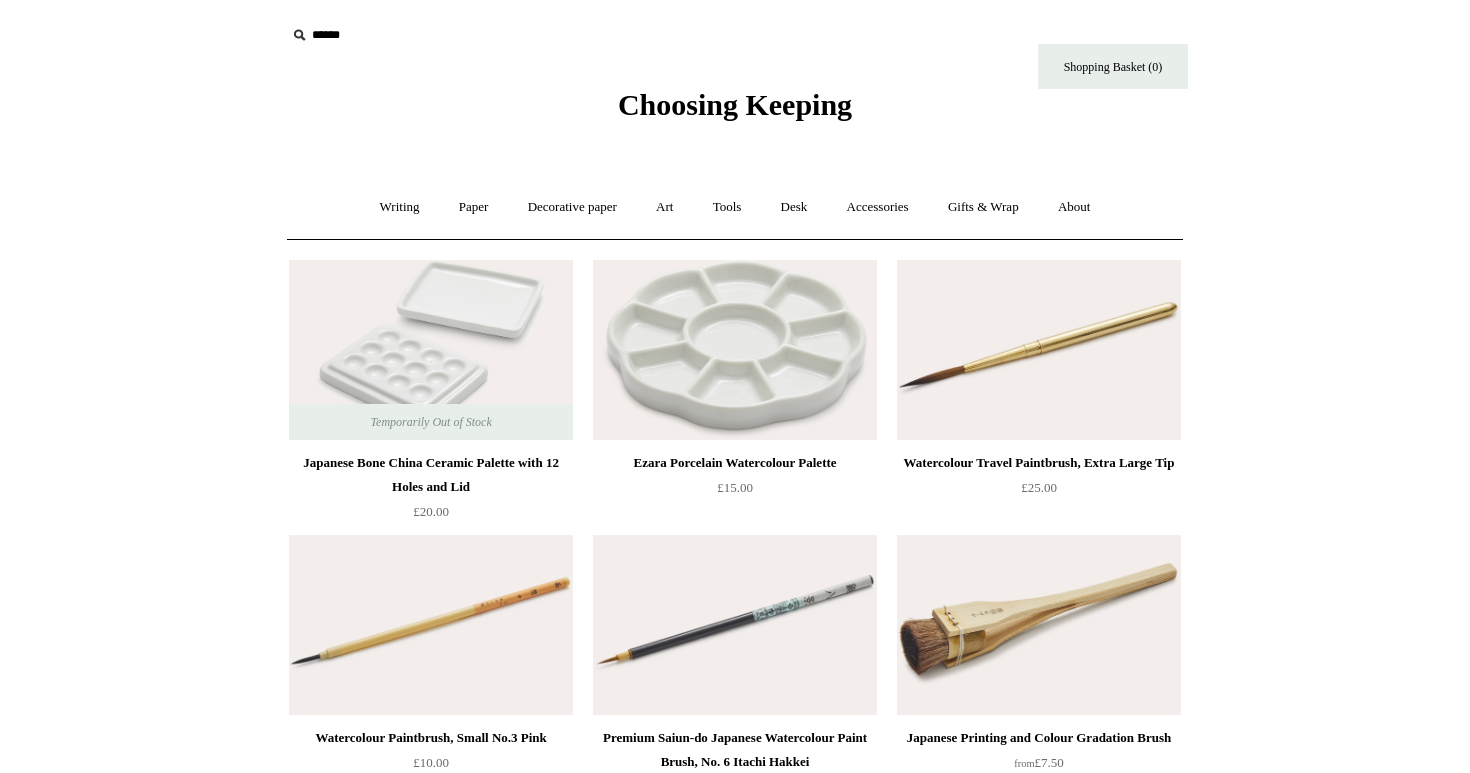 click at bounding box center (1039, 625) 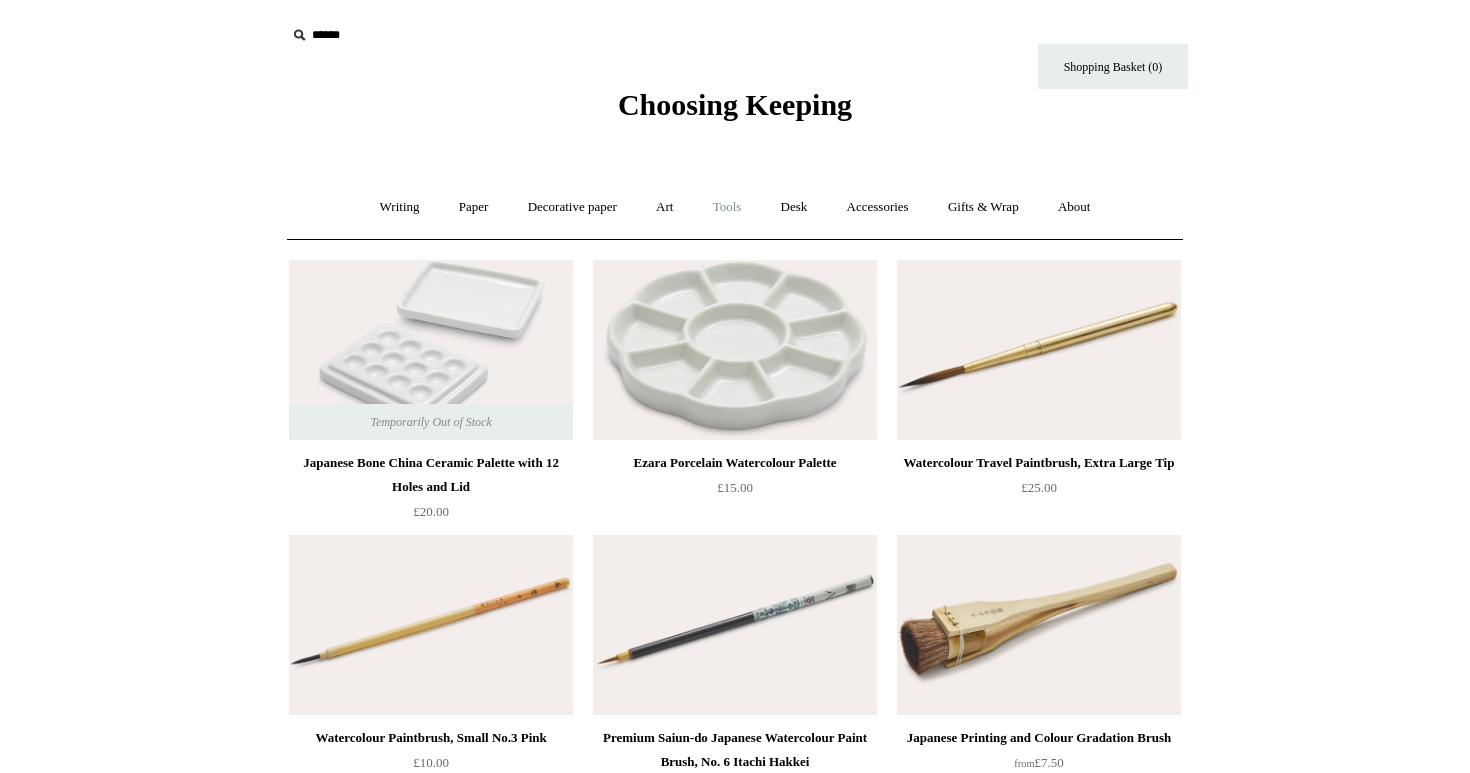scroll, scrollTop: 0, scrollLeft: 0, axis: both 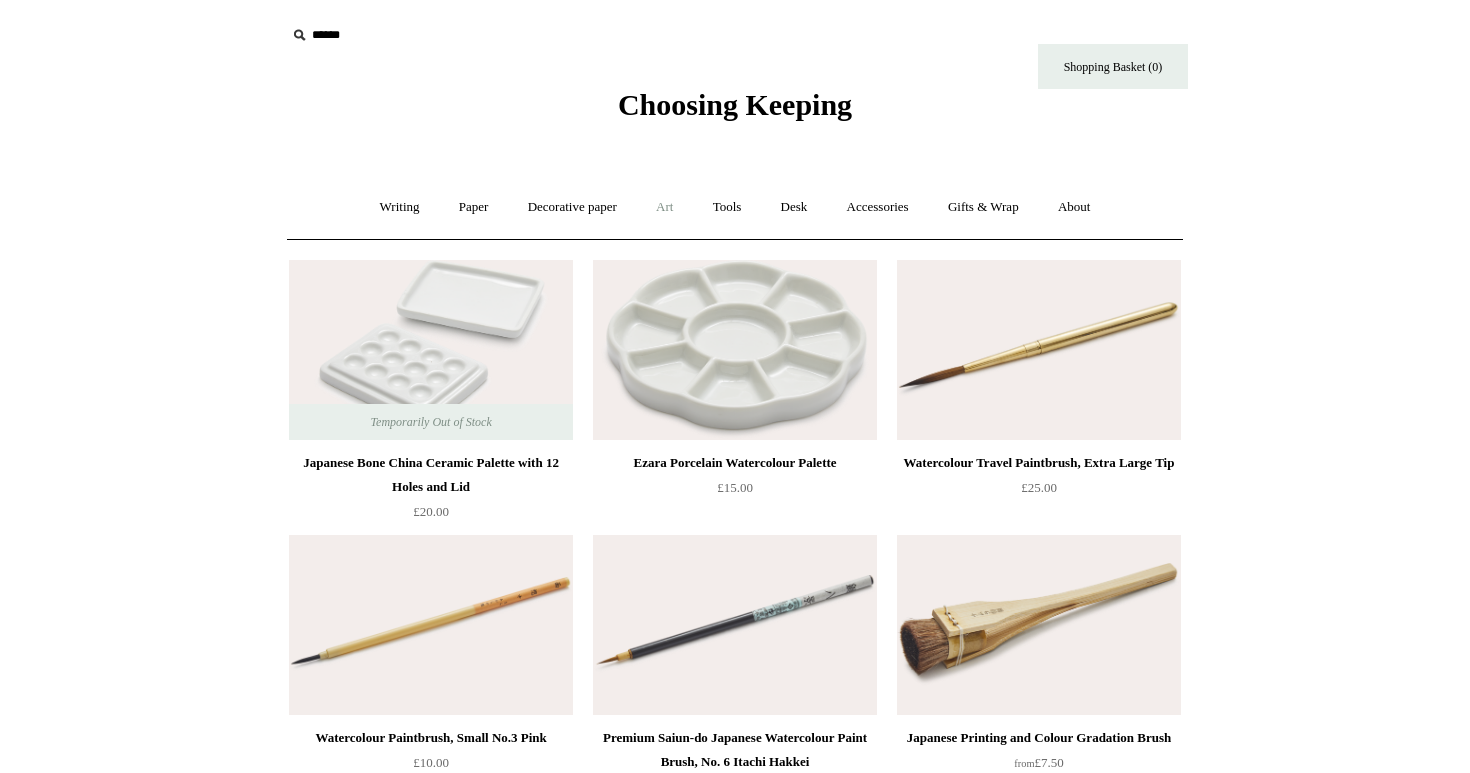 click on "Art +" at bounding box center (664, 207) 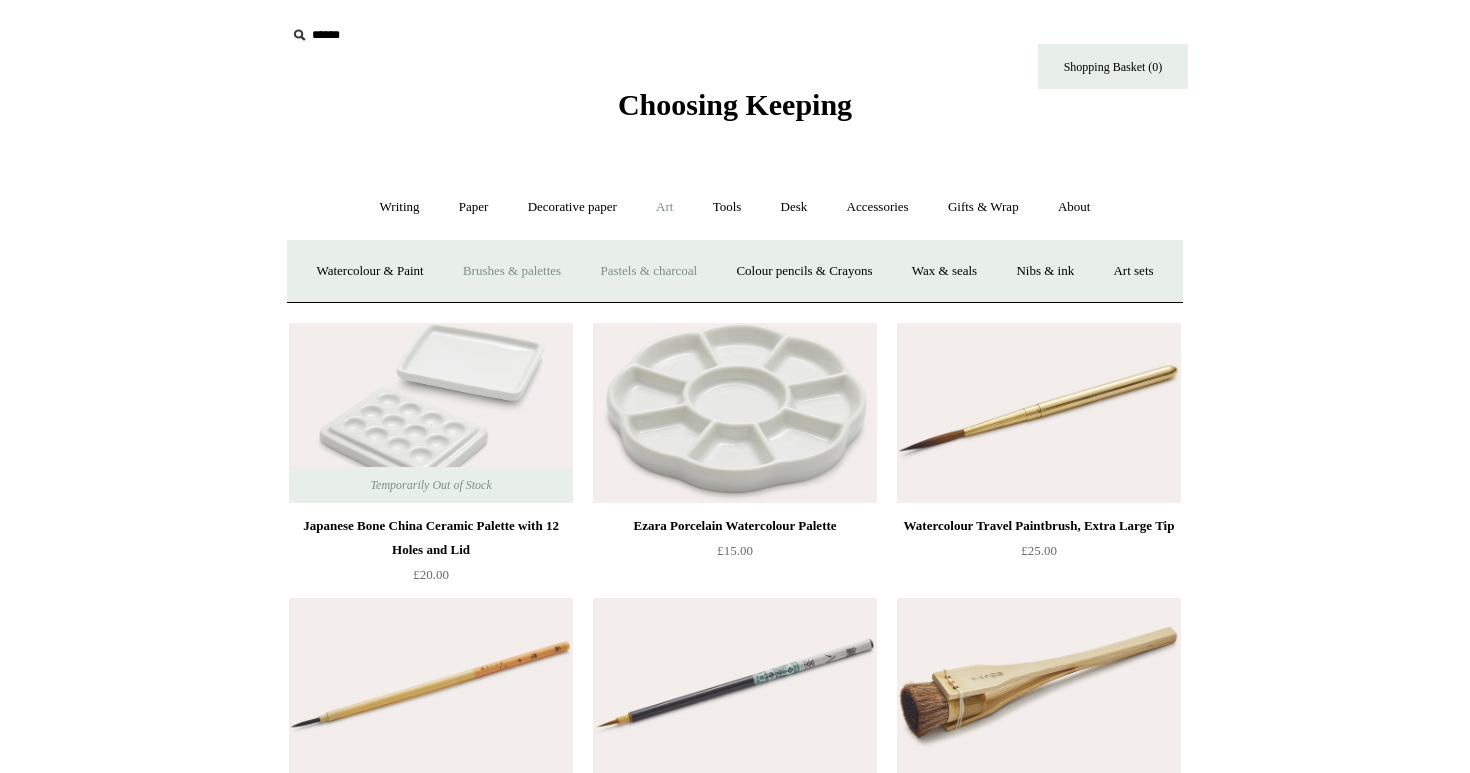 click on "Pastels & charcoal" at bounding box center (648, 271) 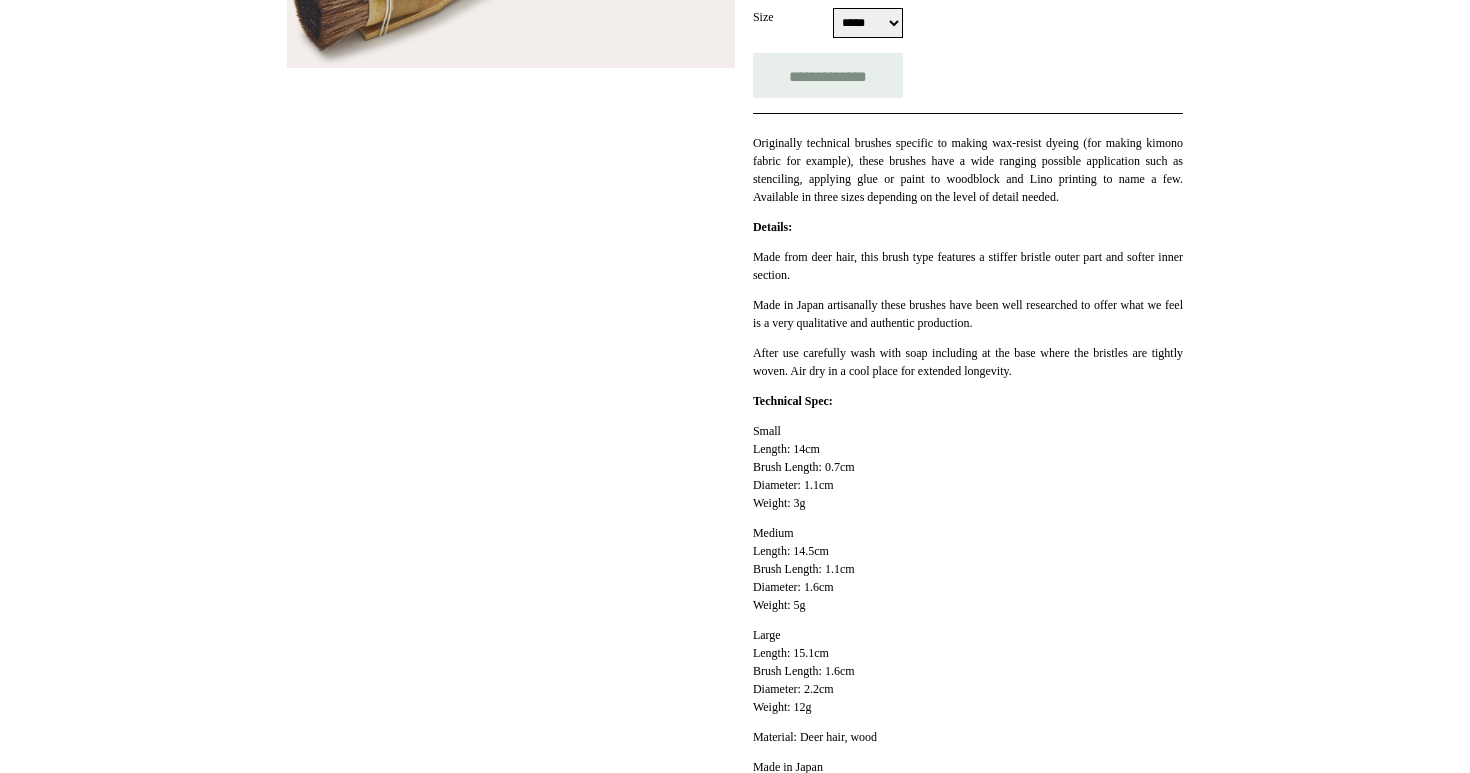 scroll, scrollTop: 451, scrollLeft: 0, axis: vertical 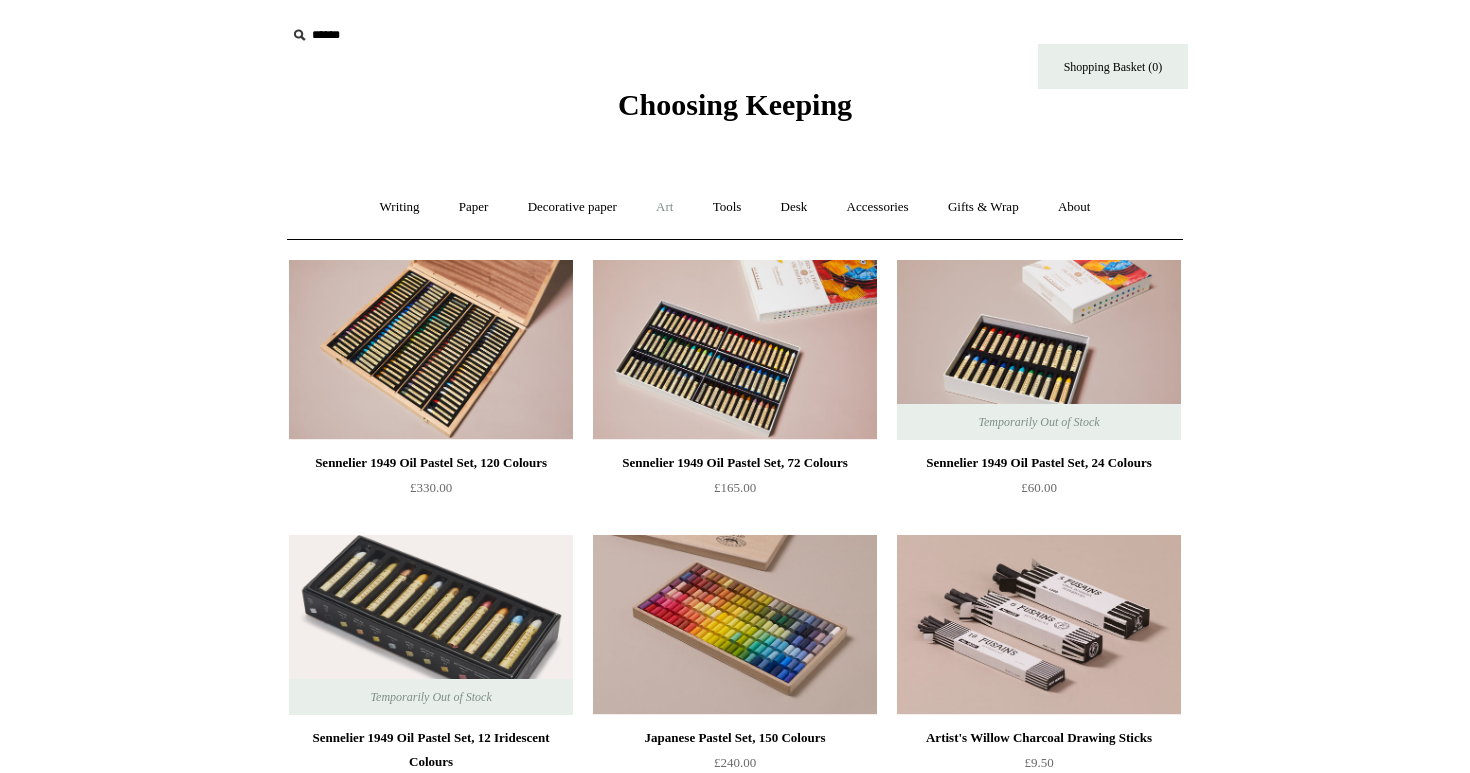 click on "Art +" at bounding box center [664, 207] 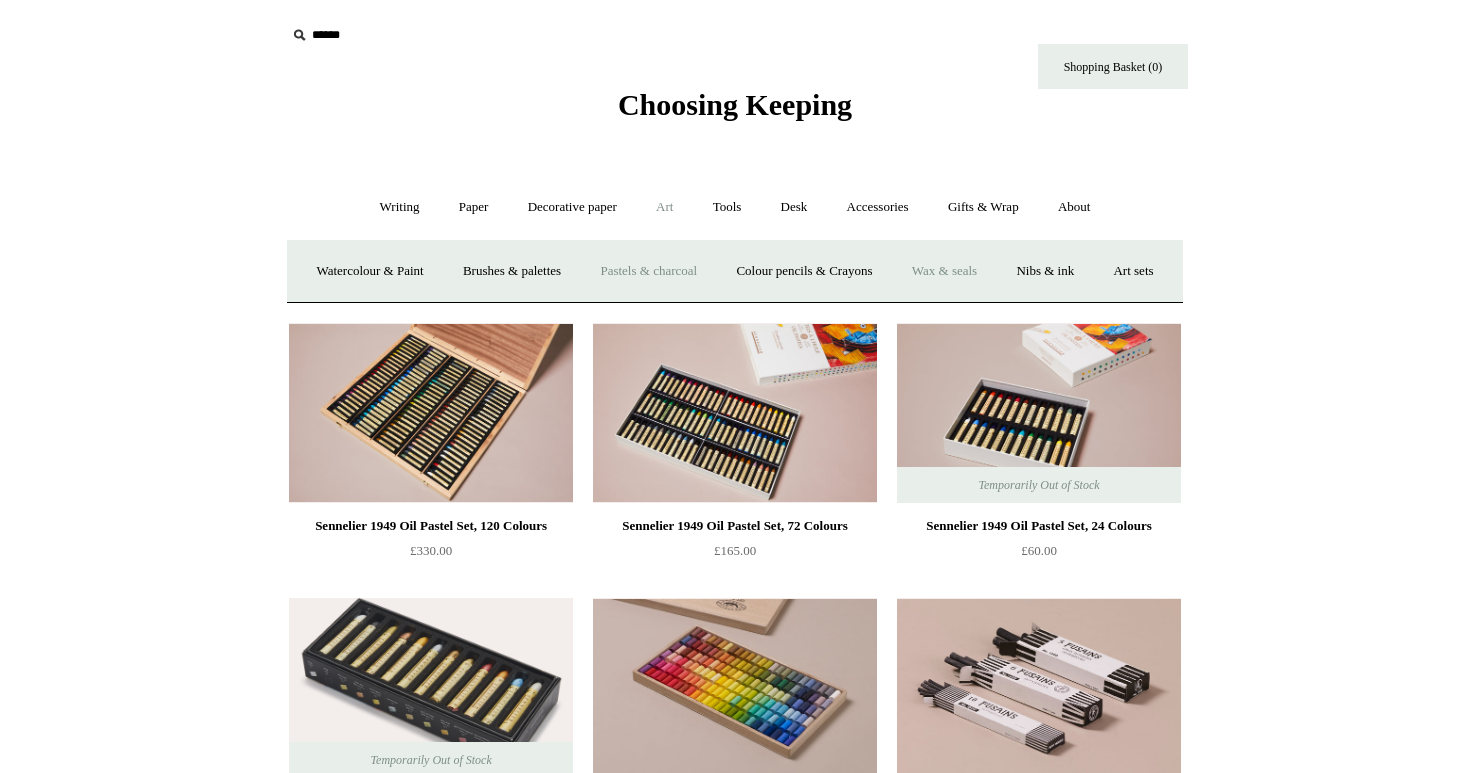 click on "Wax & seals" at bounding box center [944, 271] 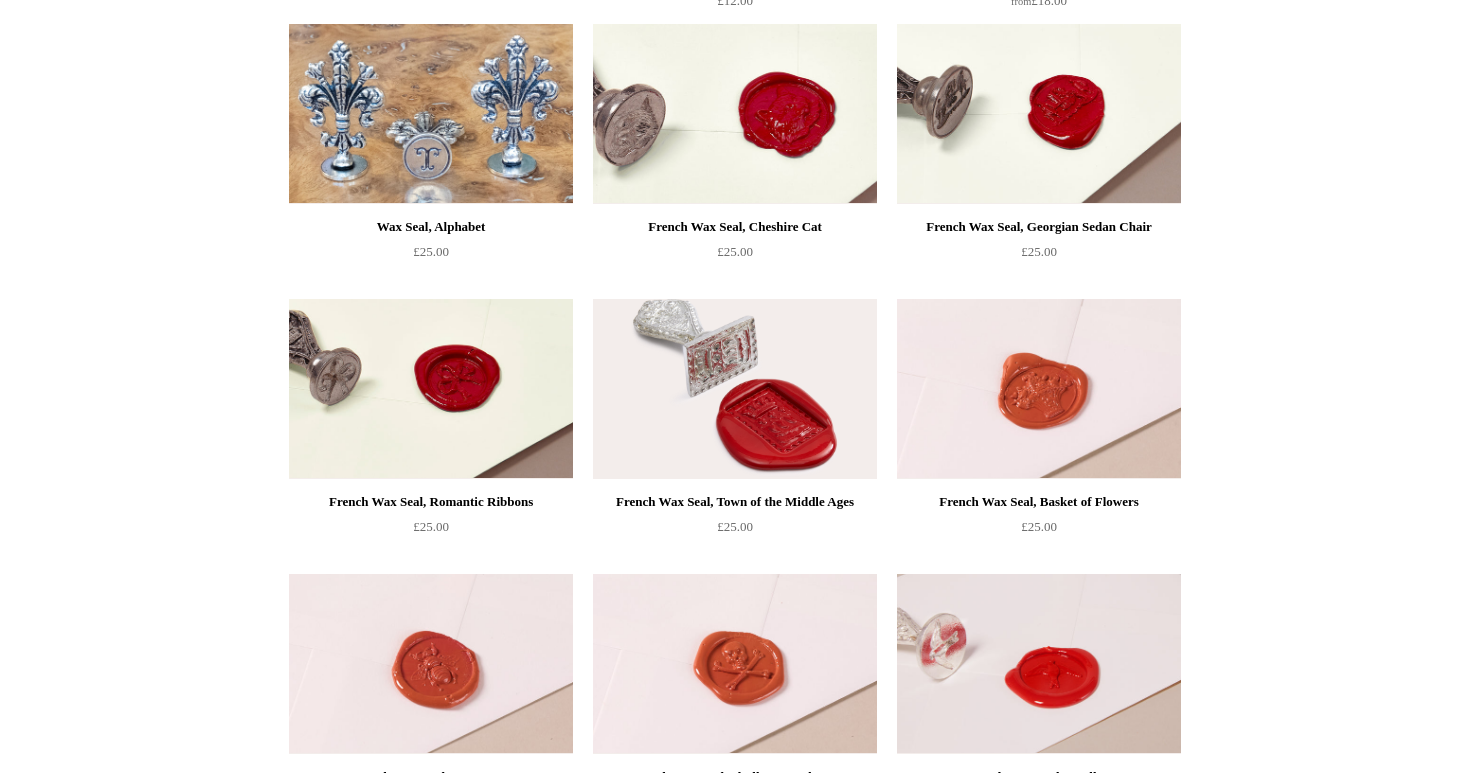 scroll, scrollTop: 526, scrollLeft: 0, axis: vertical 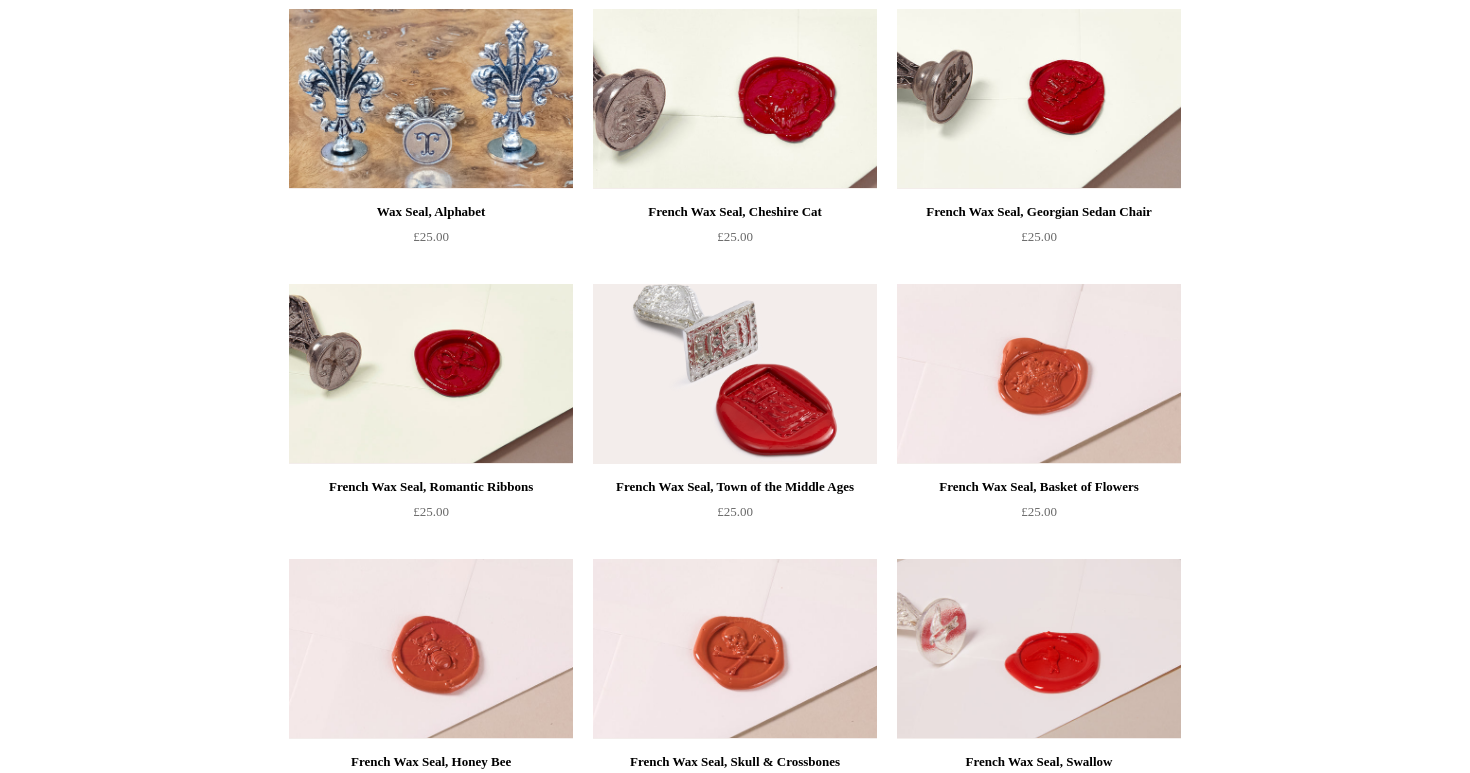 click on "Wax Seal, Alphabet" at bounding box center [431, 212] 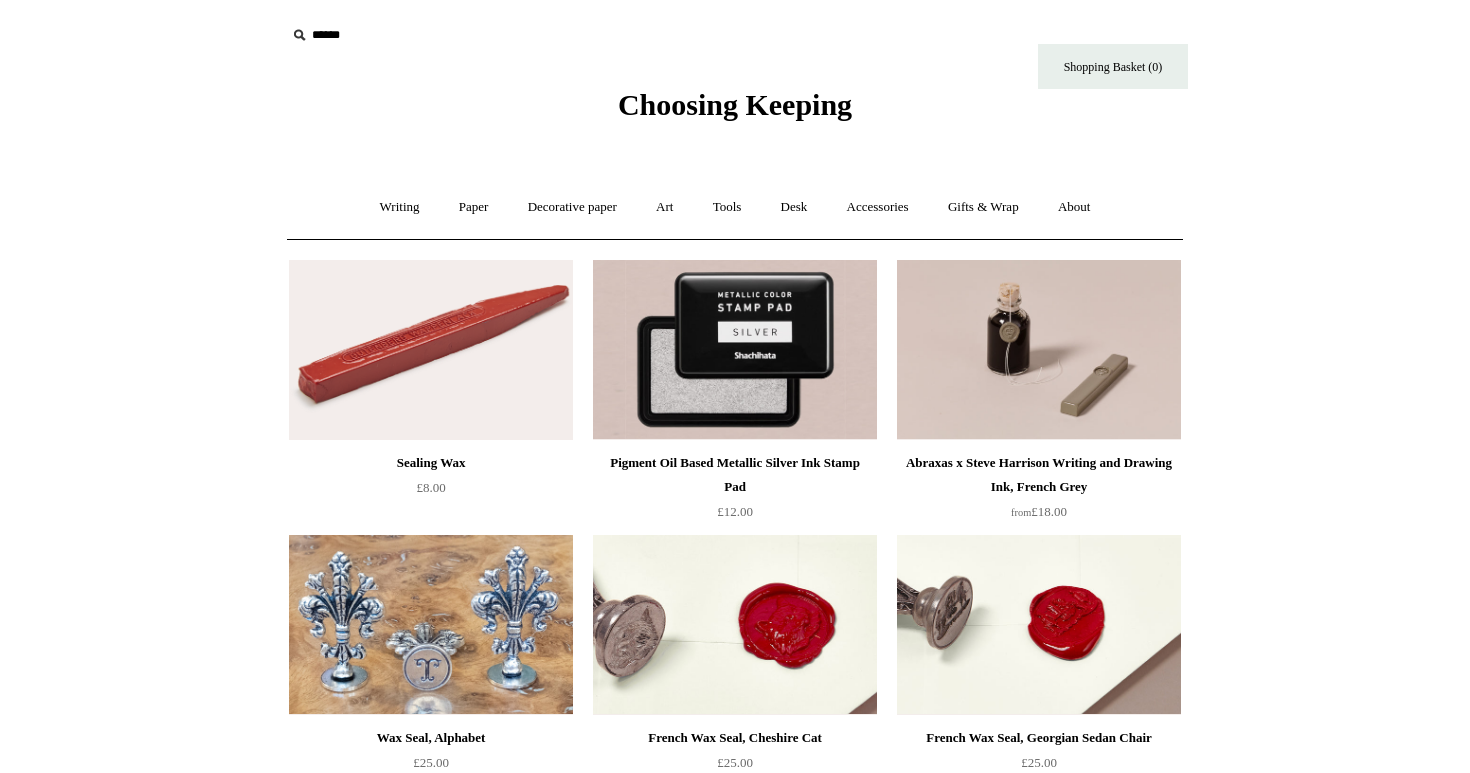 scroll, scrollTop: 0, scrollLeft: 0, axis: both 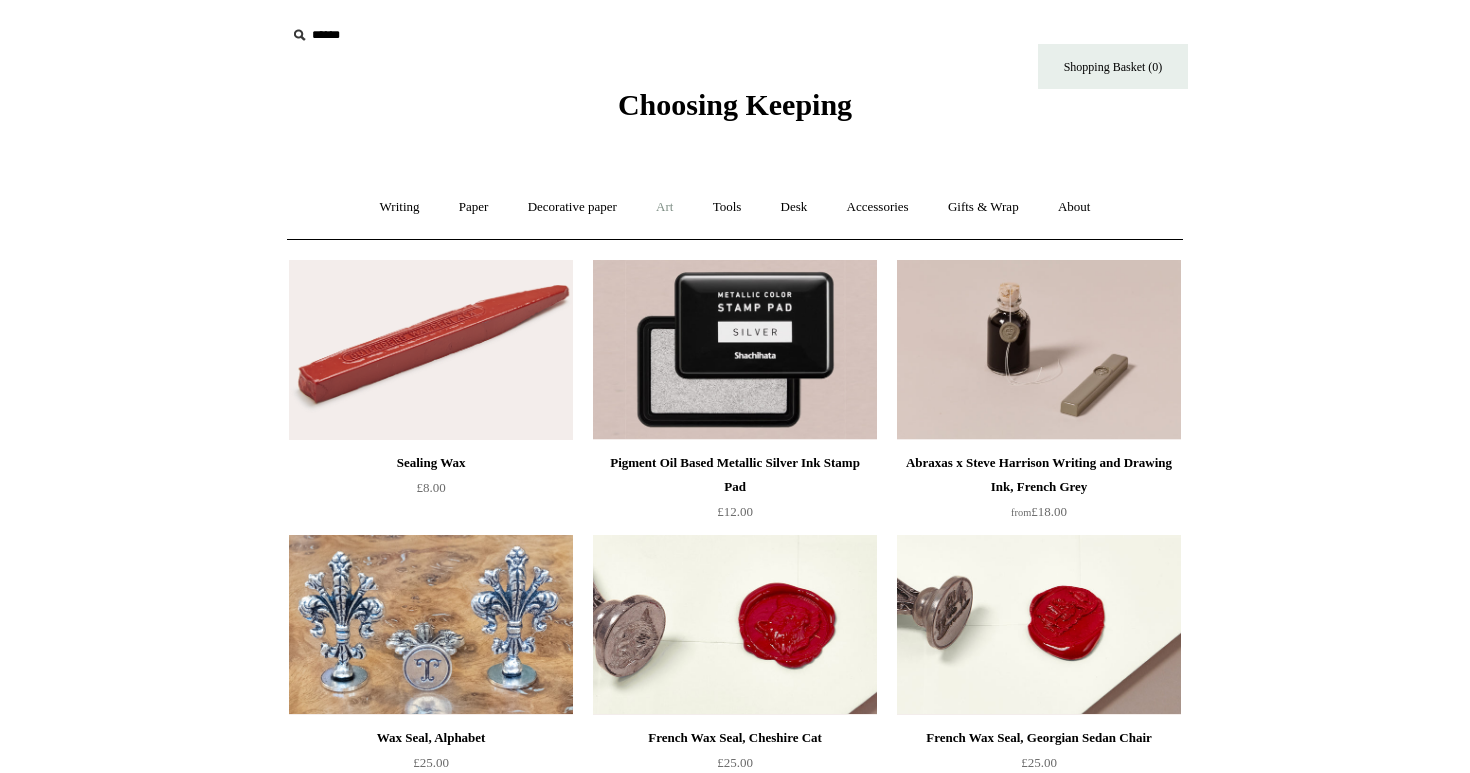 click on "Art +" at bounding box center (664, 207) 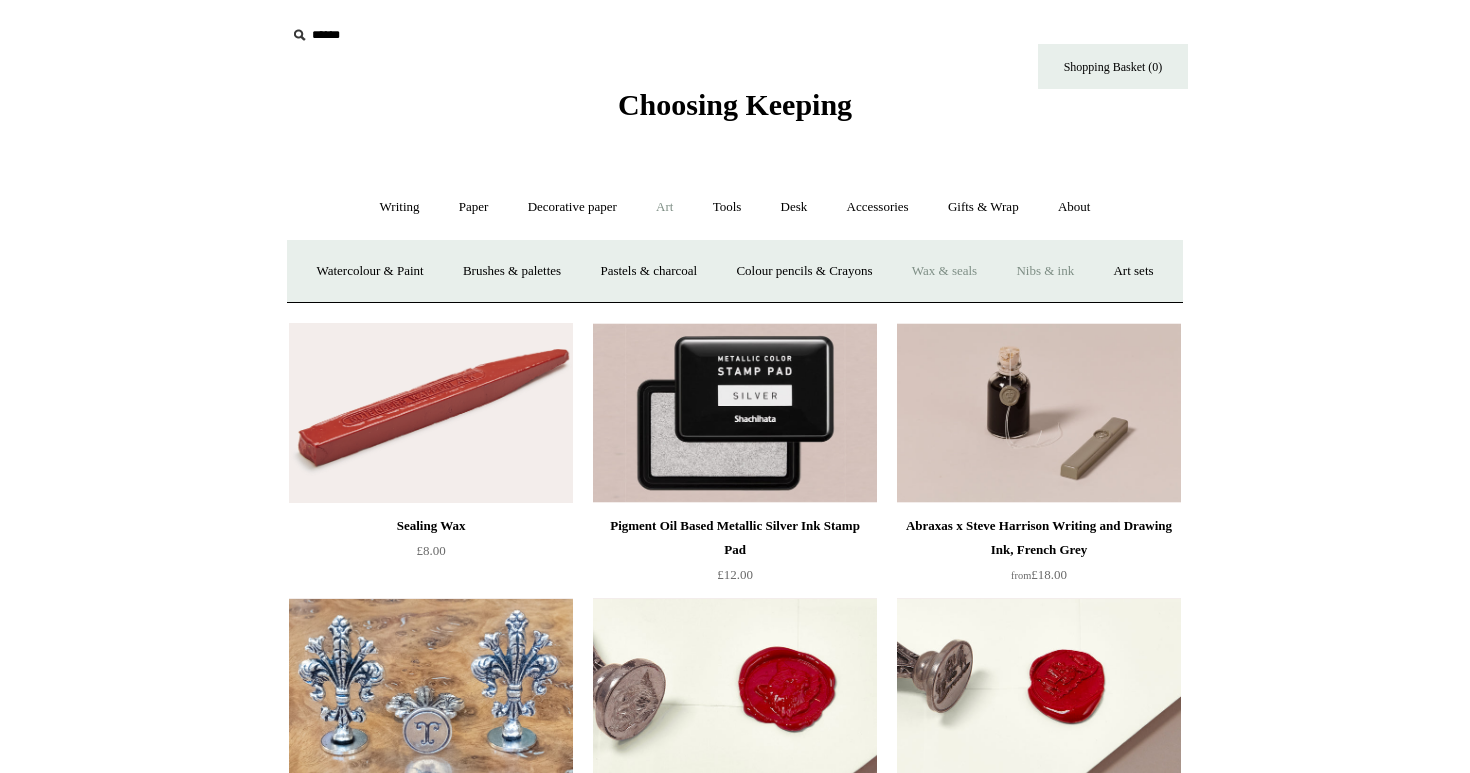 click on "Nibs & ink" at bounding box center (1045, 271) 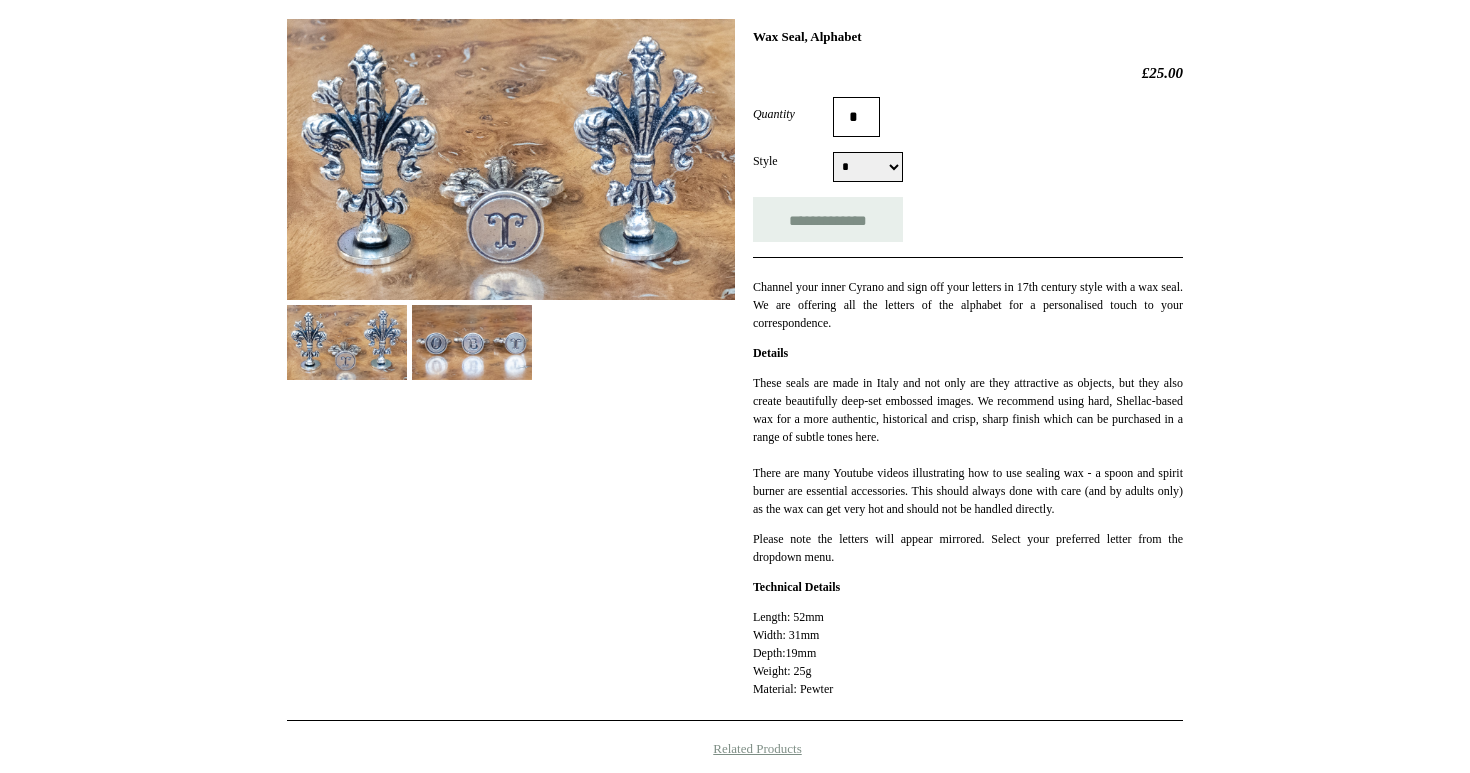 scroll, scrollTop: 182, scrollLeft: 0, axis: vertical 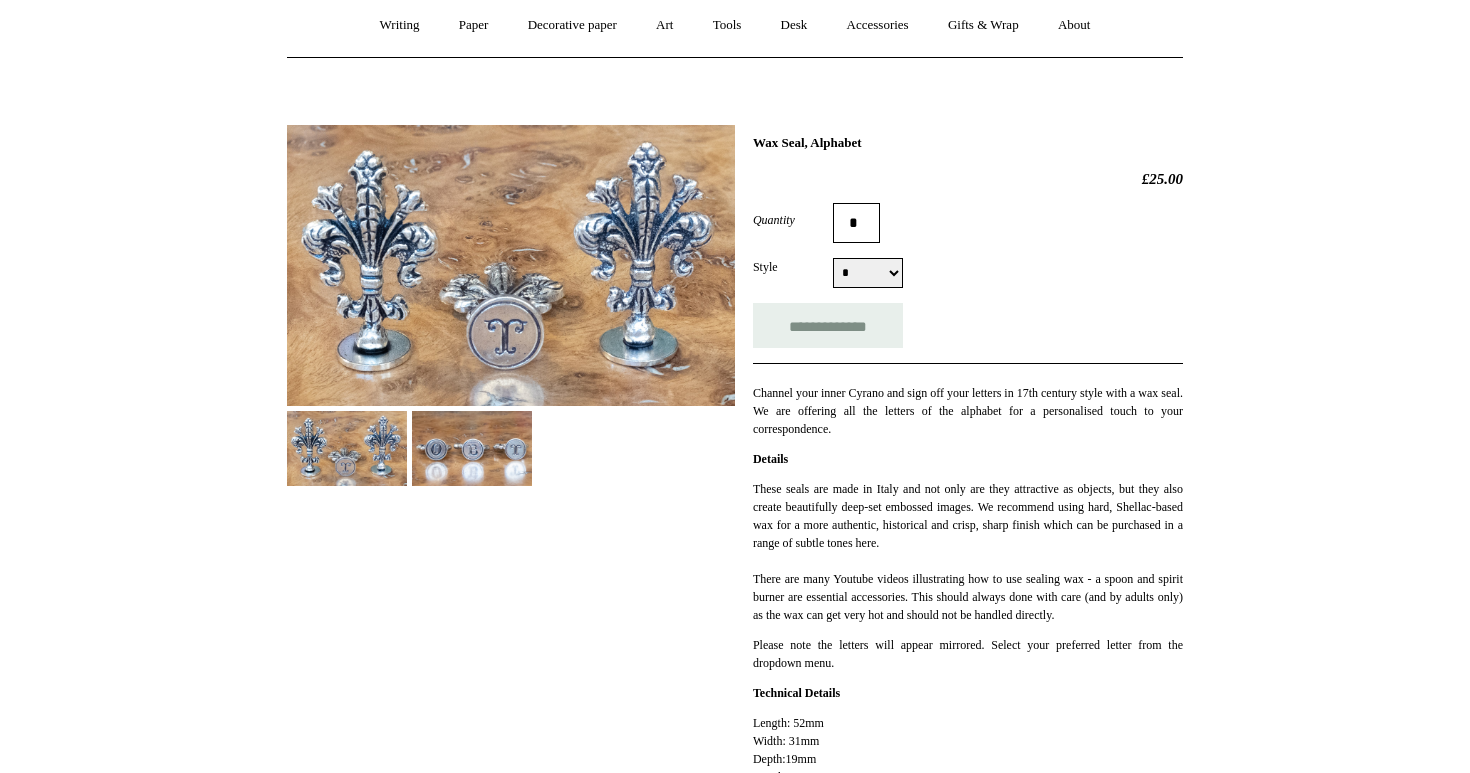 click at bounding box center (472, 448) 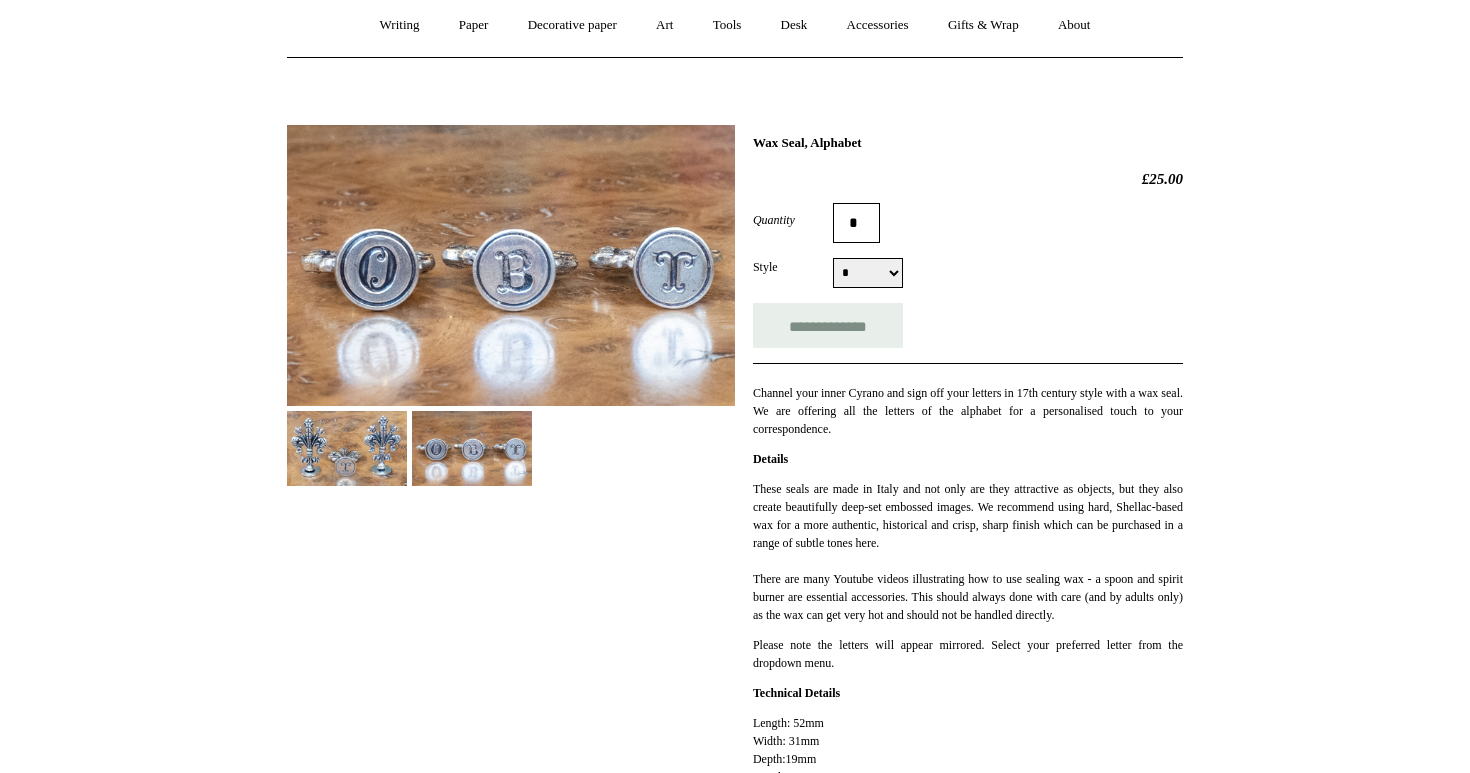 click at bounding box center (347, 448) 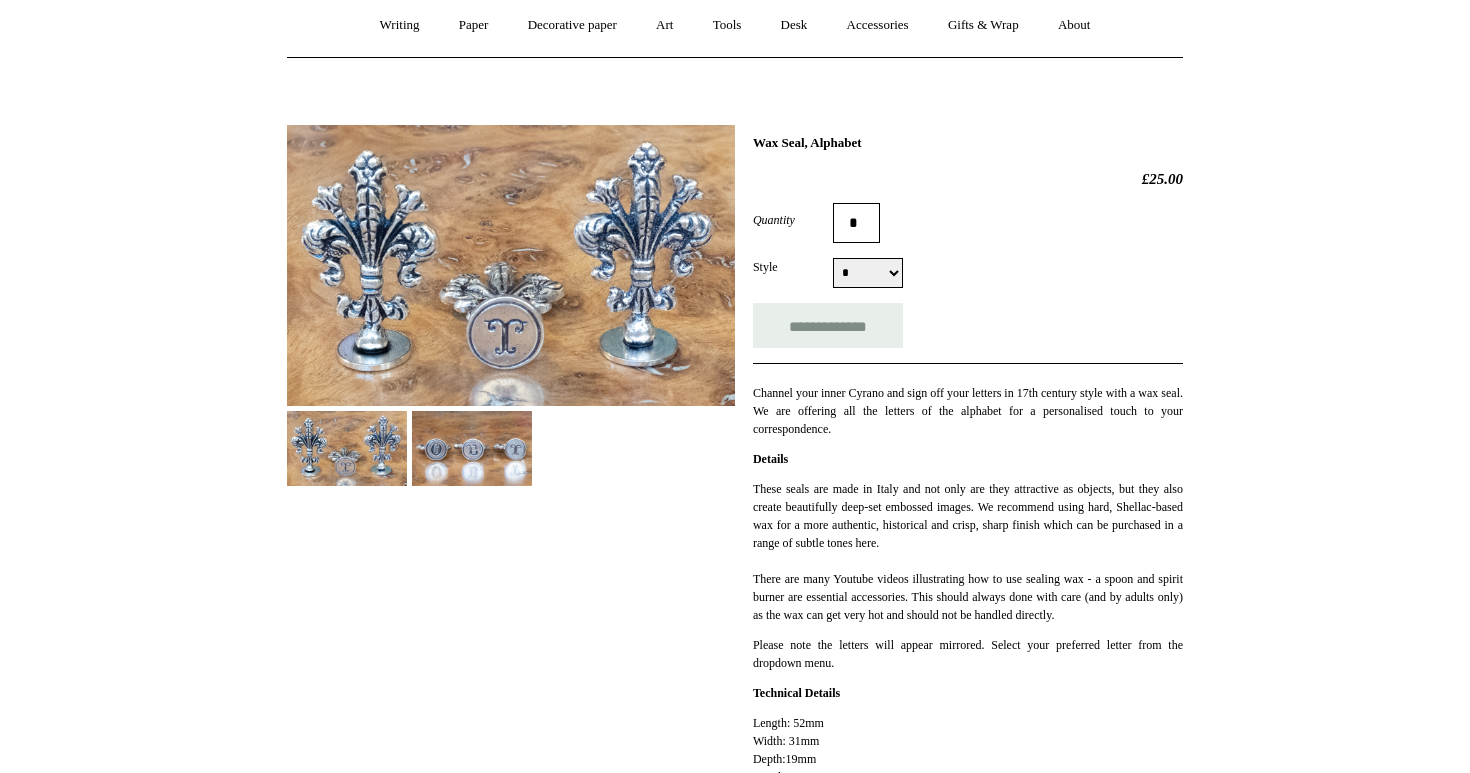 select on "*" 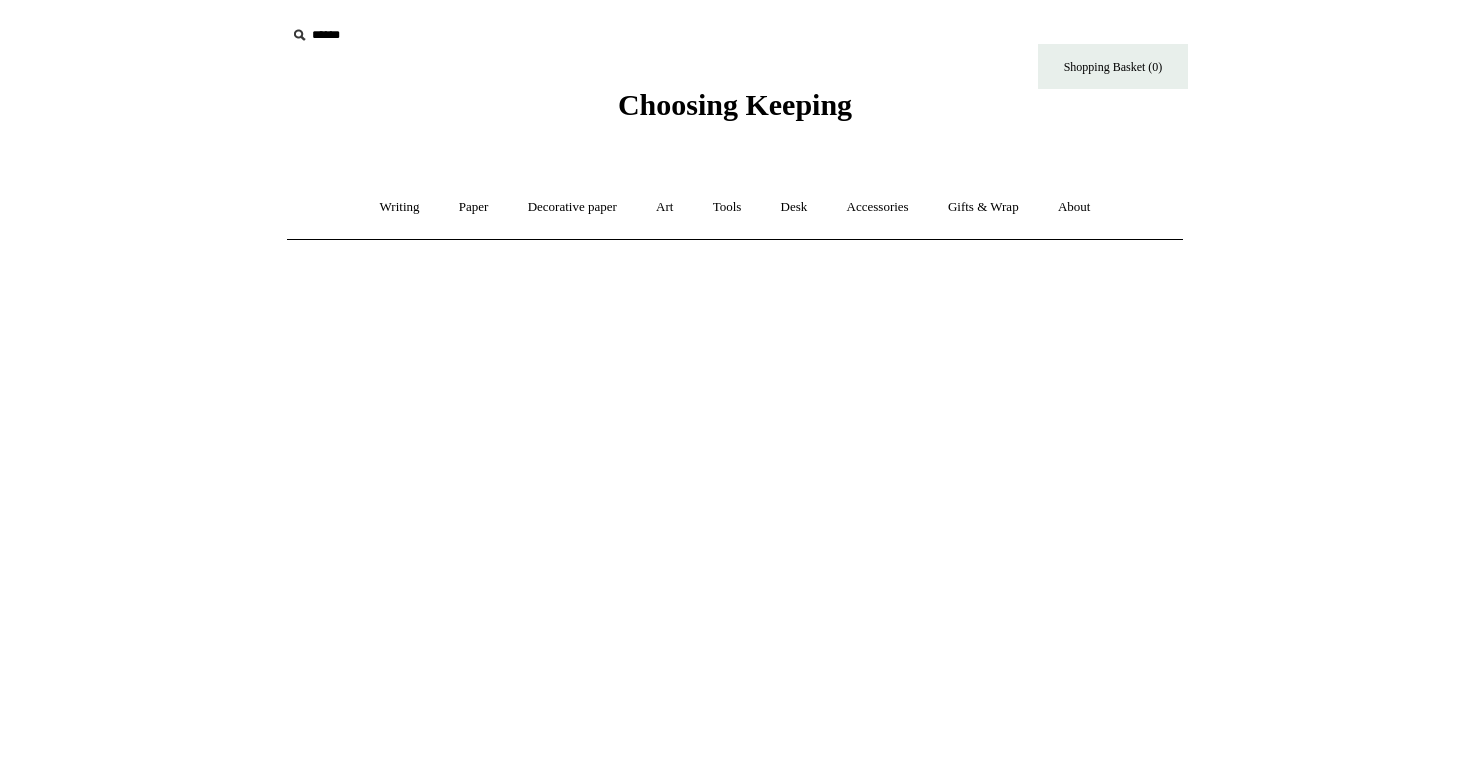 scroll, scrollTop: 0, scrollLeft: 0, axis: both 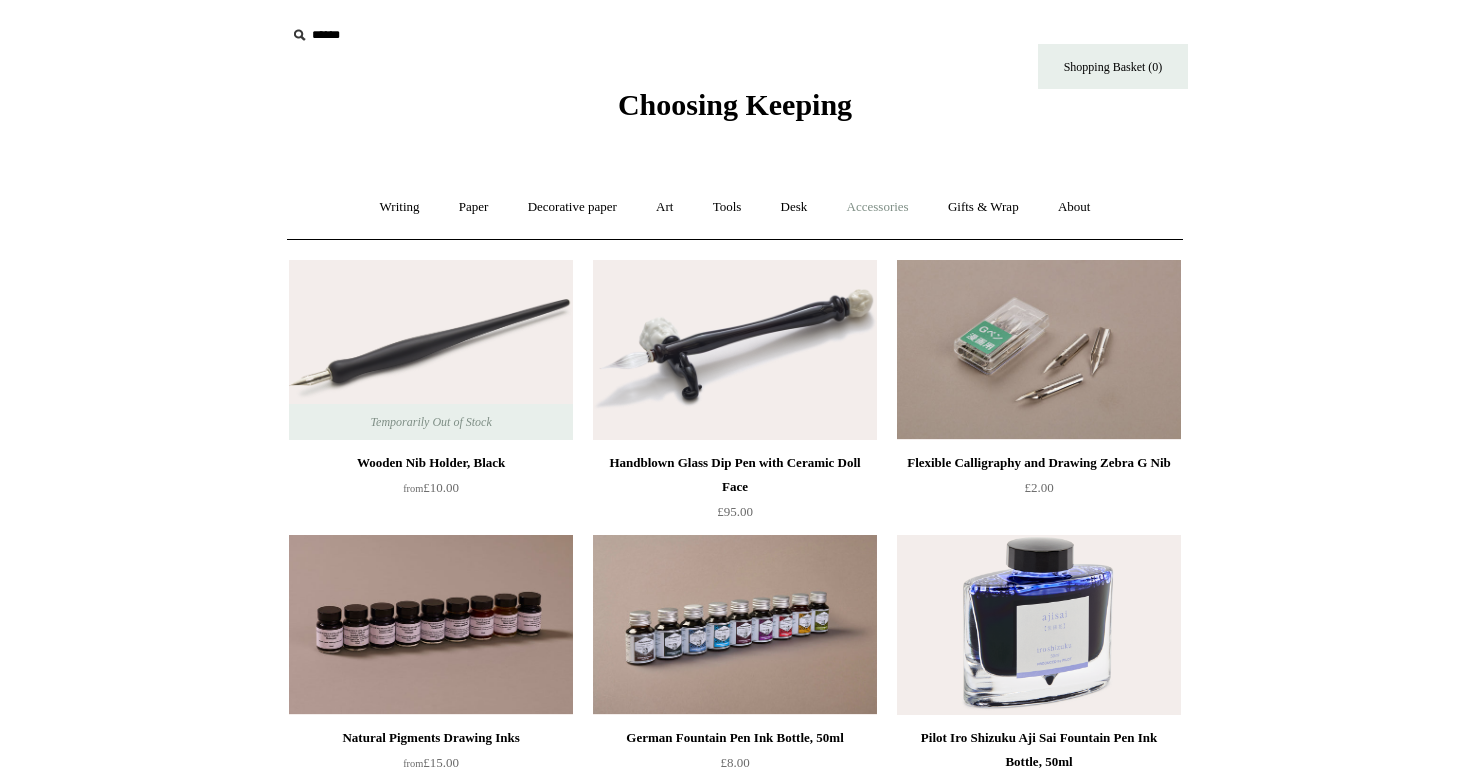 click on "Accessories +" at bounding box center [878, 207] 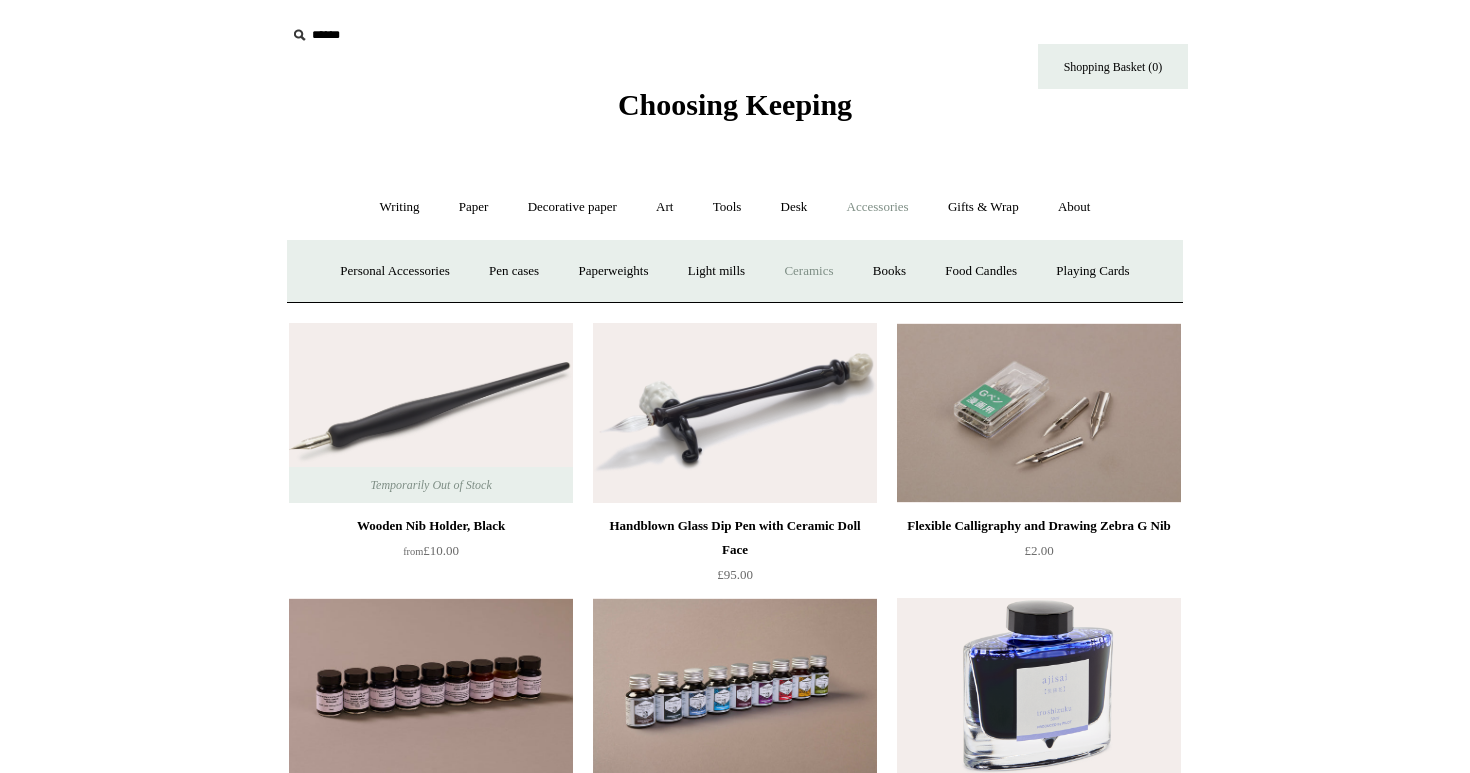 click on "Ceramics  +" at bounding box center [808, 271] 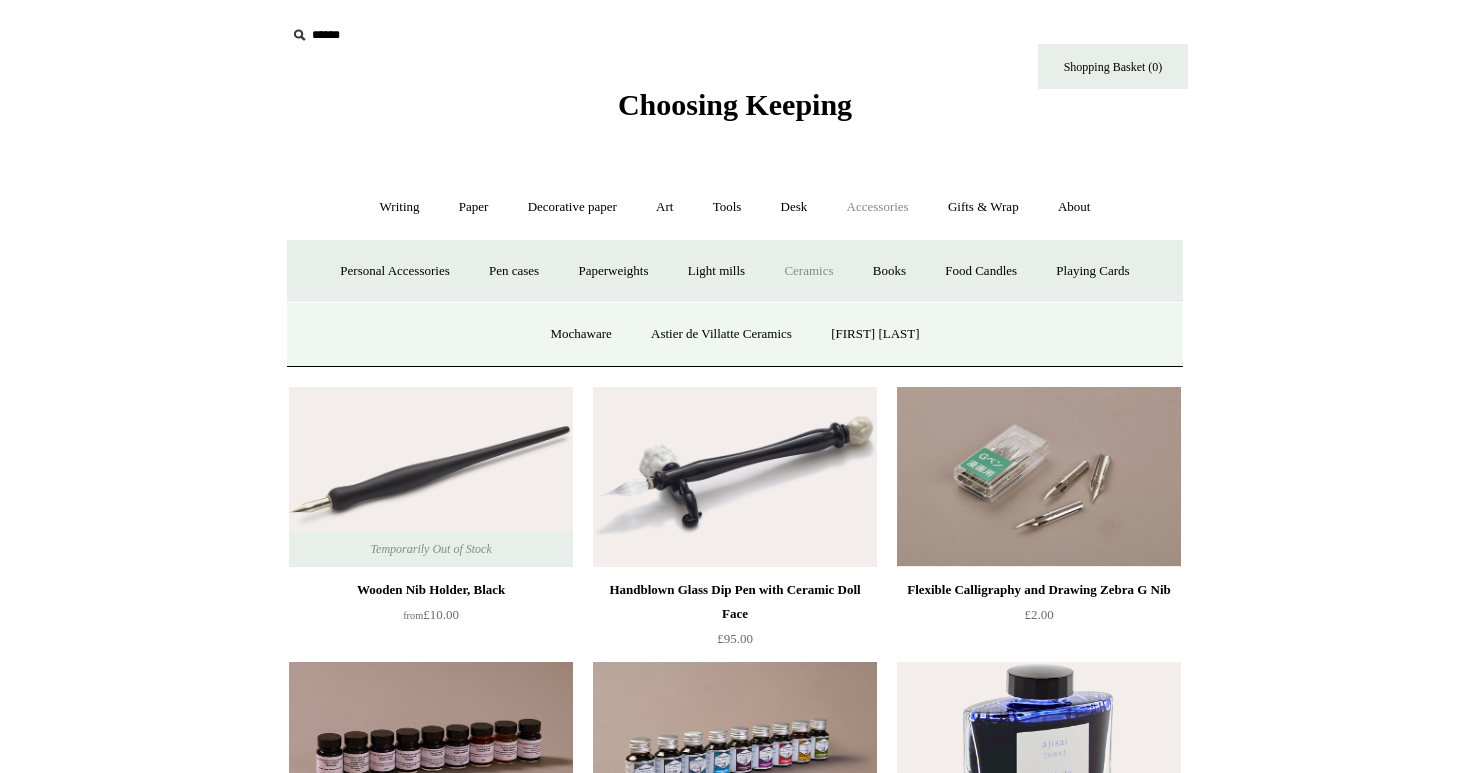 click on "Ceramics  -" at bounding box center [808, 271] 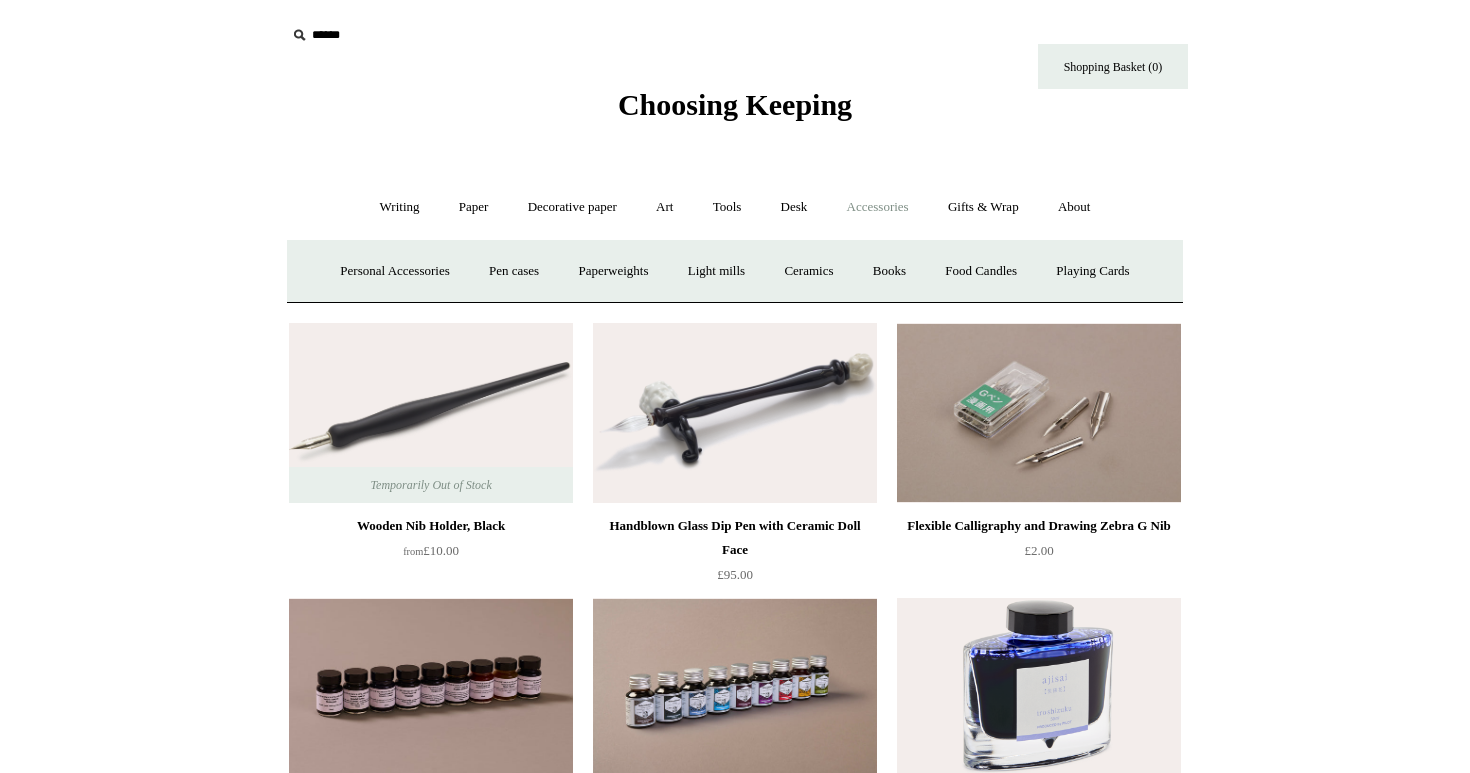 click on "Choosing Keeping" at bounding box center (735, 104) 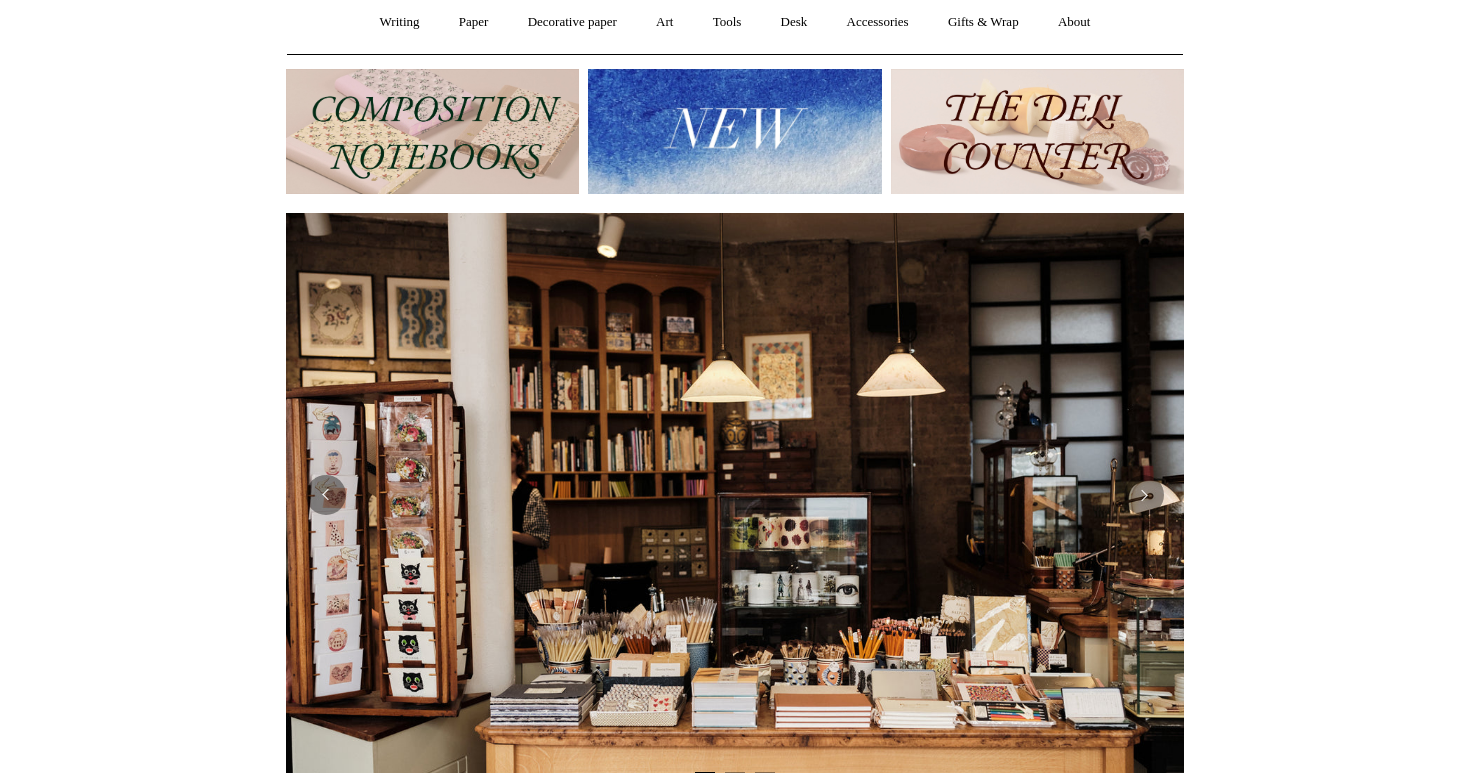 scroll, scrollTop: 183, scrollLeft: 0, axis: vertical 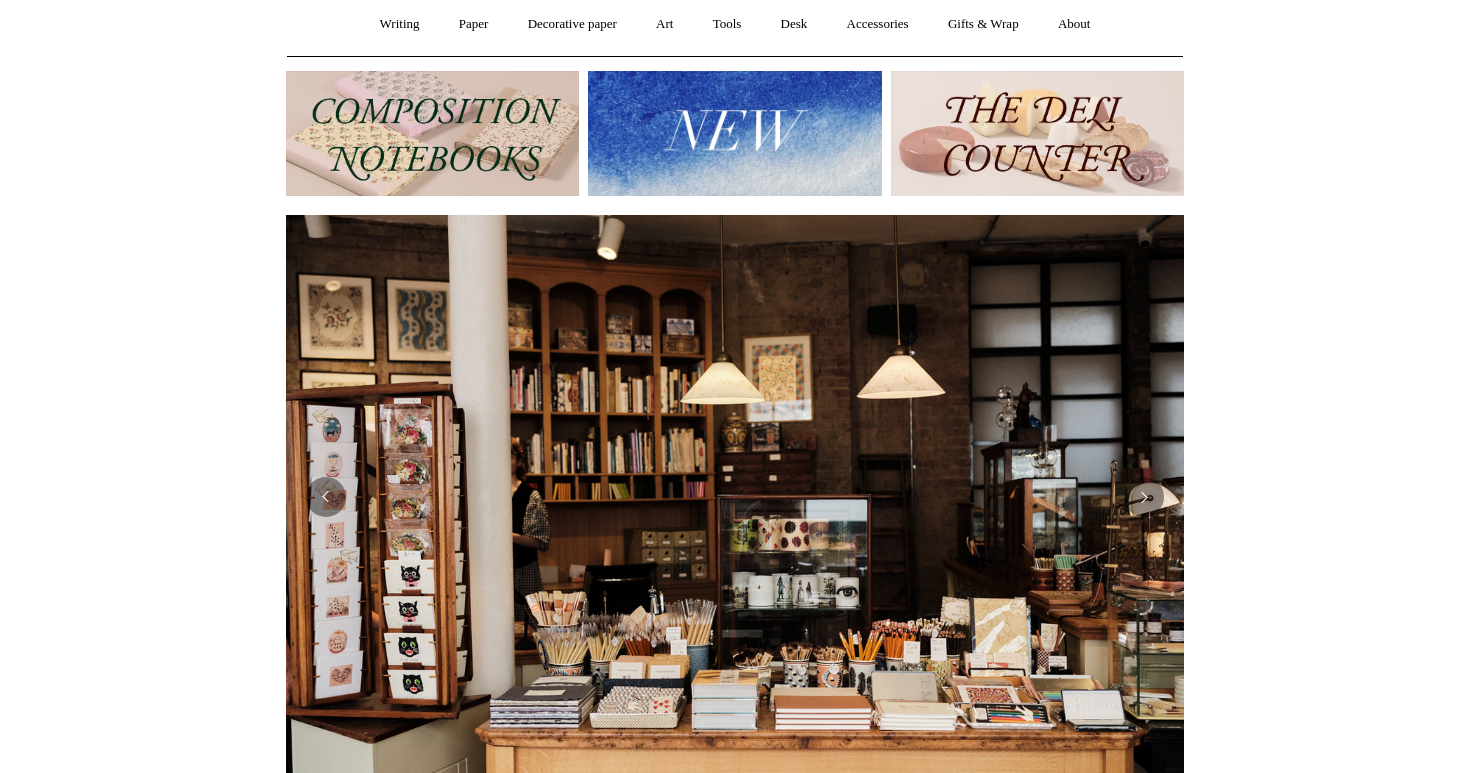 click at bounding box center (432, 133) 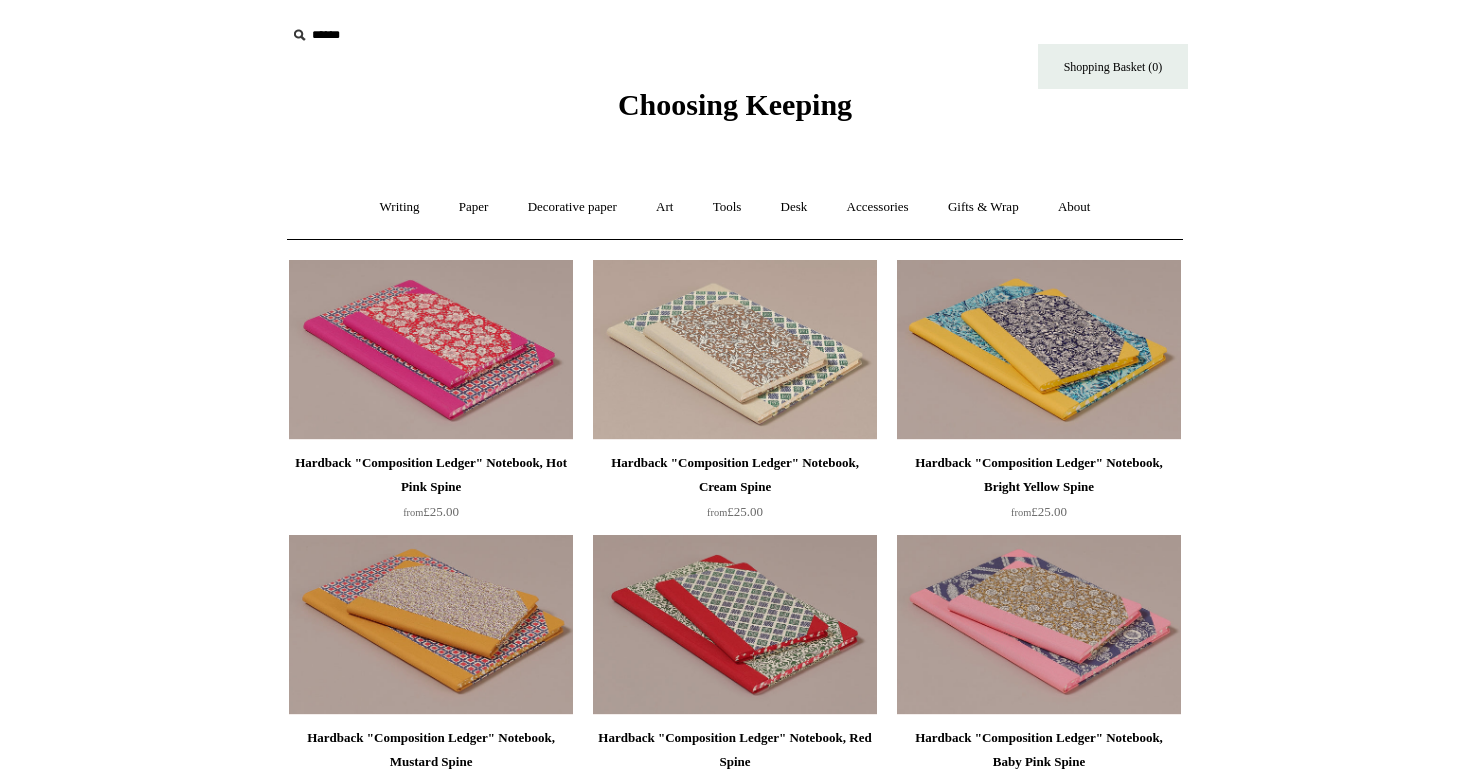 scroll, scrollTop: 0, scrollLeft: 0, axis: both 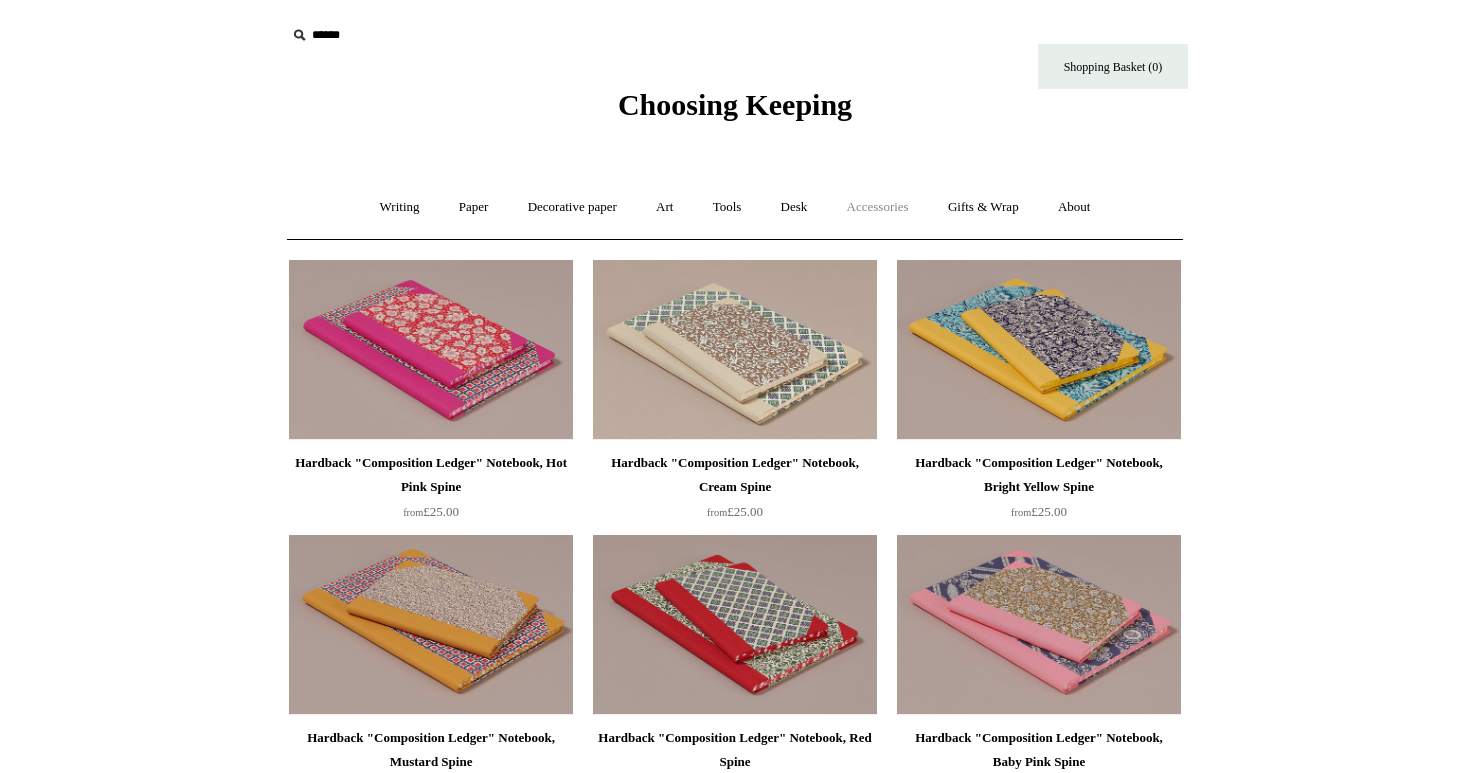 click on "Accessories +" at bounding box center (878, 207) 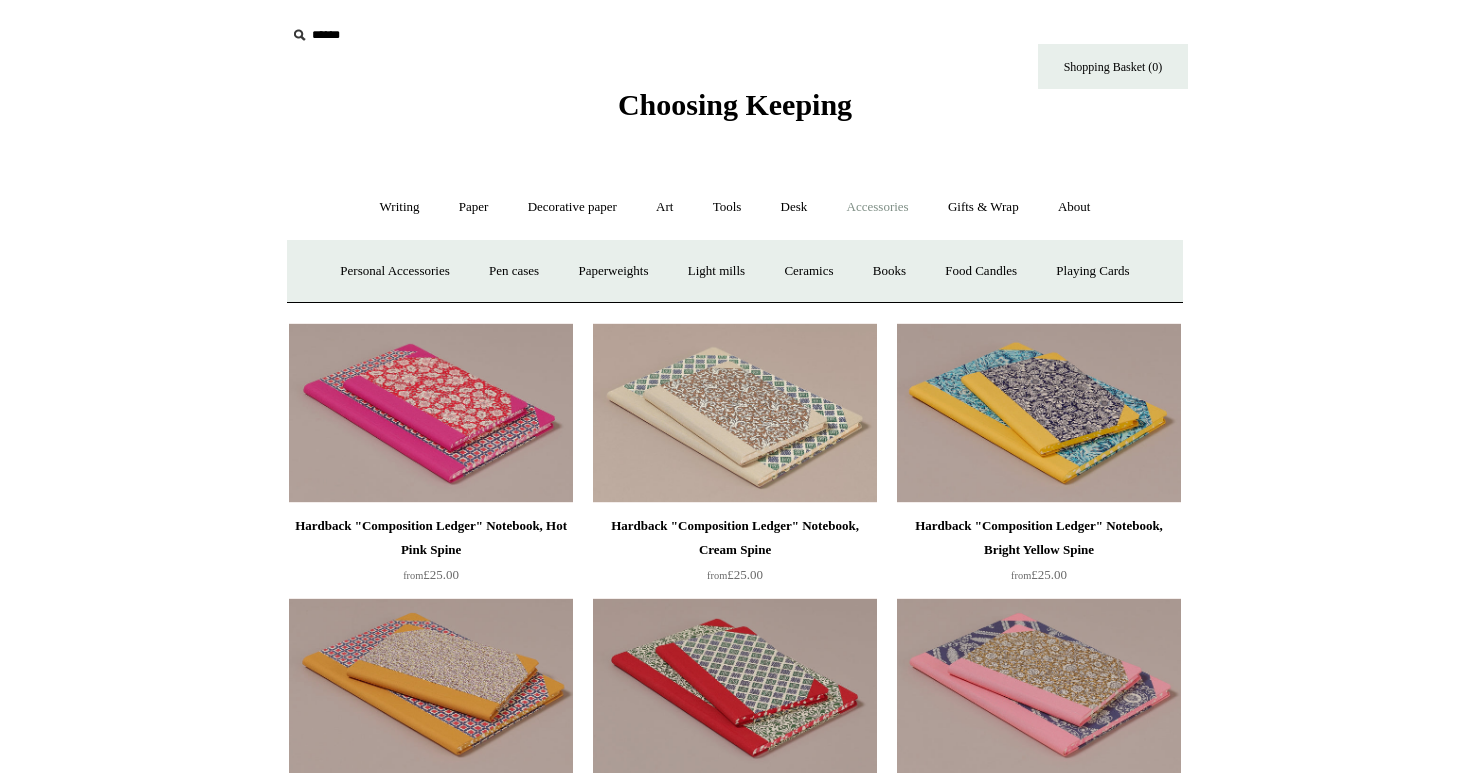 click on "Choosing Keeping" at bounding box center [735, 104] 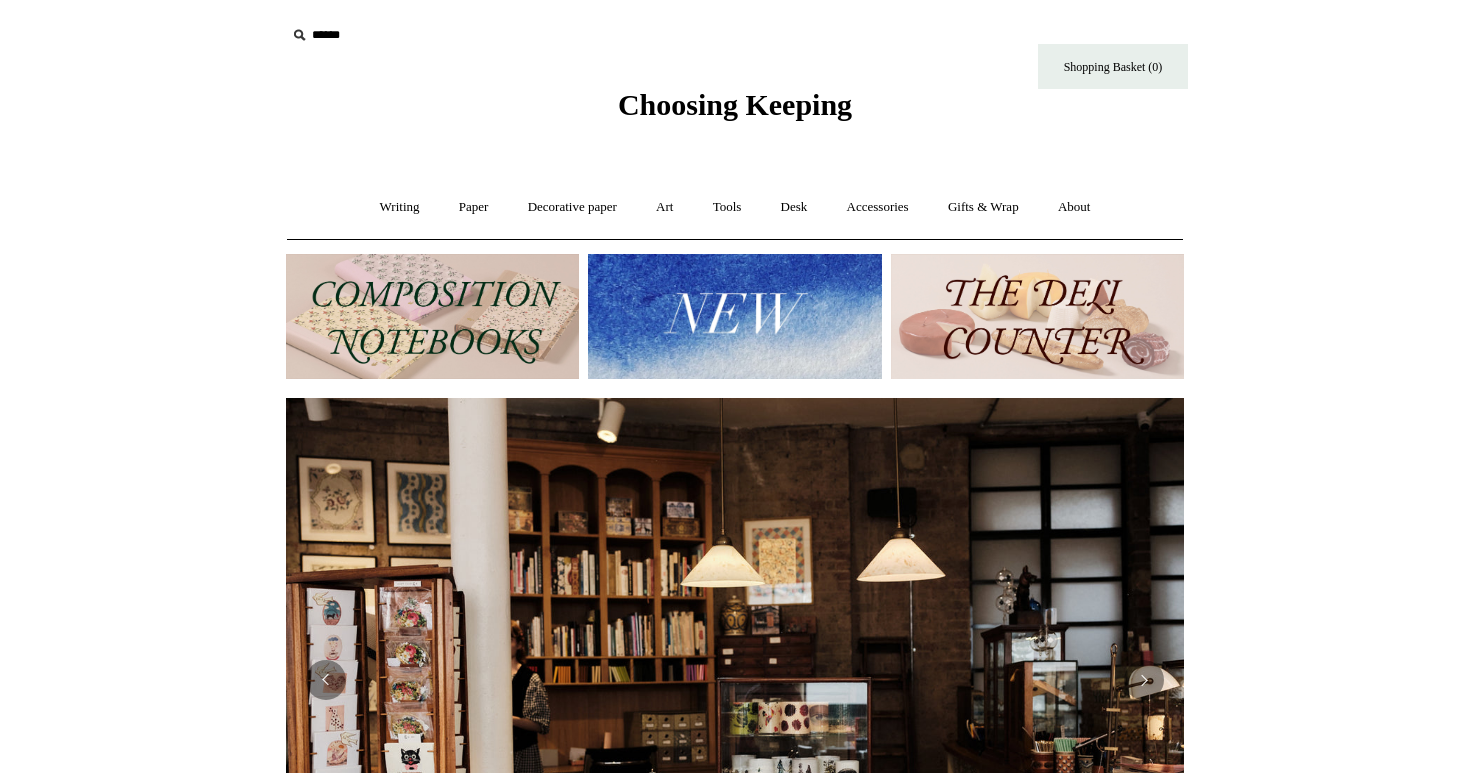 scroll, scrollTop: -1, scrollLeft: 0, axis: vertical 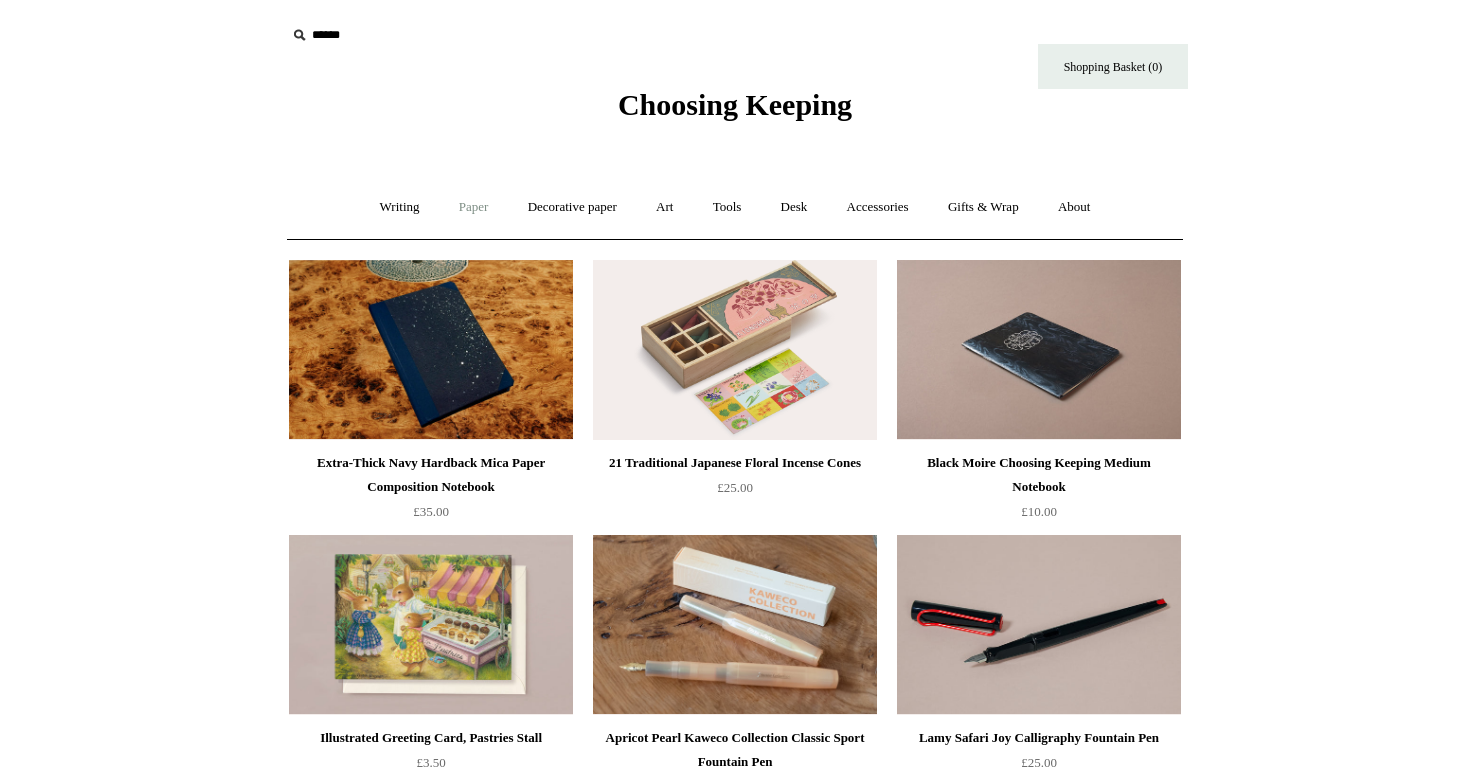 click on "Paper +" at bounding box center (474, 207) 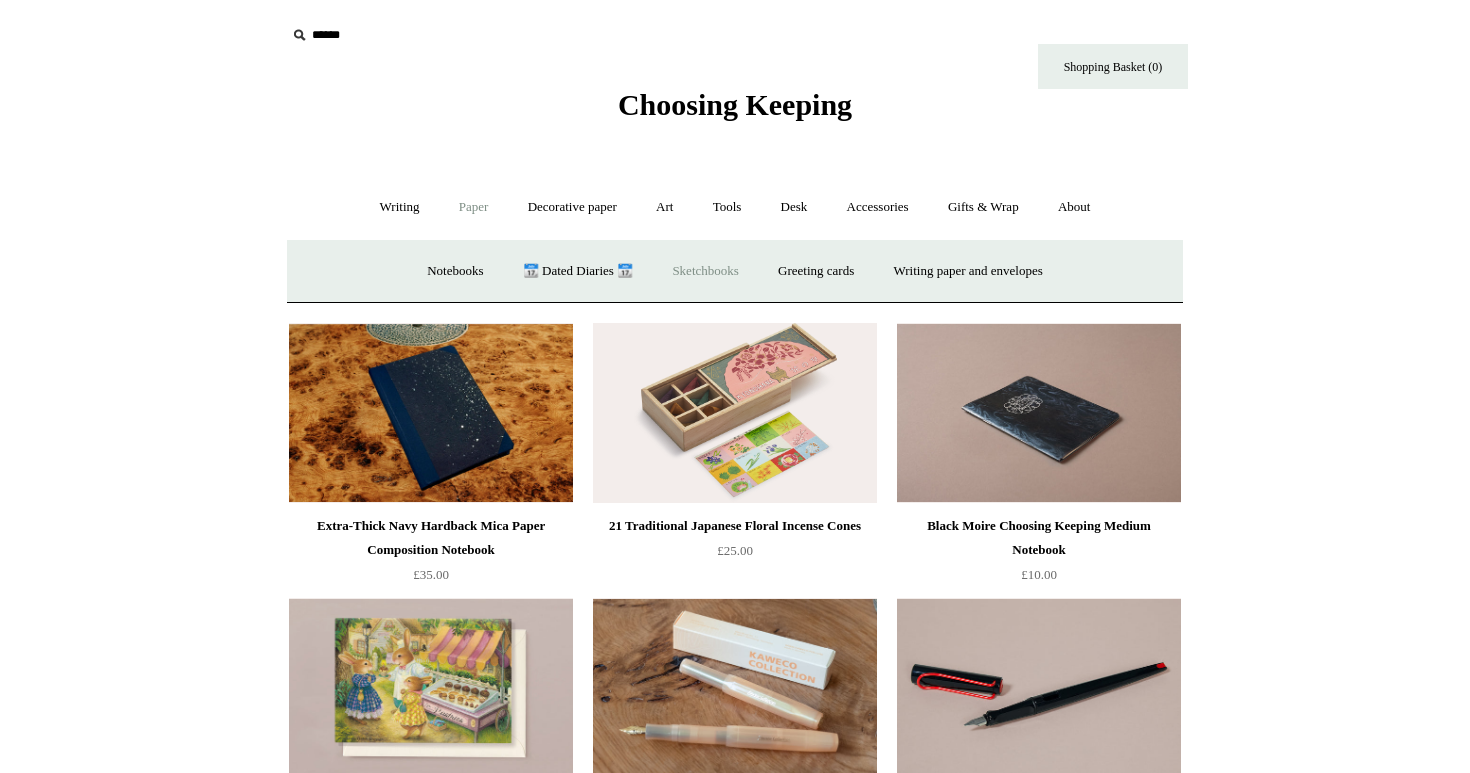 click on "Sketchbooks +" at bounding box center [705, 271] 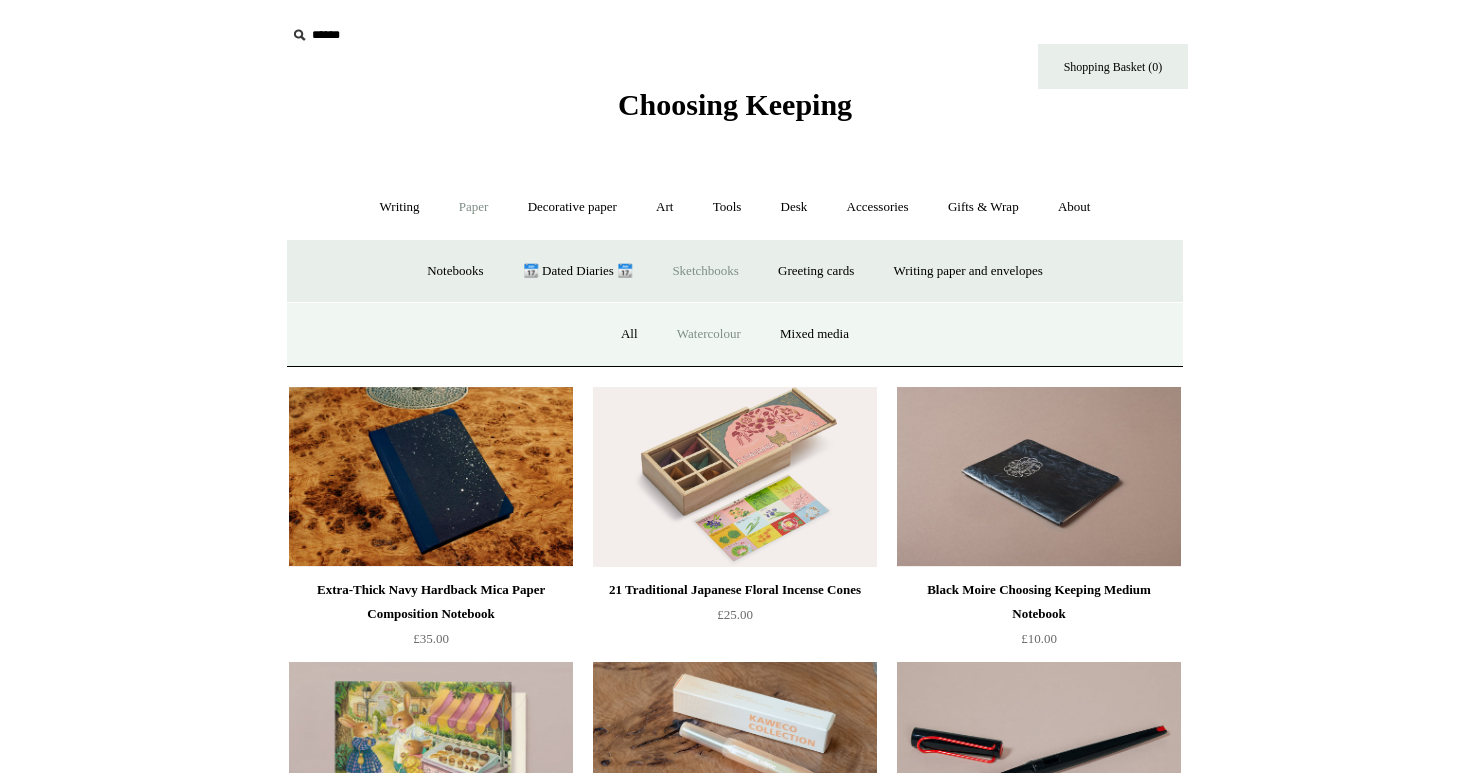 click on "Watercolour" at bounding box center (709, 334) 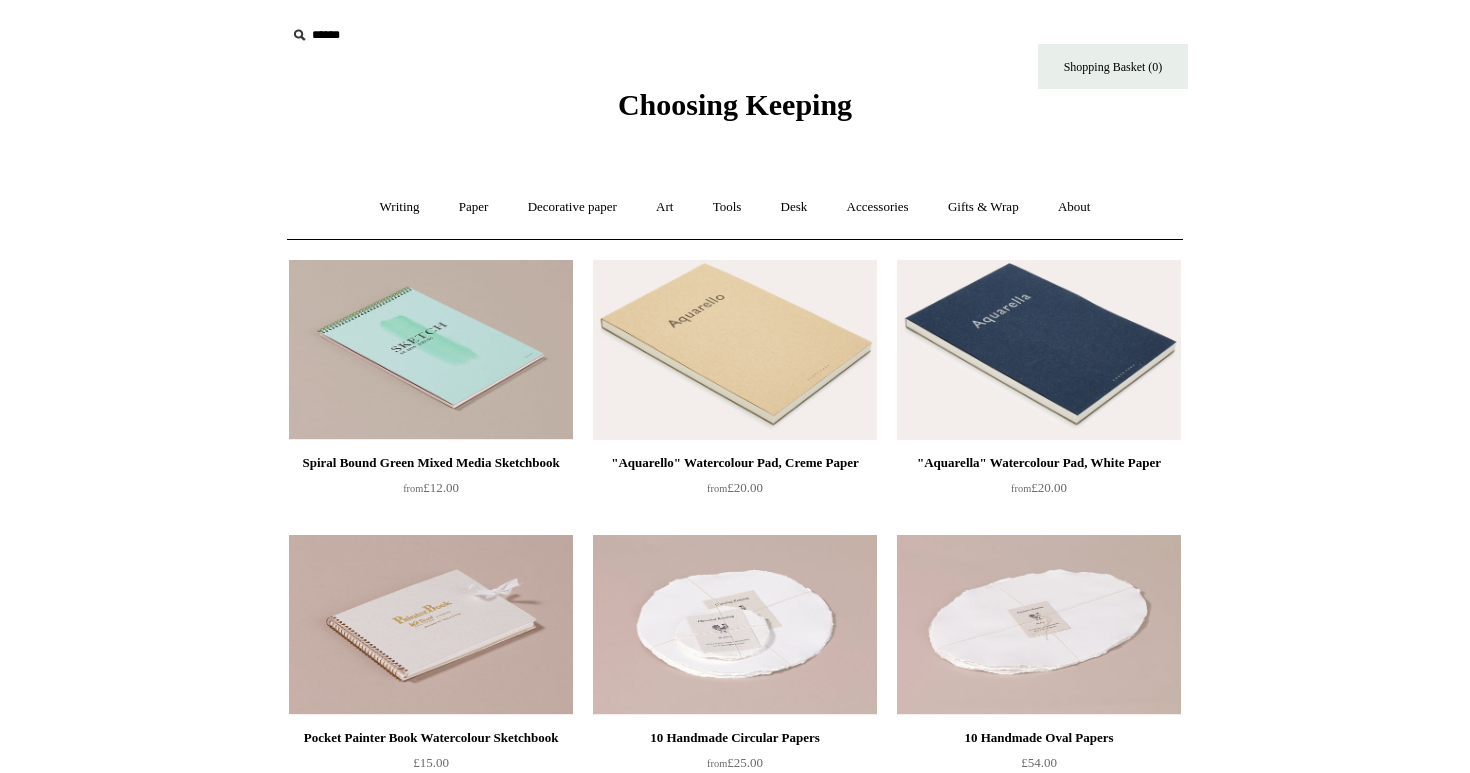 scroll, scrollTop: 0, scrollLeft: 0, axis: both 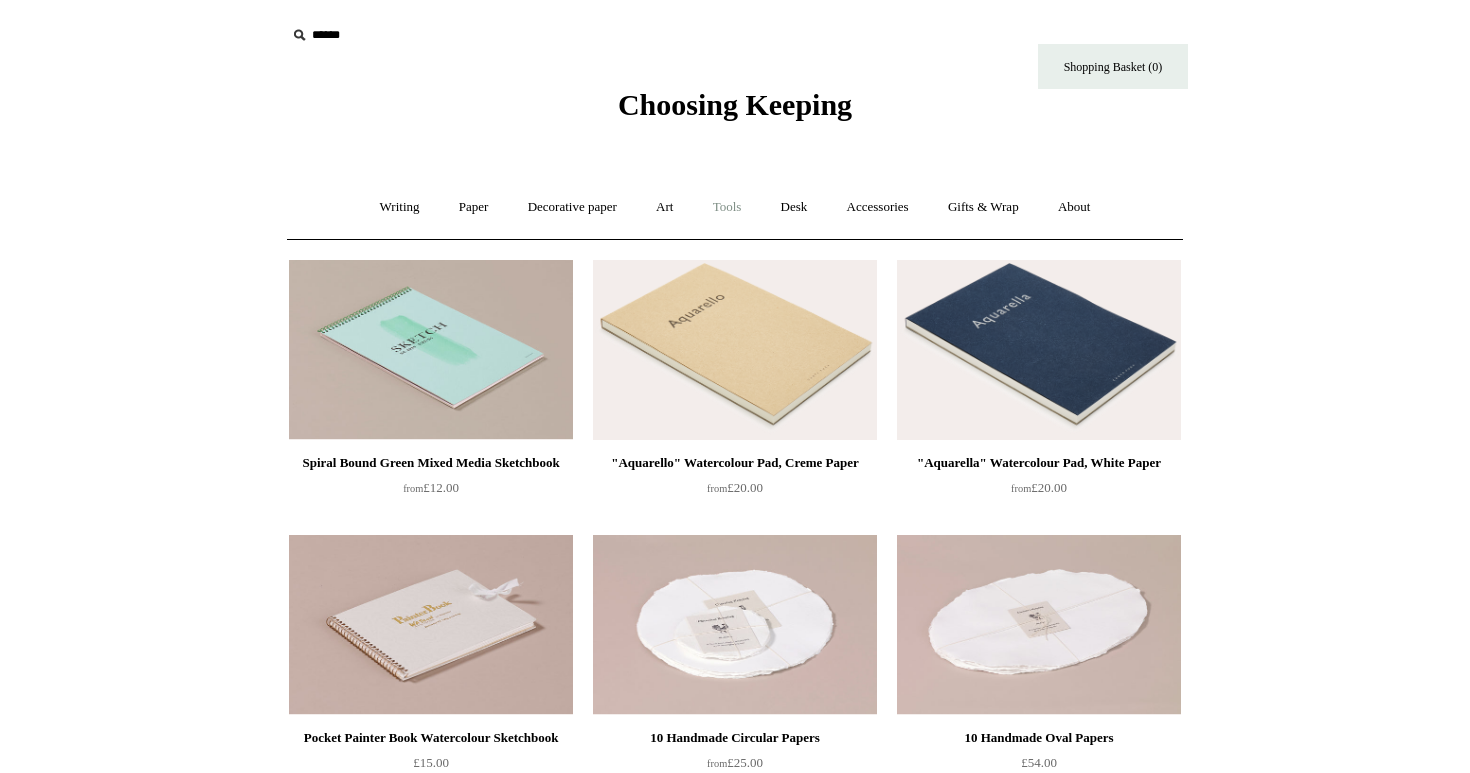 click on "Tools +" at bounding box center [727, 207] 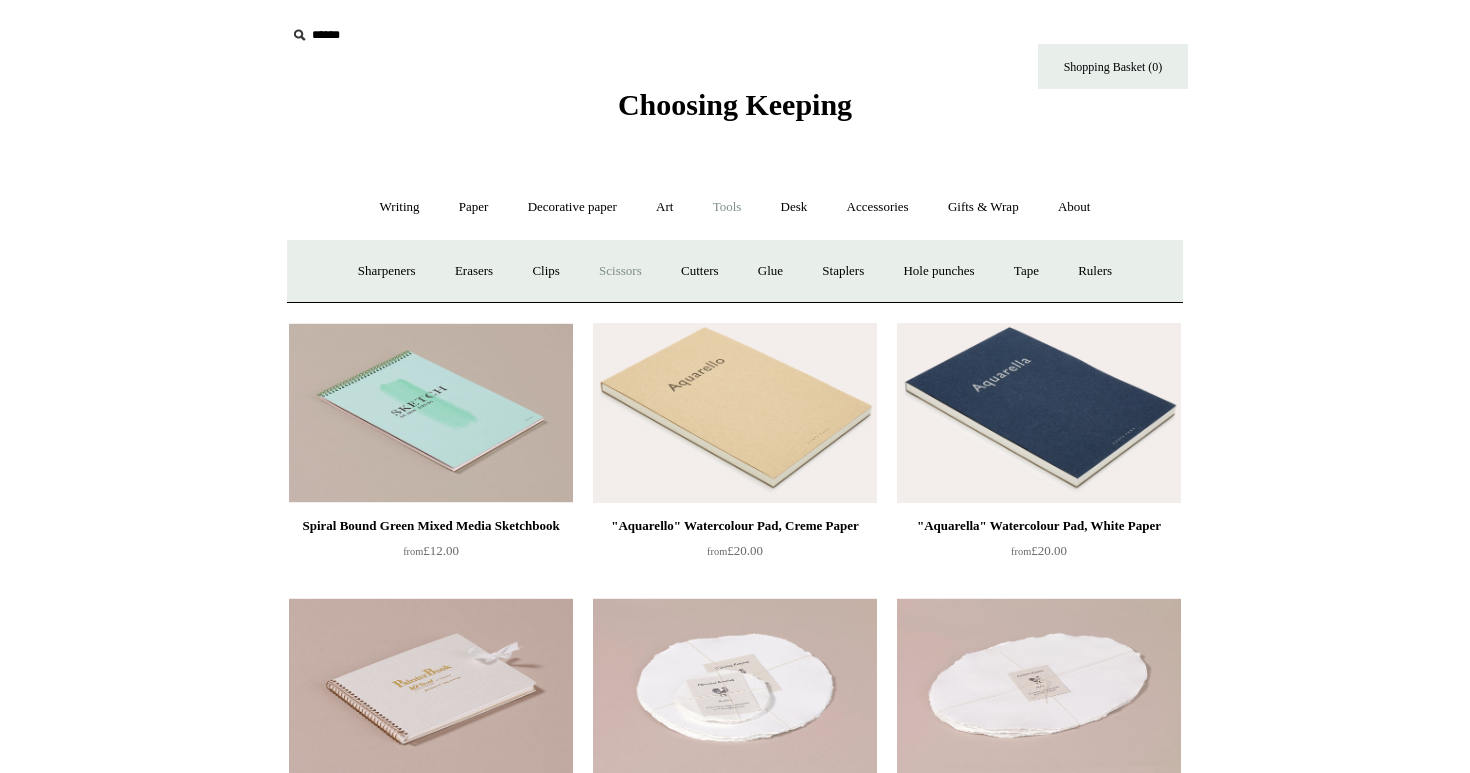 click on "Scissors" at bounding box center [620, 271] 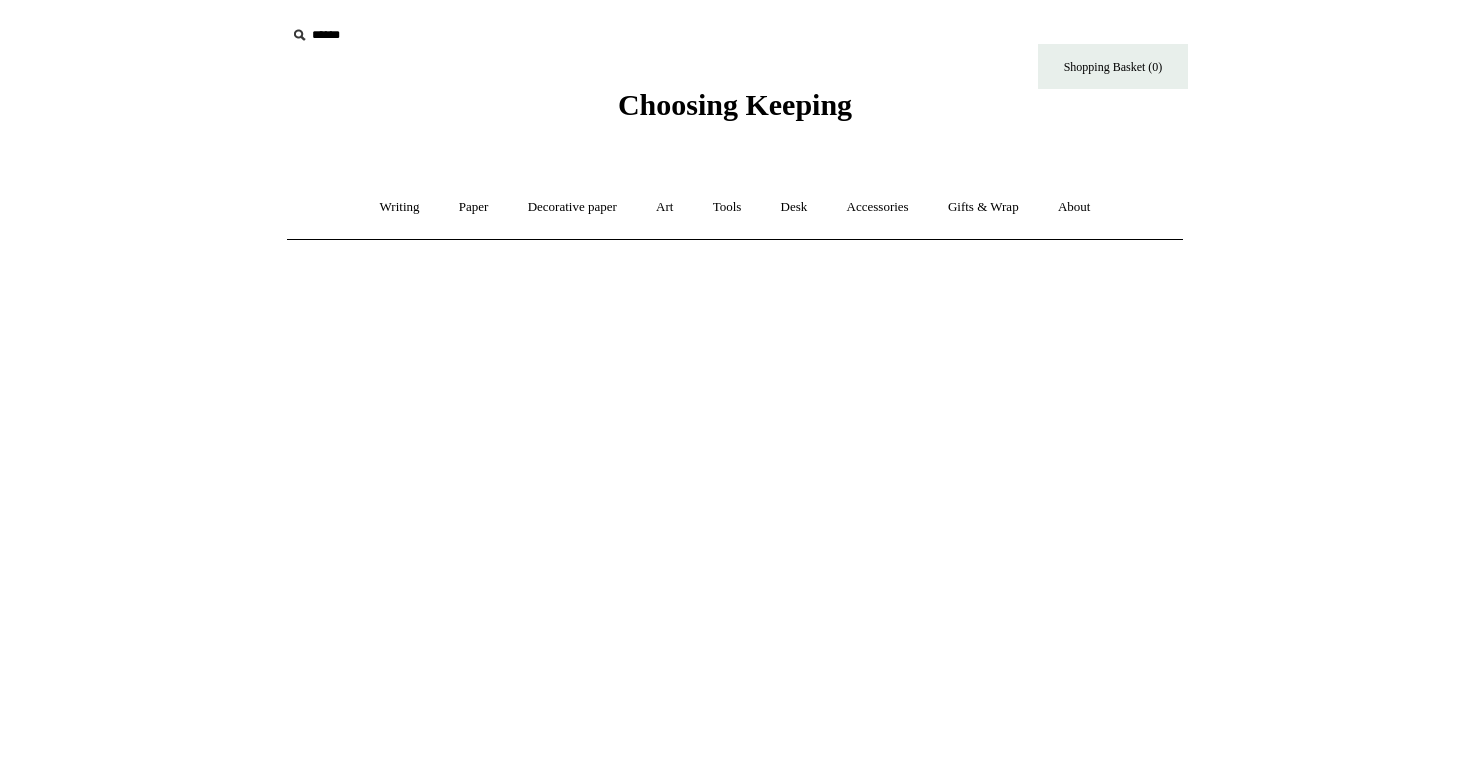 scroll, scrollTop: 0, scrollLeft: 0, axis: both 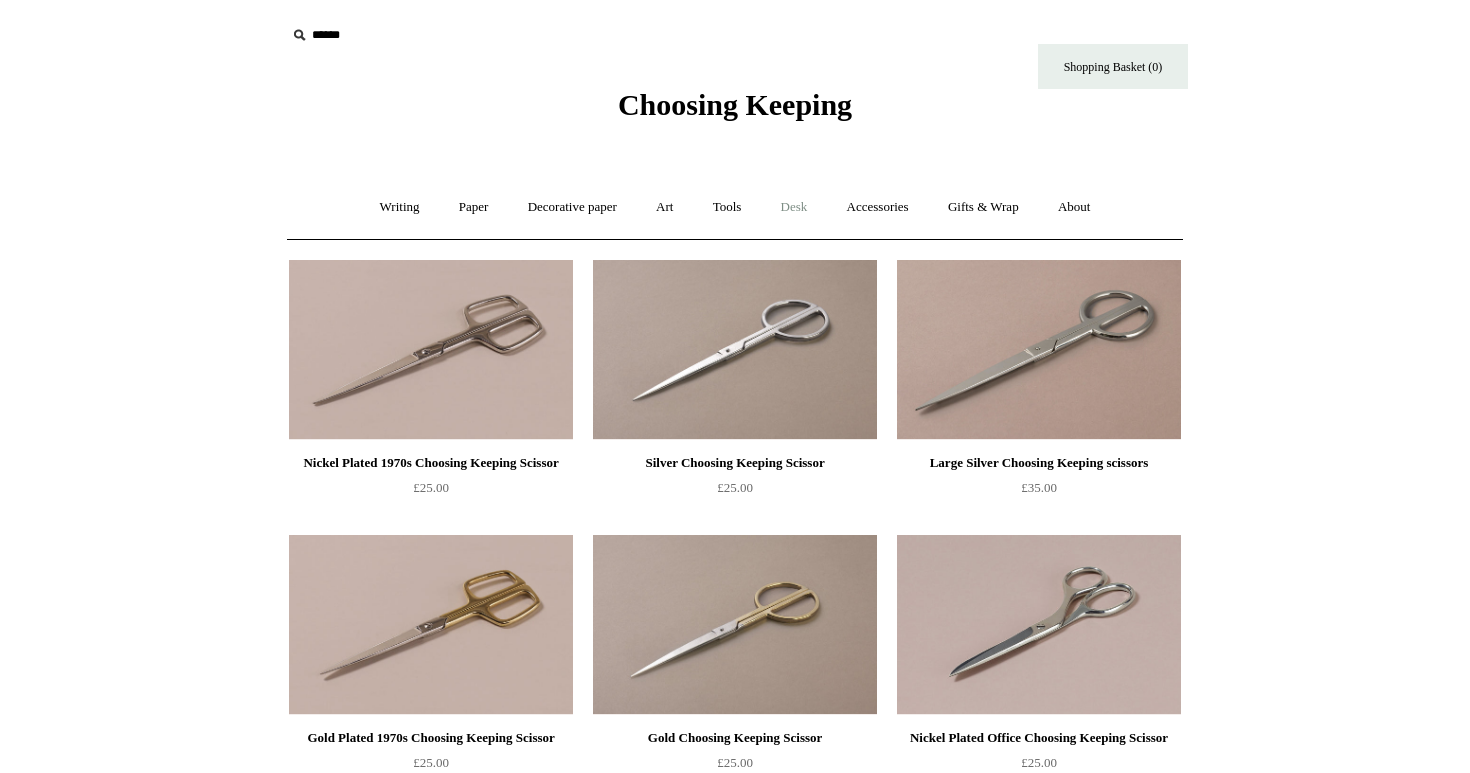 click on "Desk +" at bounding box center [794, 207] 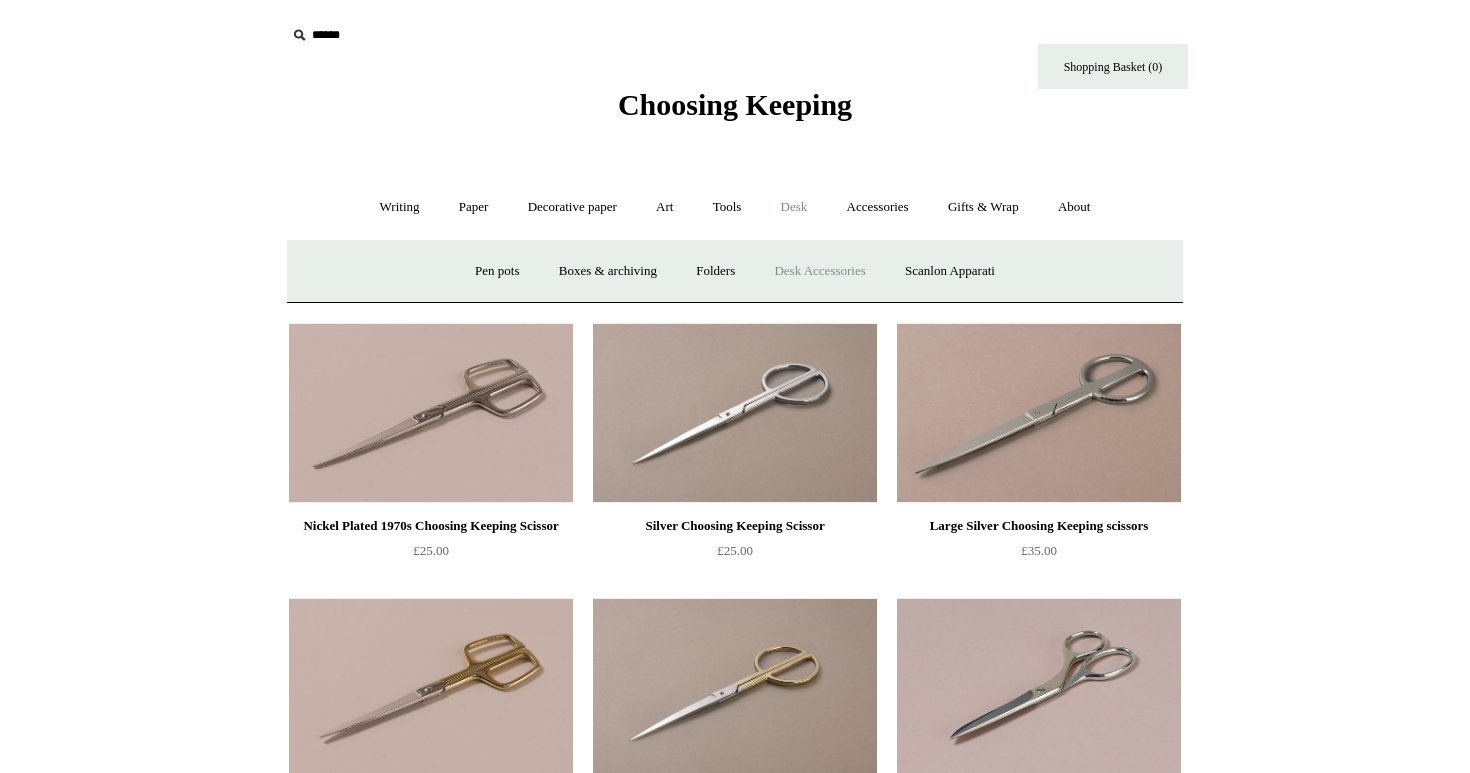 click on "Desk Accessories" at bounding box center (819, 271) 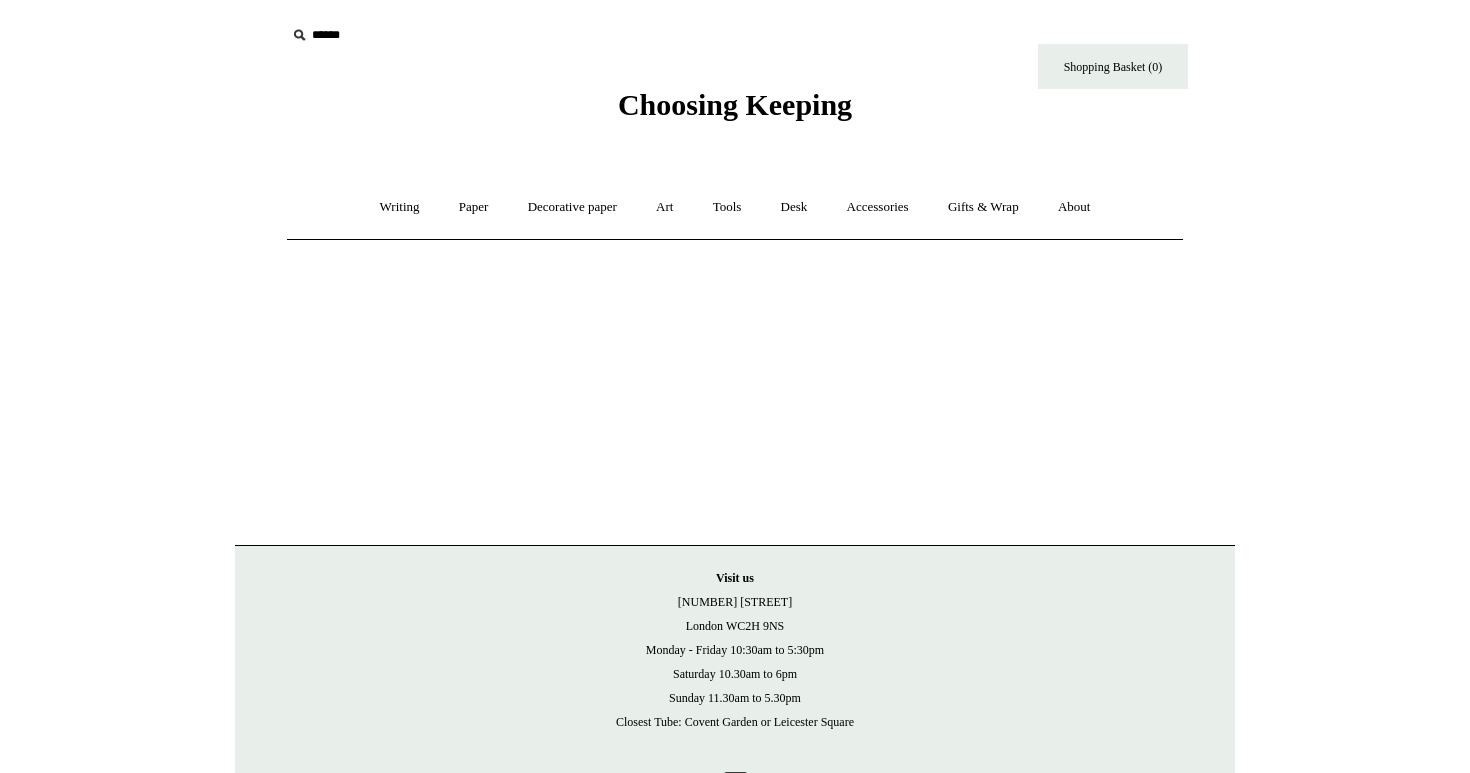 scroll, scrollTop: 0, scrollLeft: 0, axis: both 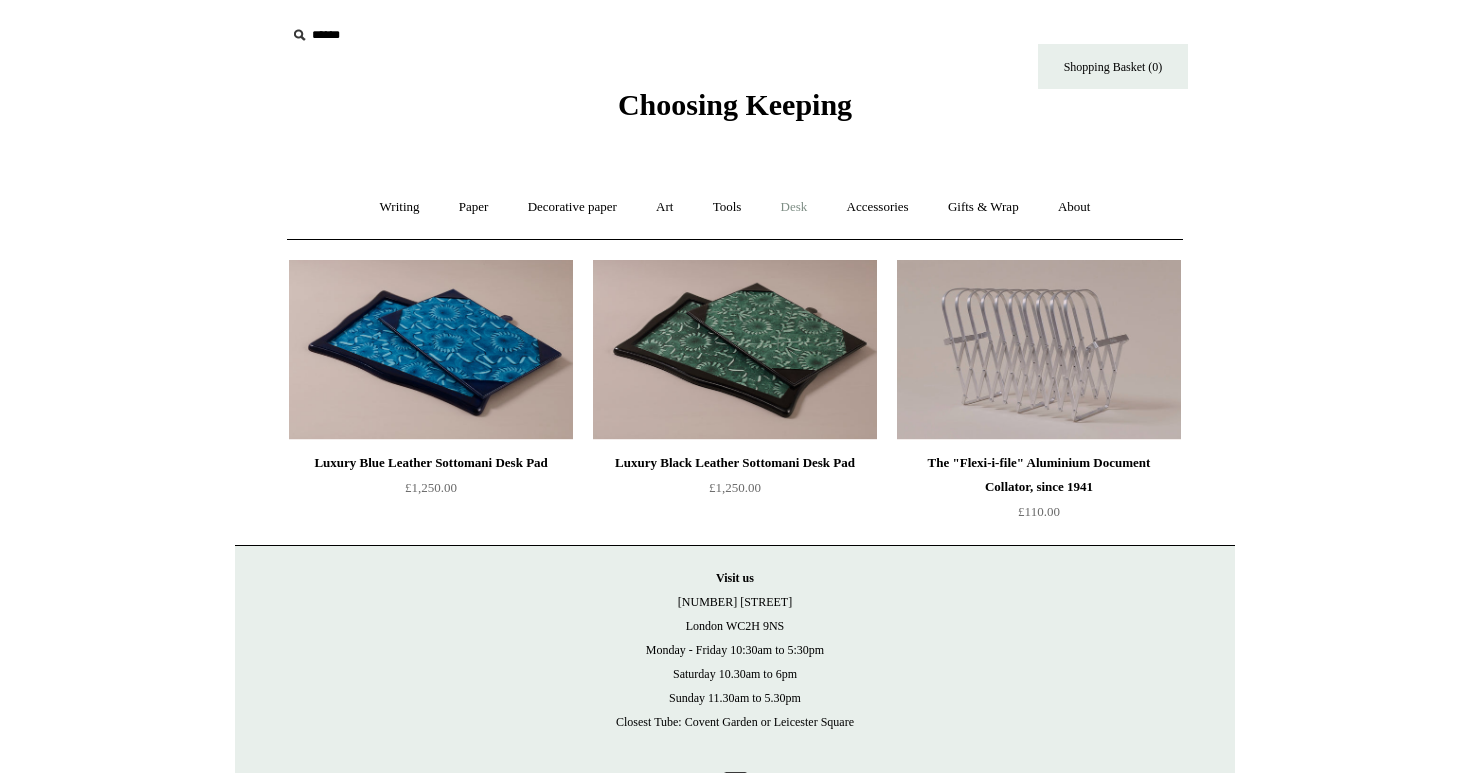 click on "Desk +" at bounding box center (794, 207) 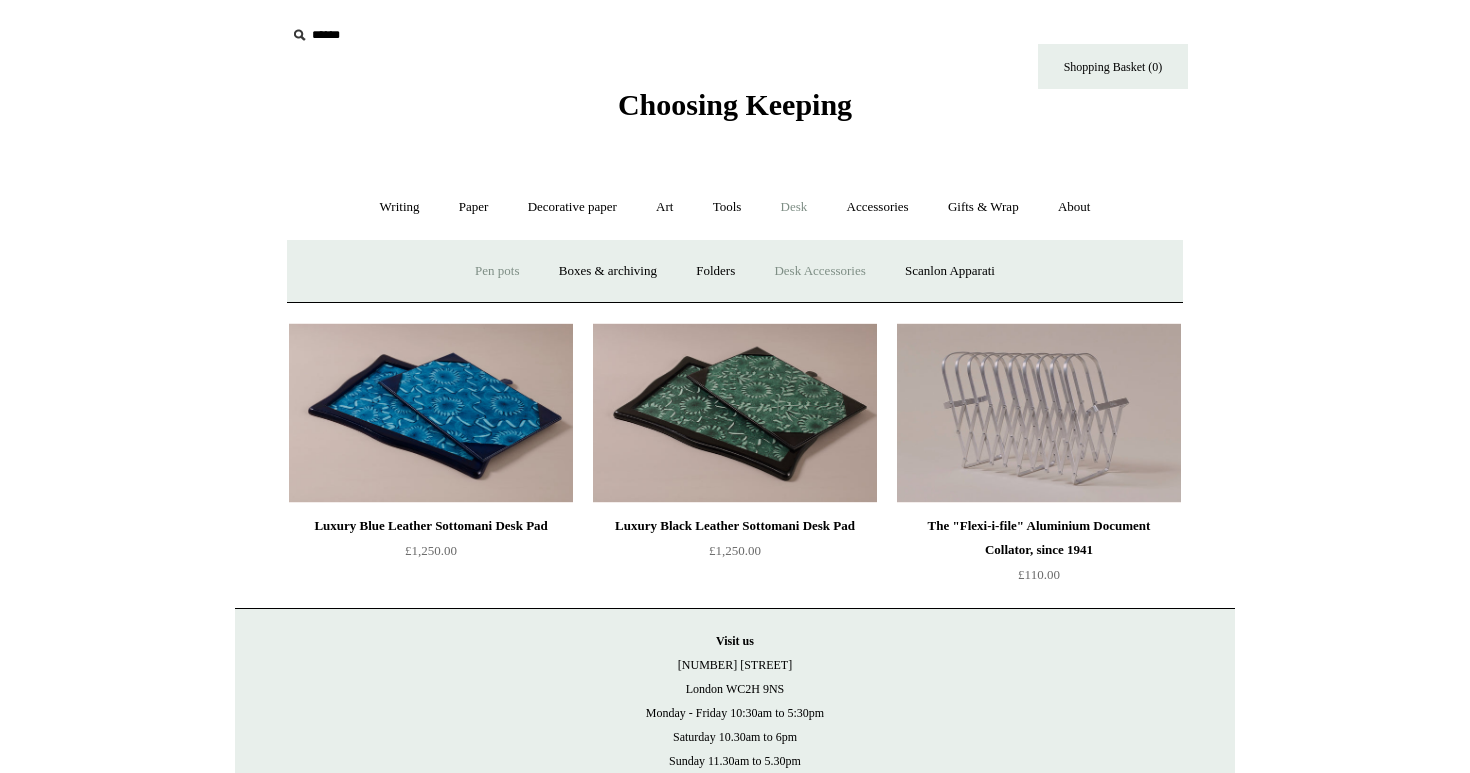 click on "Pen pots" at bounding box center (497, 271) 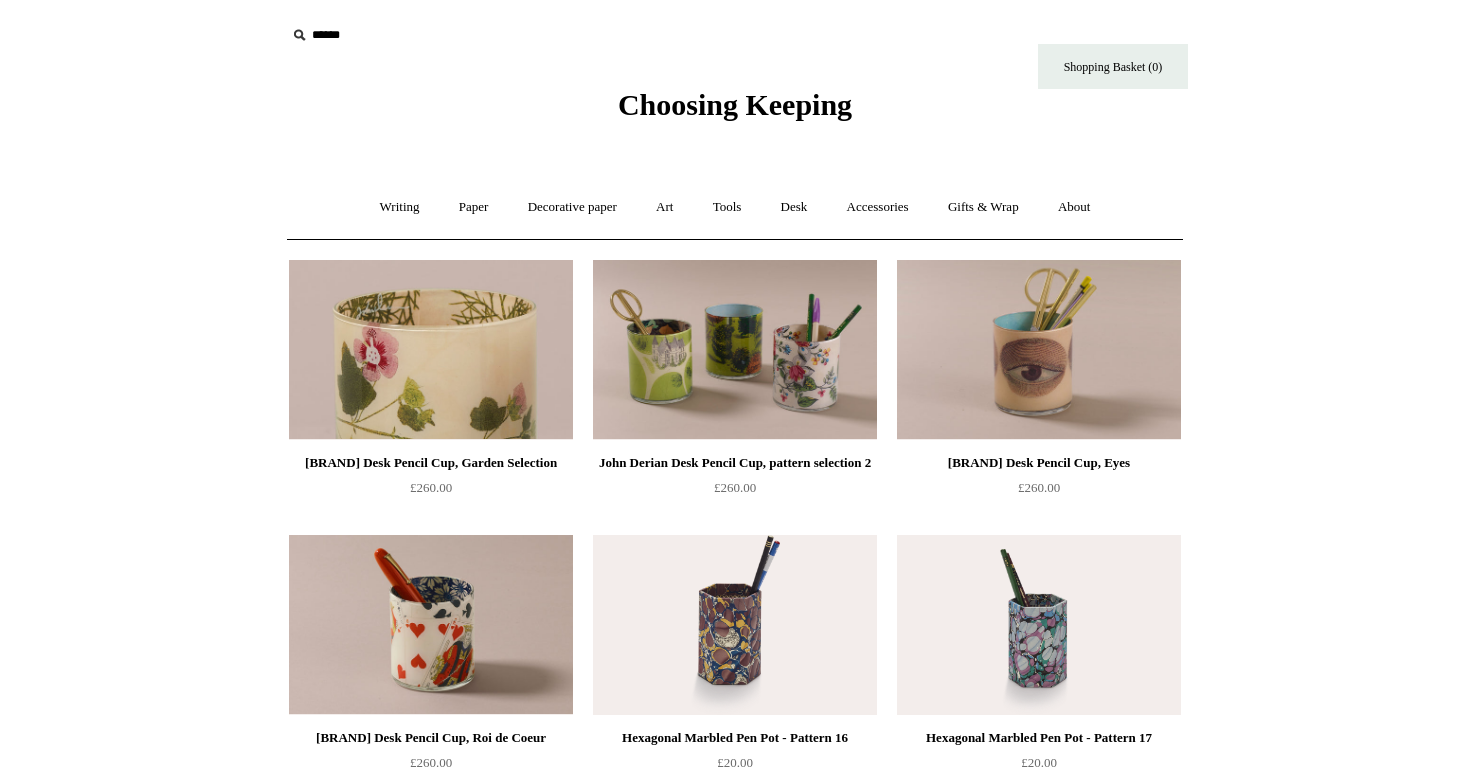 scroll, scrollTop: 0, scrollLeft: 0, axis: both 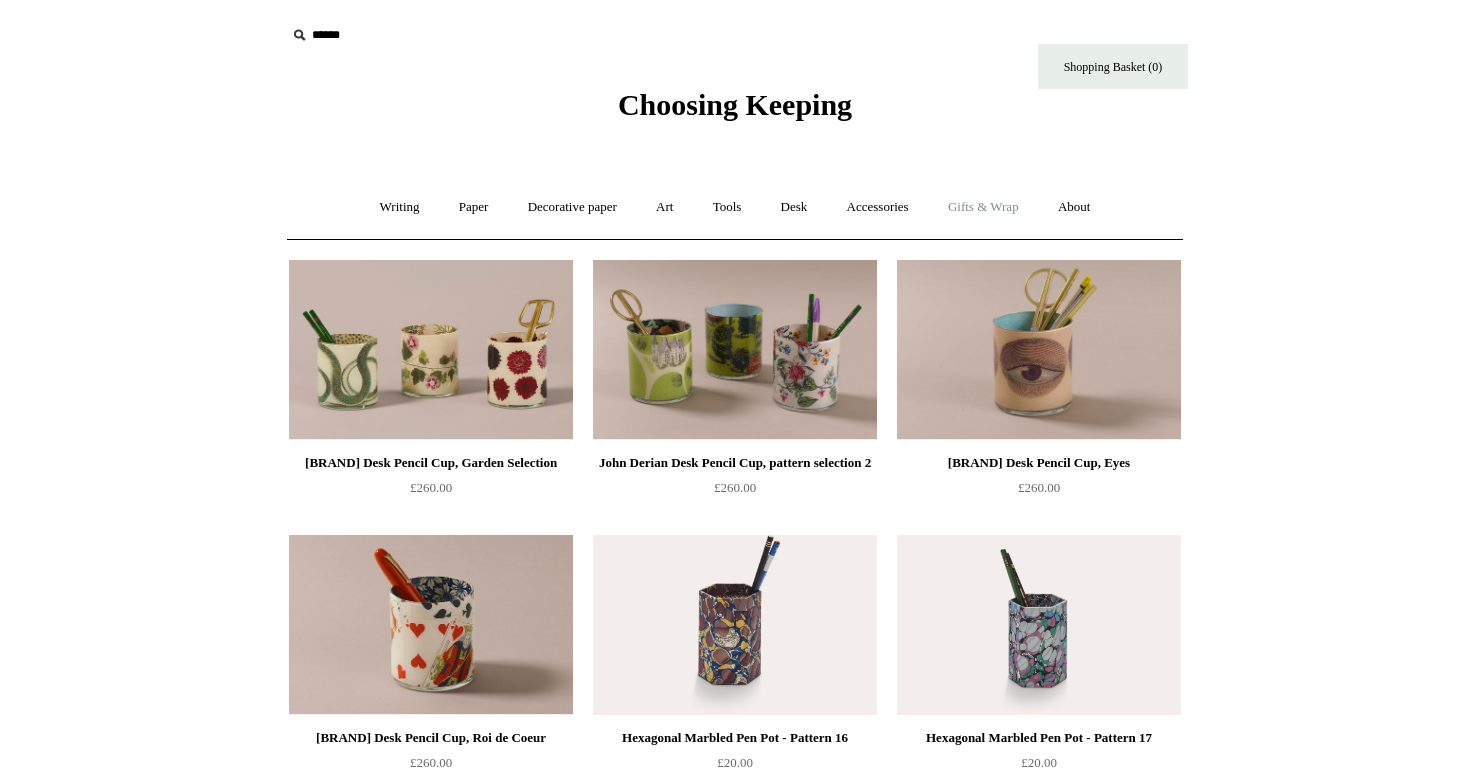 click on "Gifts & Wrap +" at bounding box center [983, 207] 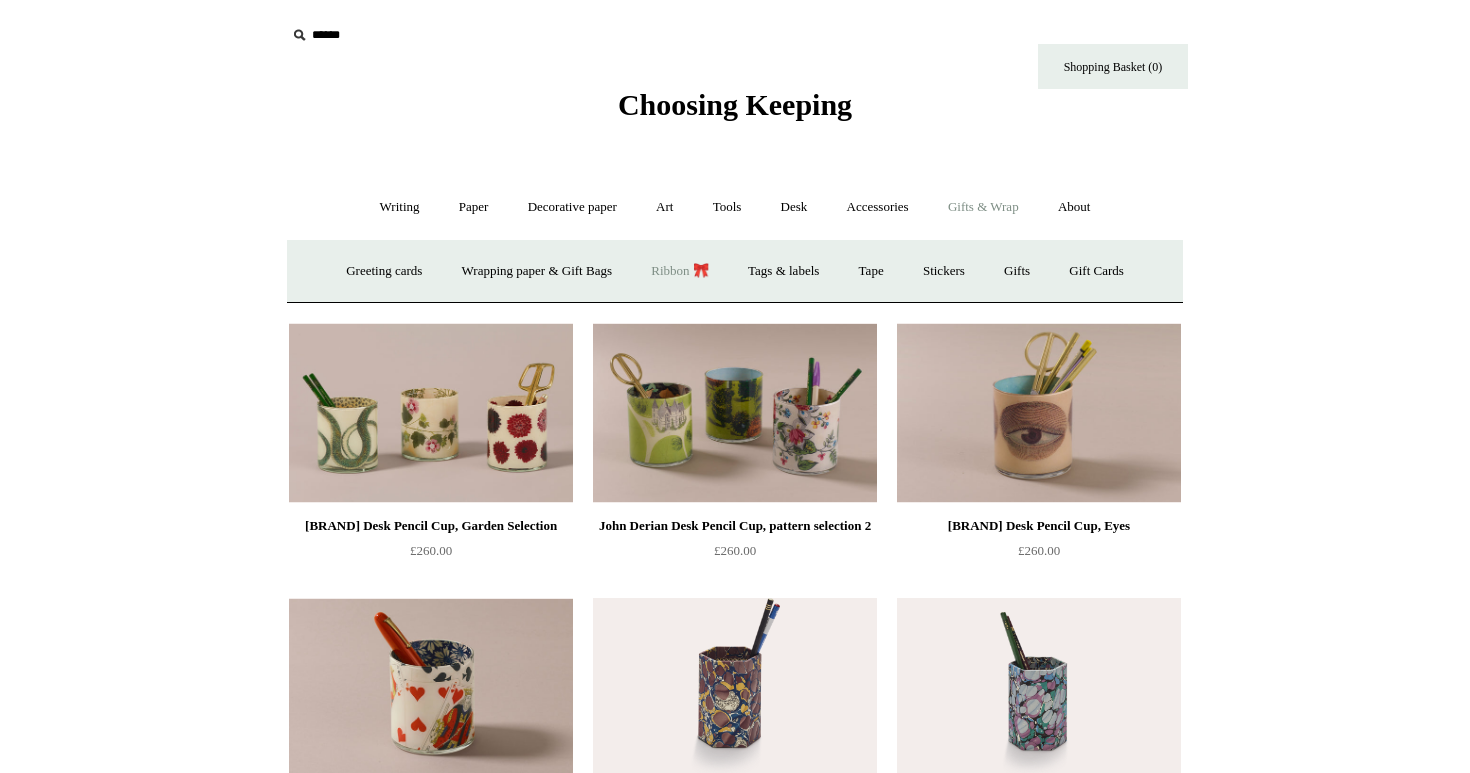 click on "Ribbon 🎀" at bounding box center [680, 271] 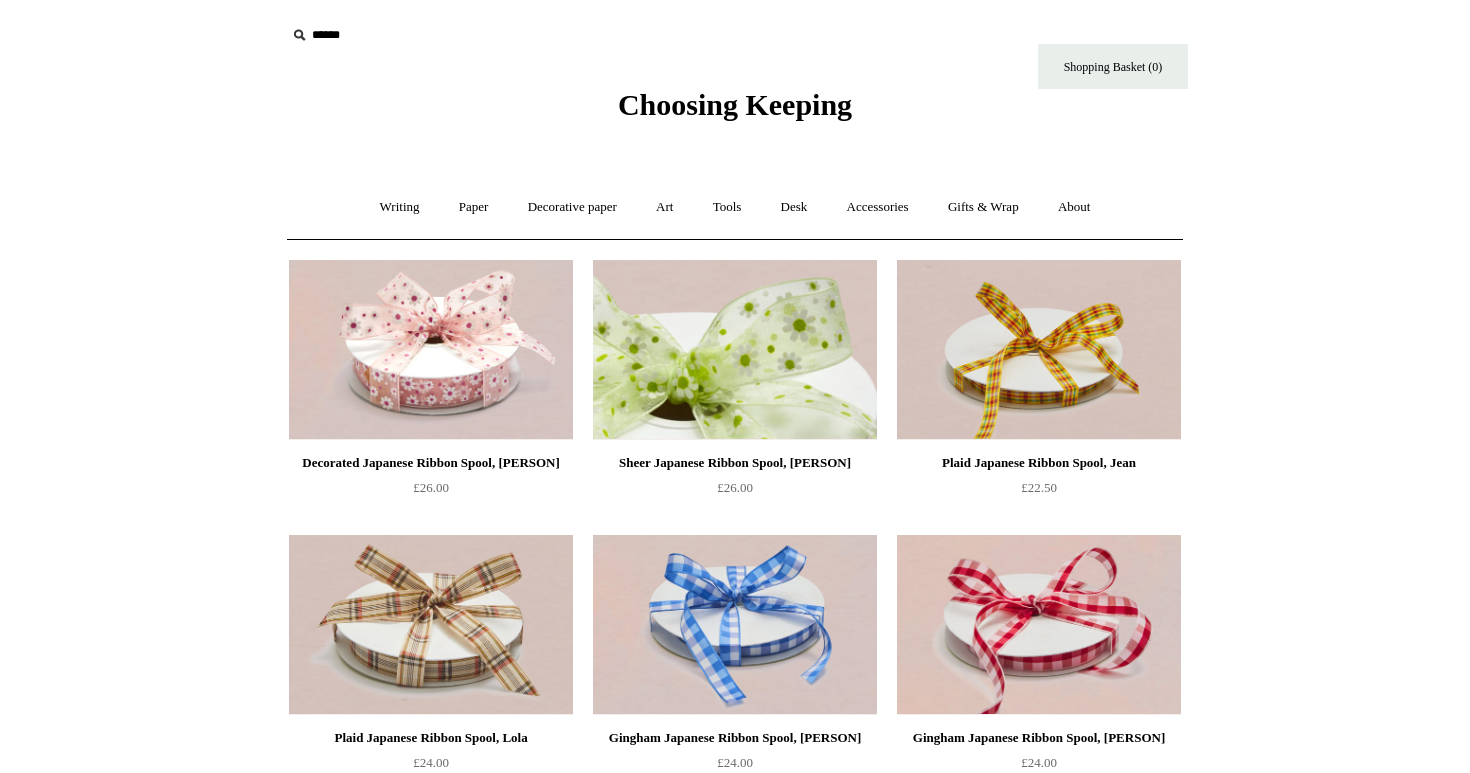 scroll, scrollTop: 0, scrollLeft: 0, axis: both 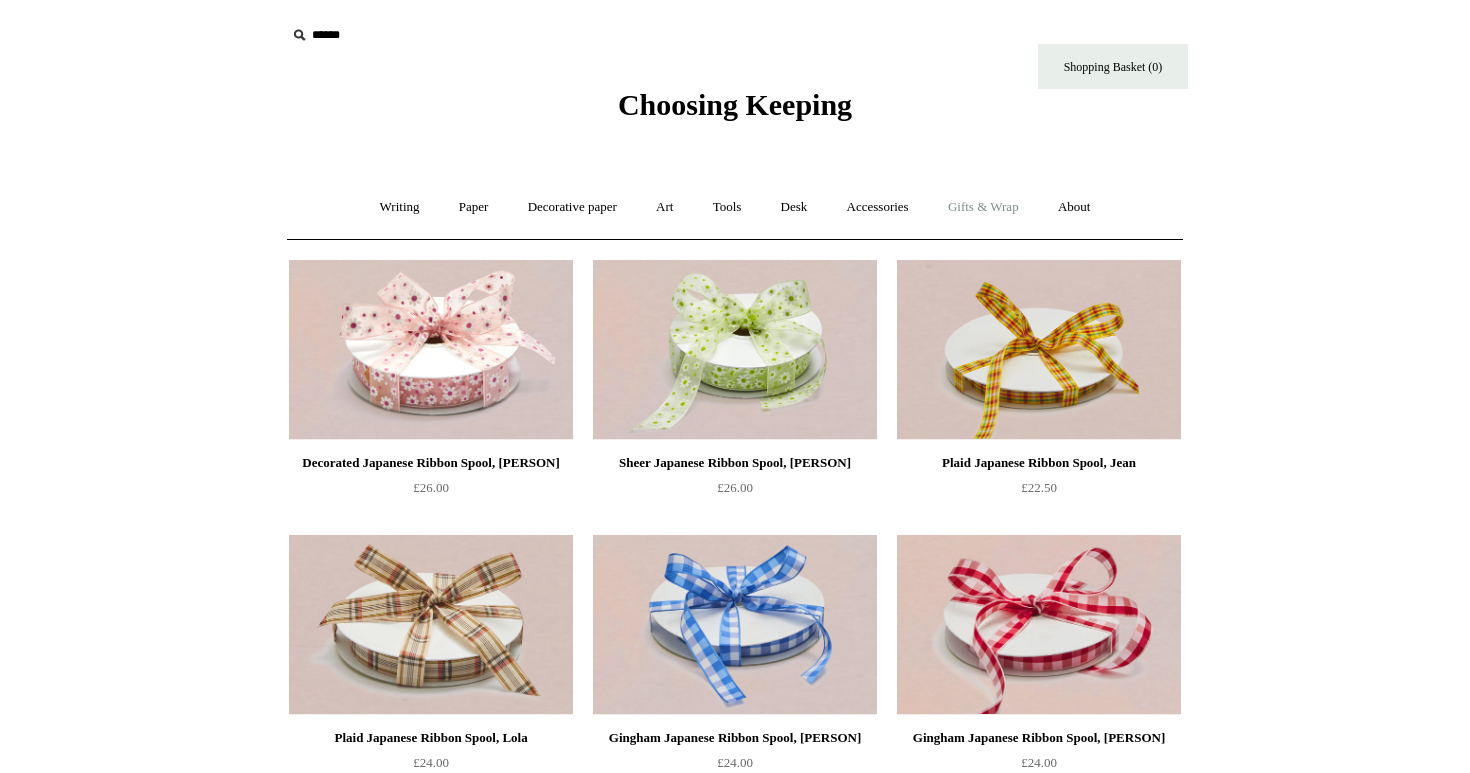 click on "Gifts & Wrap +" at bounding box center [983, 207] 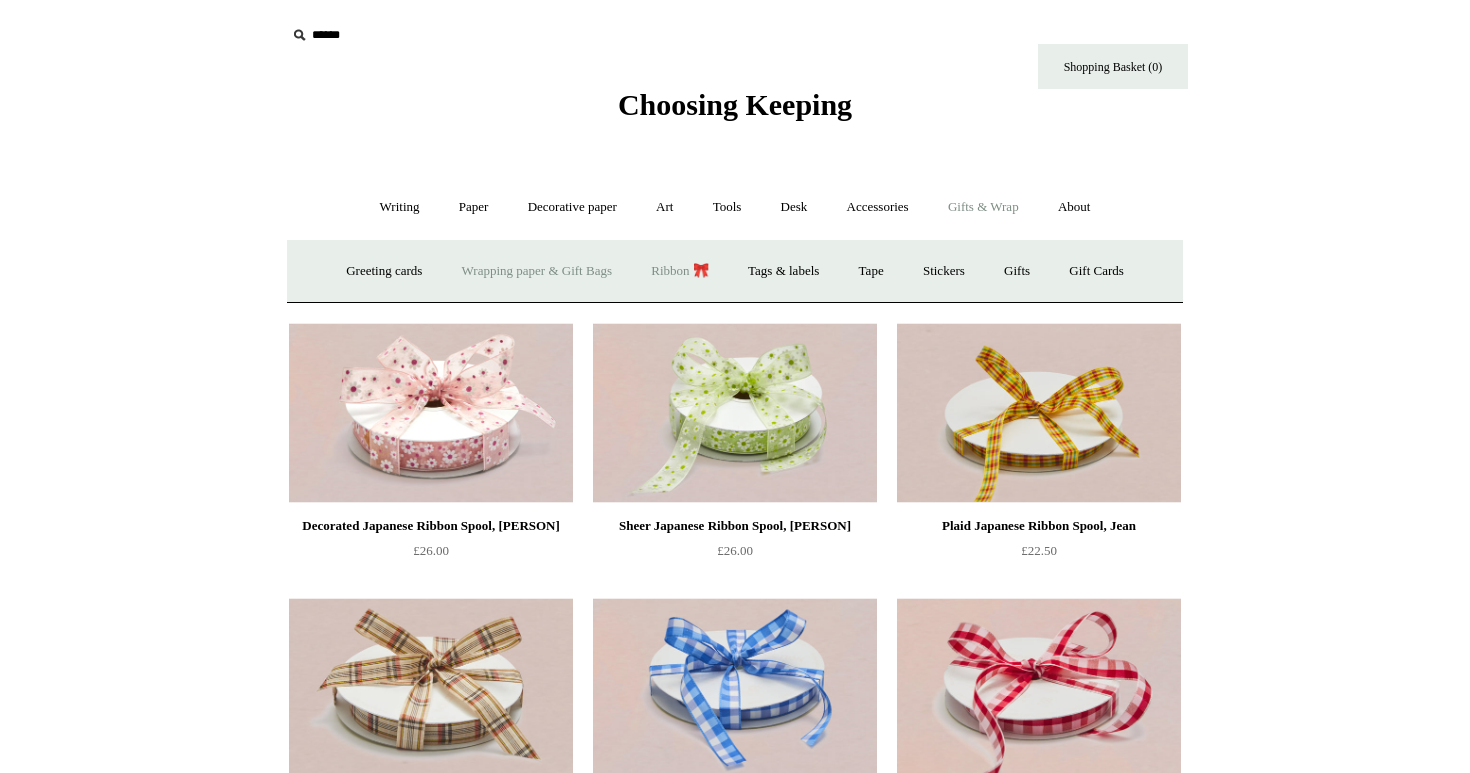 click on "Wrapping paper & Gift Bags" at bounding box center (537, 271) 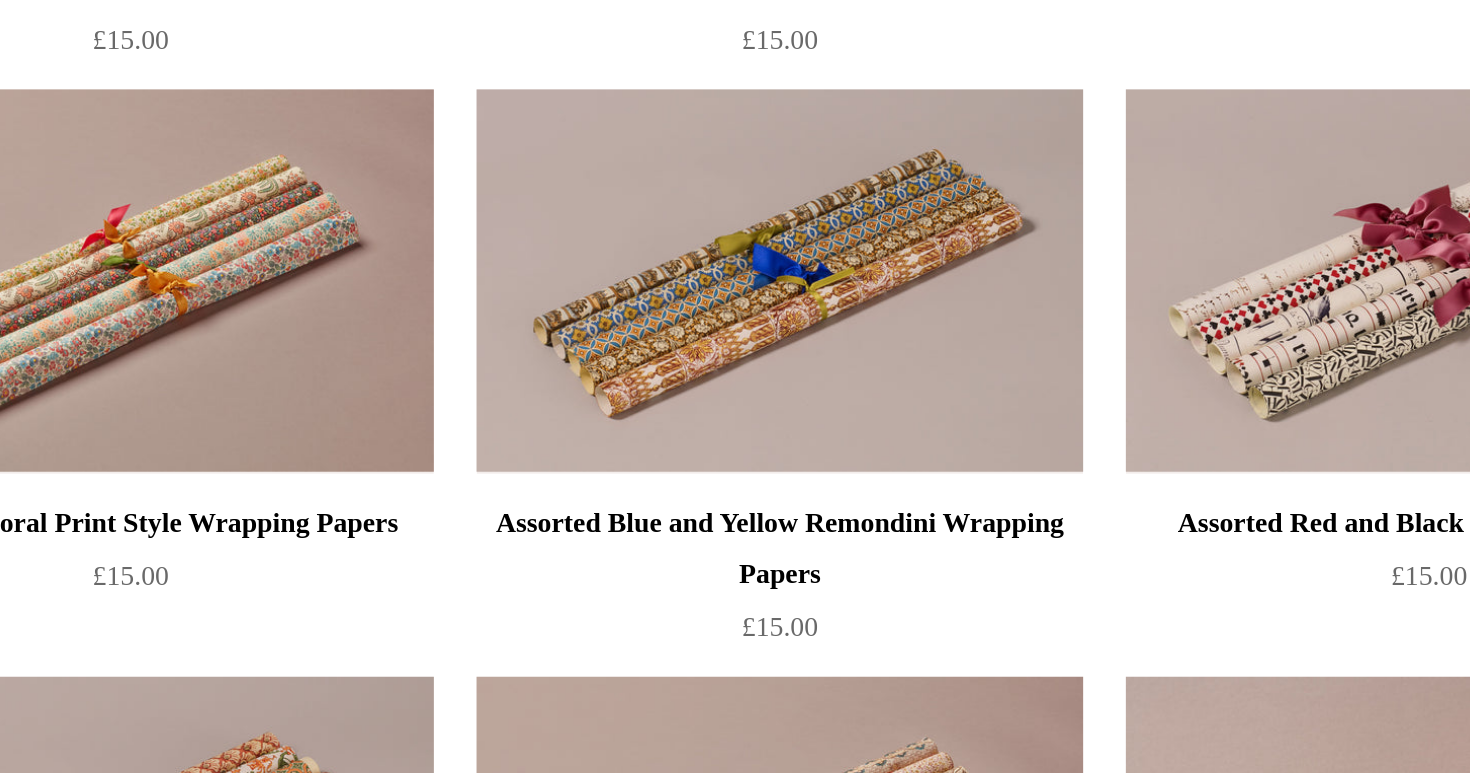 scroll, scrollTop: 895, scrollLeft: 0, axis: vertical 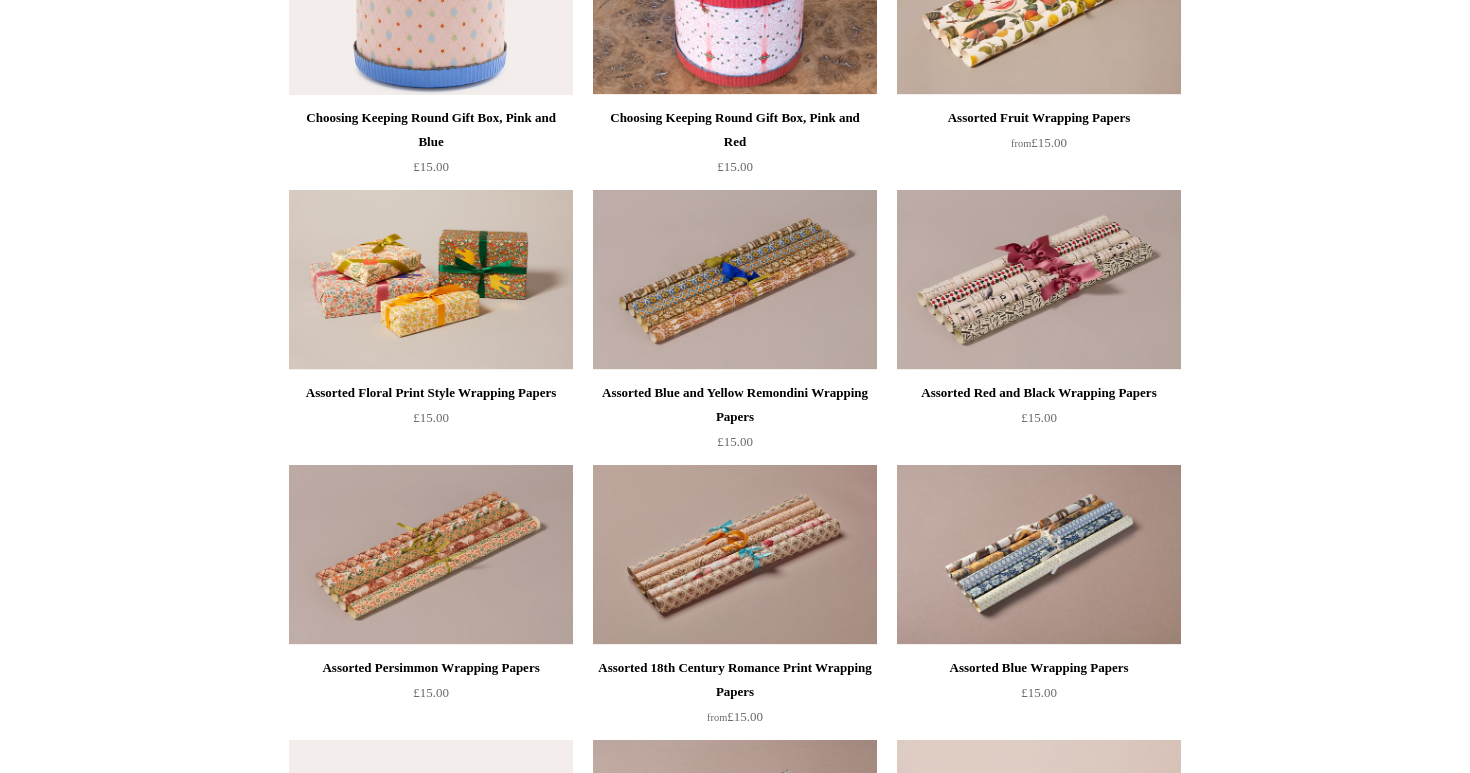 click at bounding box center [431, 280] 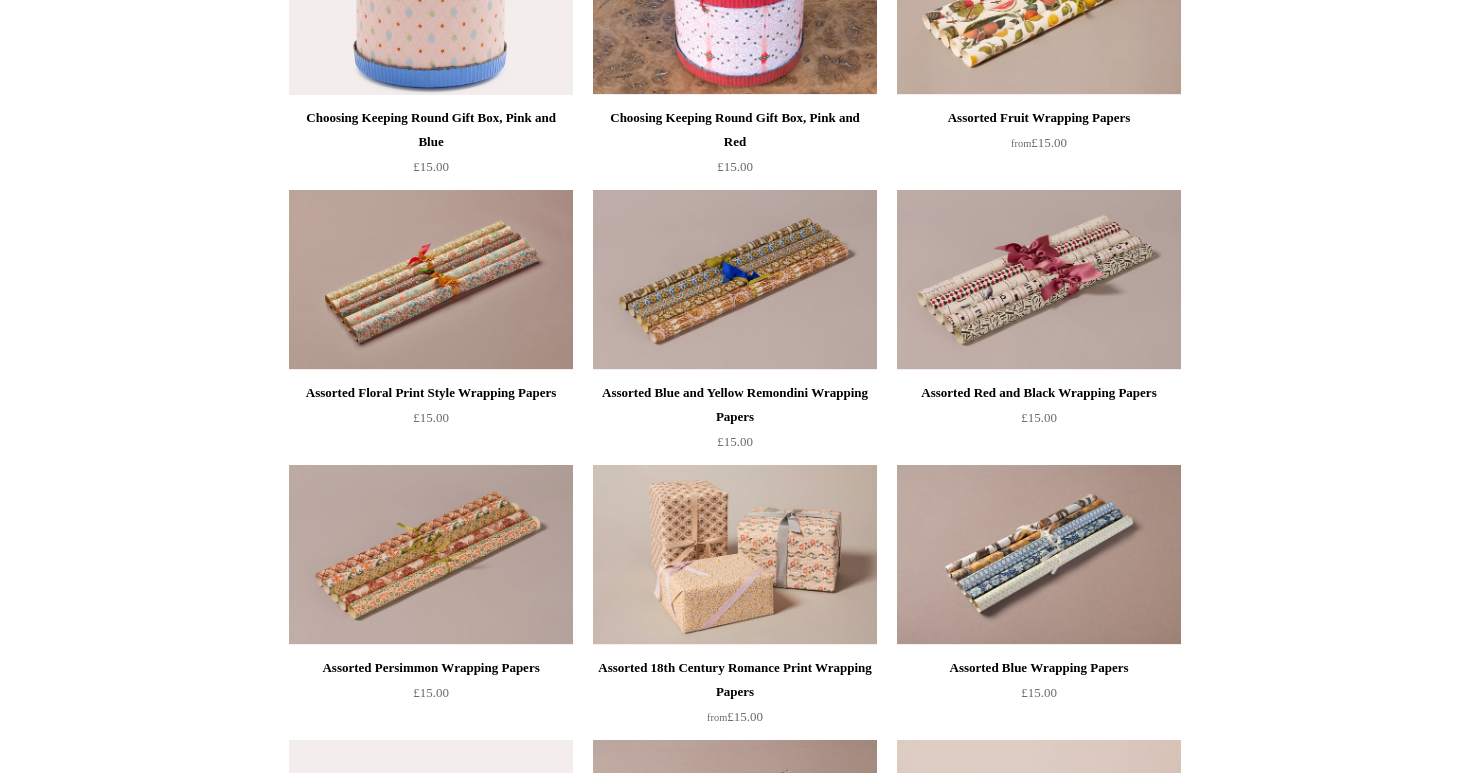 click at bounding box center (735, 555) 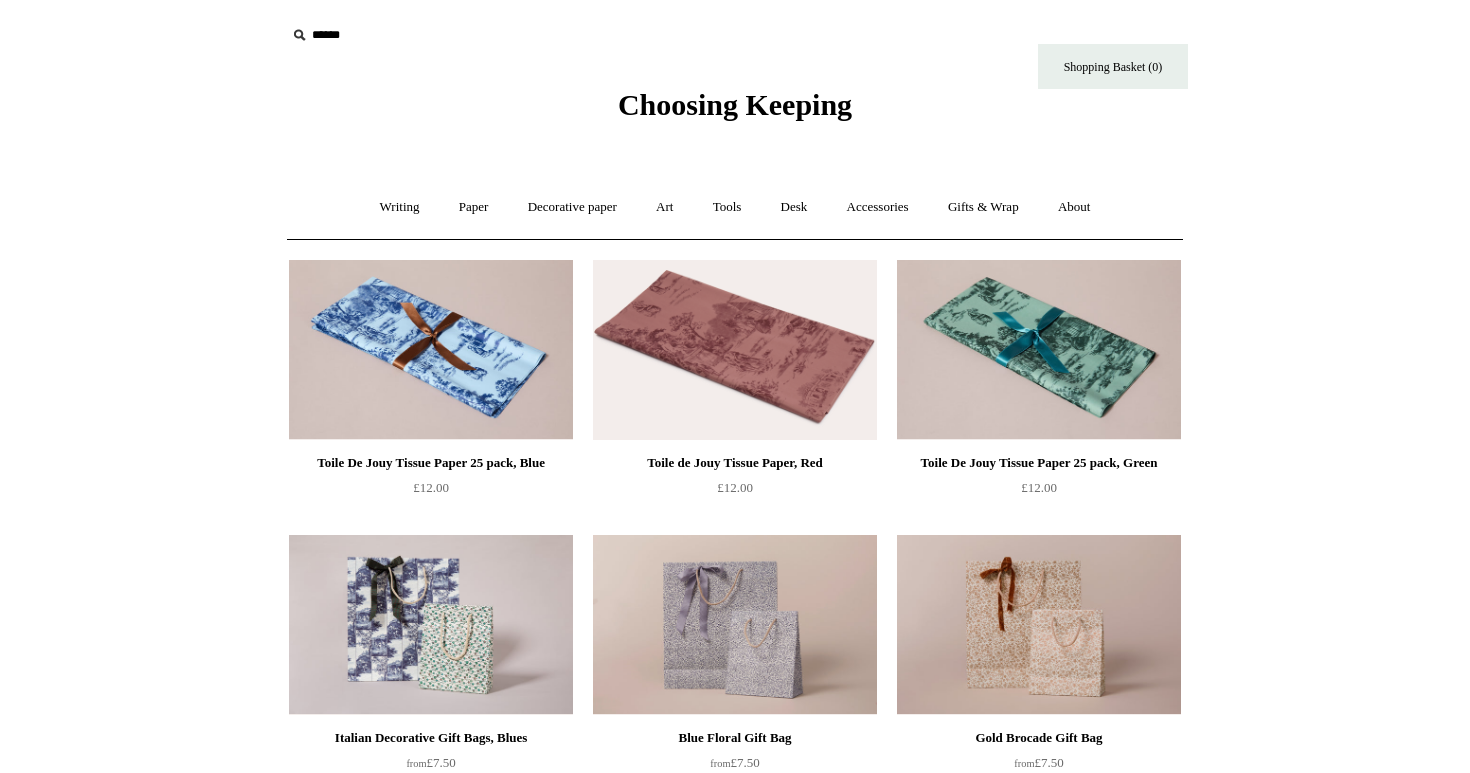 scroll, scrollTop: 0, scrollLeft: 0, axis: both 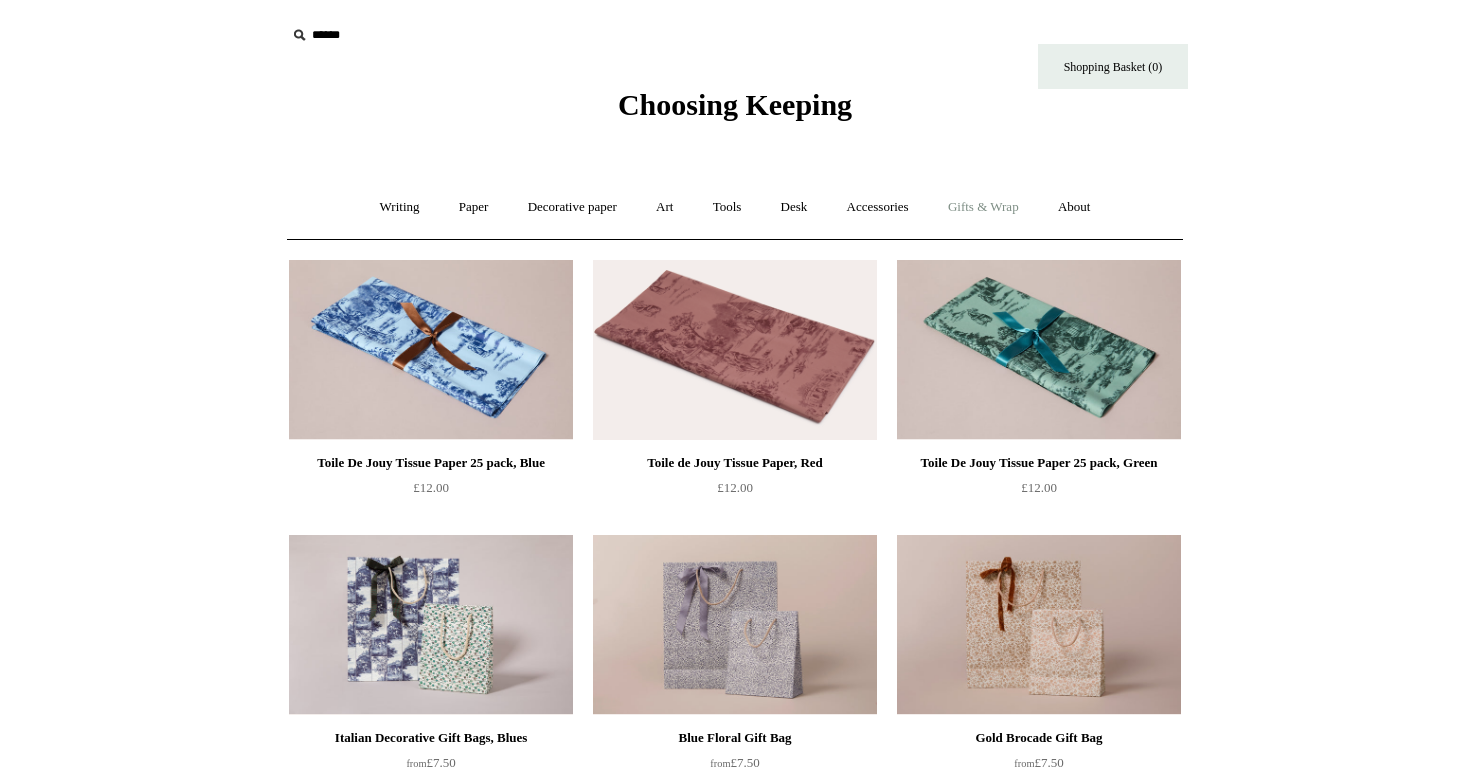 click on "Gifts & Wrap +" at bounding box center [983, 207] 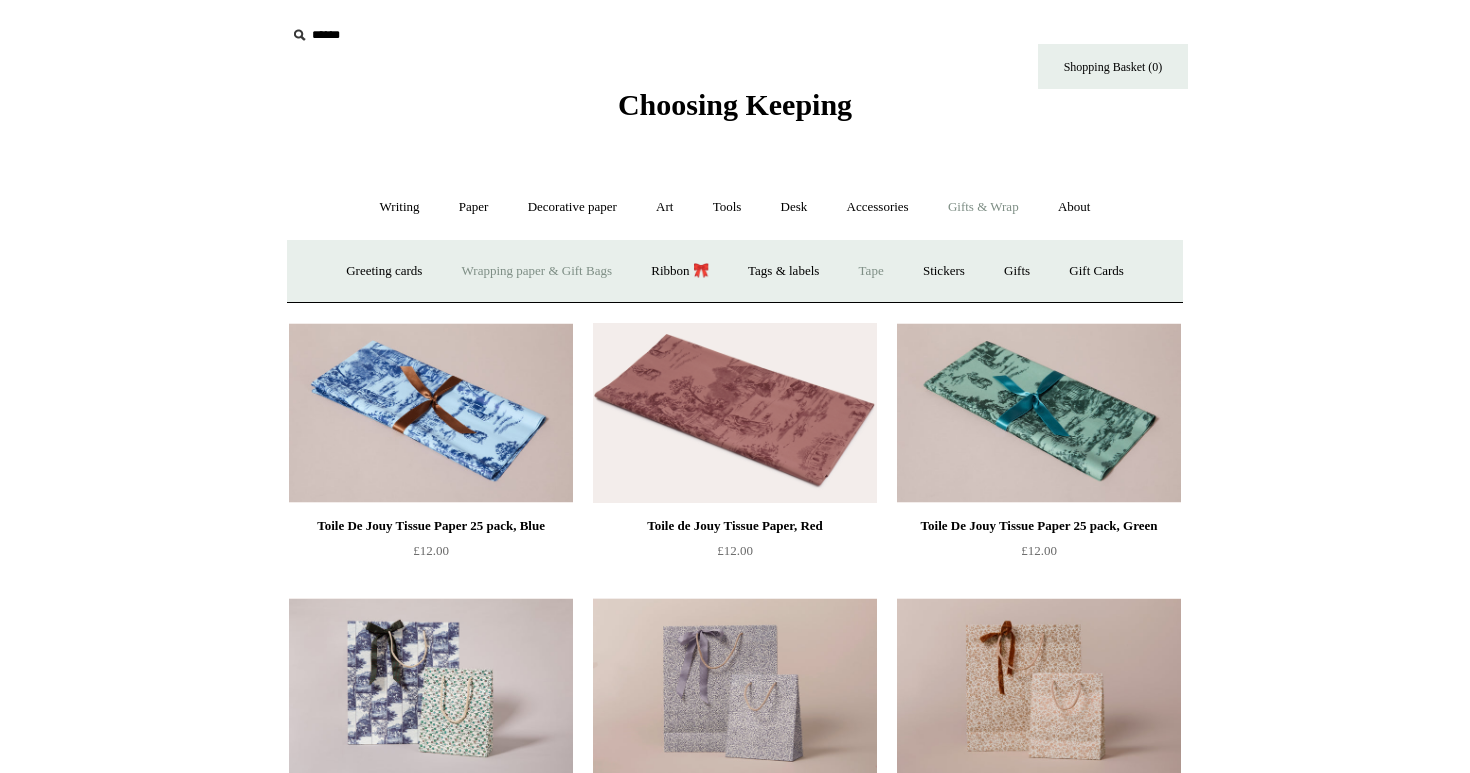 click on "Tape" at bounding box center (871, 271) 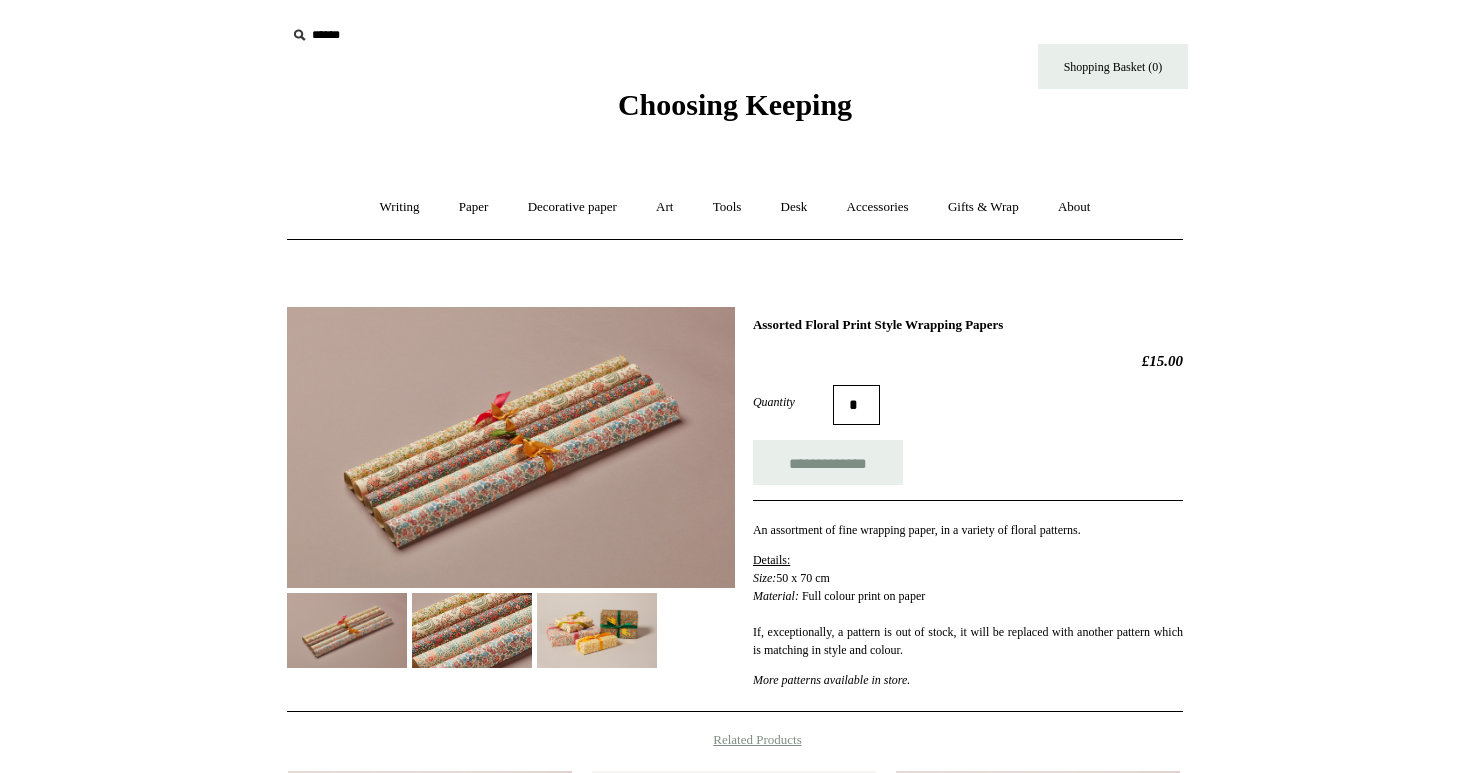 scroll, scrollTop: 0, scrollLeft: 0, axis: both 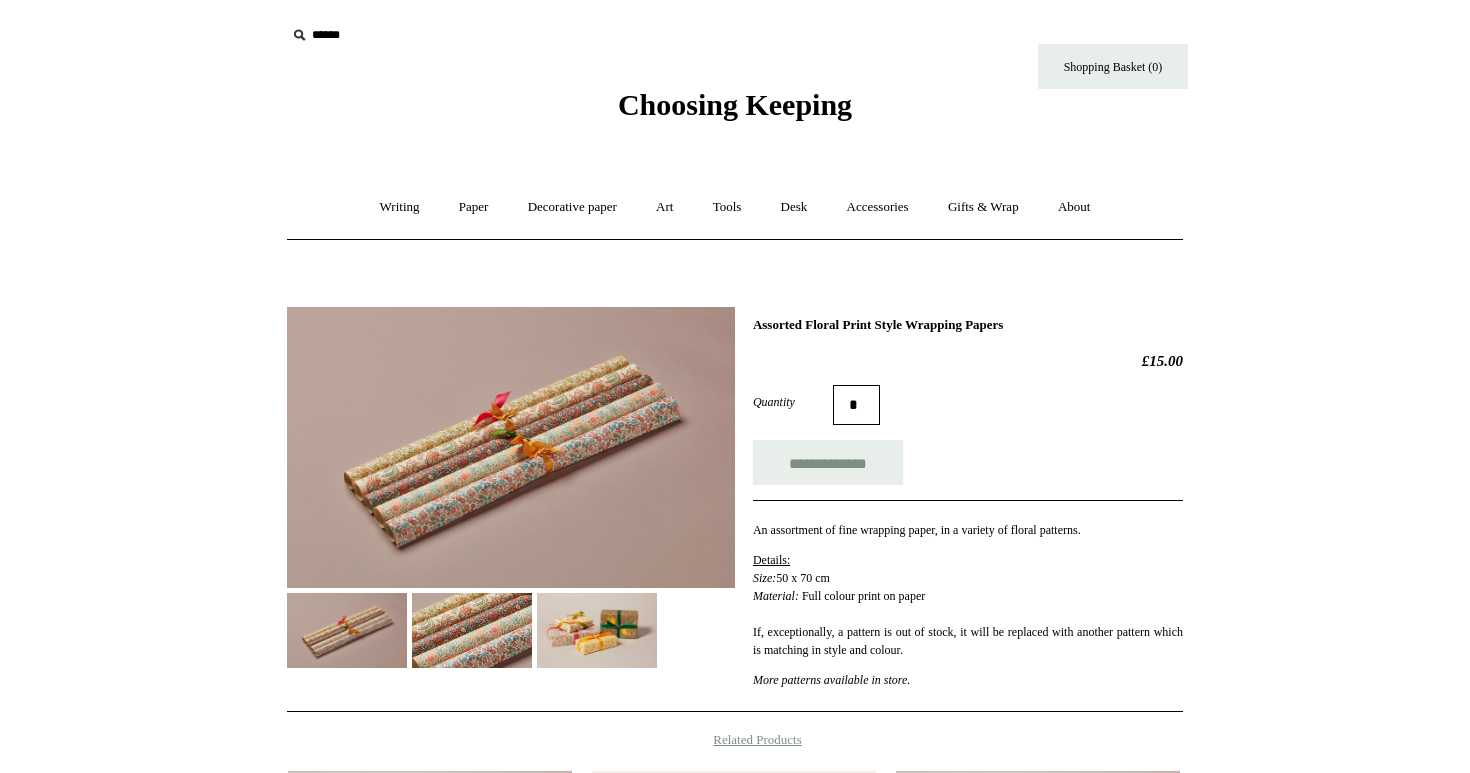 click at bounding box center (472, 630) 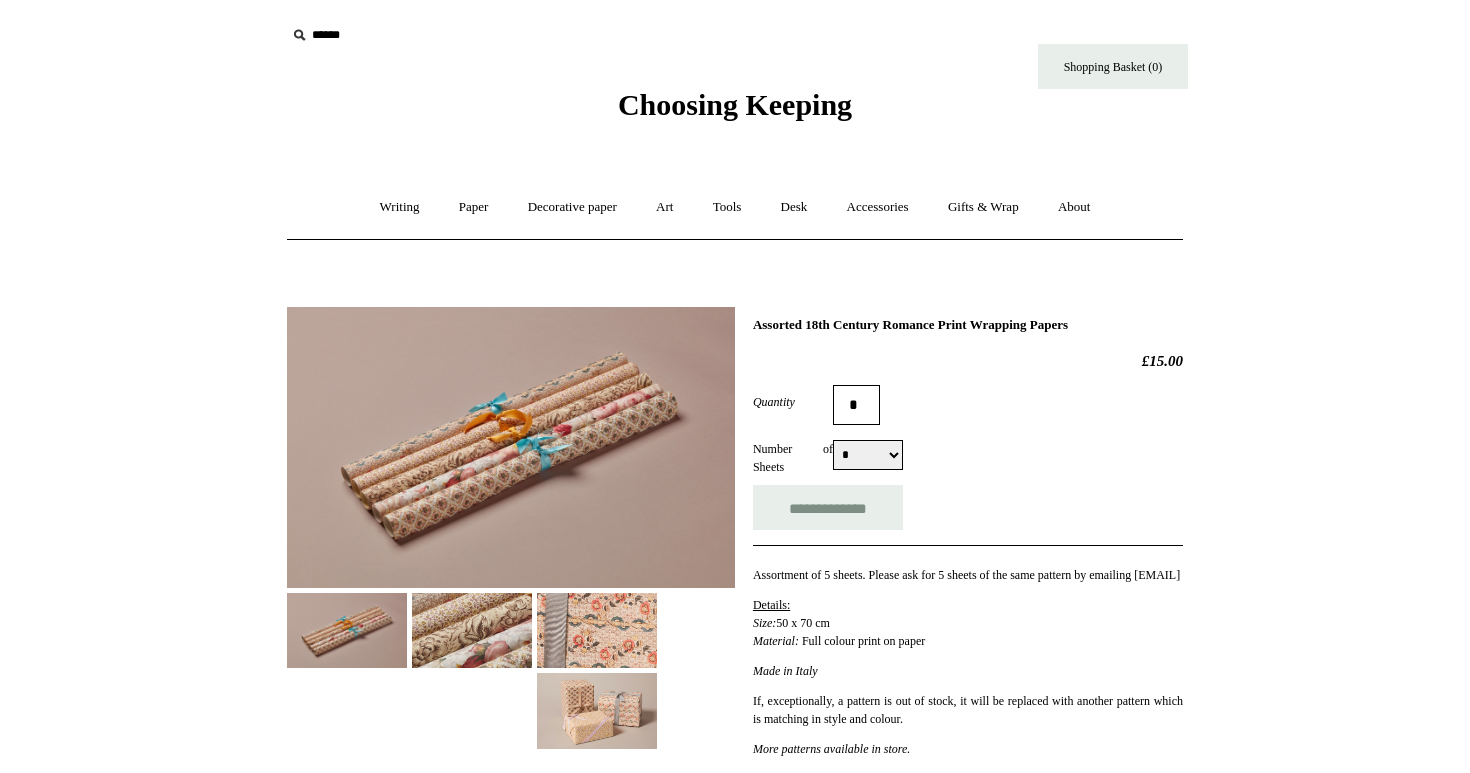 scroll, scrollTop: 0, scrollLeft: 0, axis: both 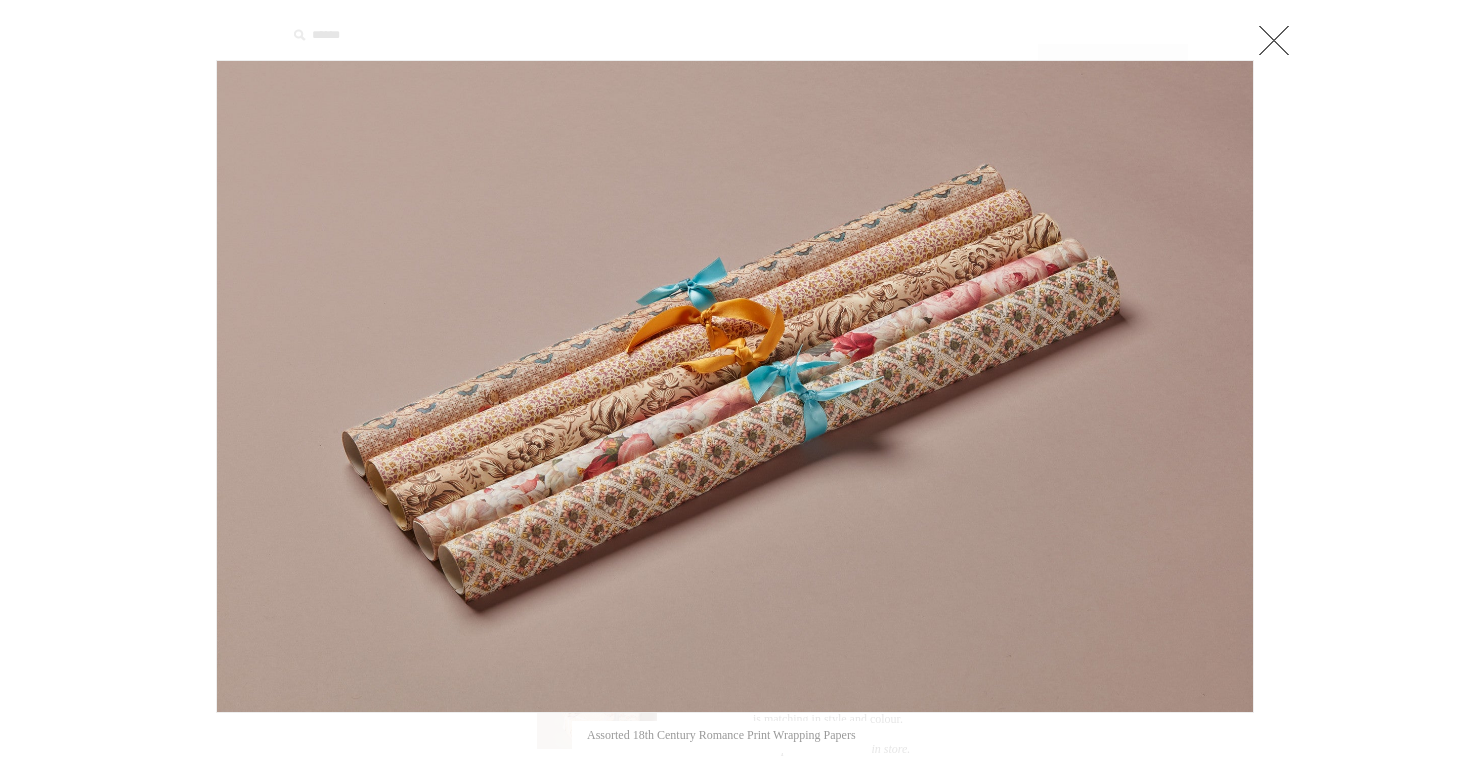 click at bounding box center (1274, 40) 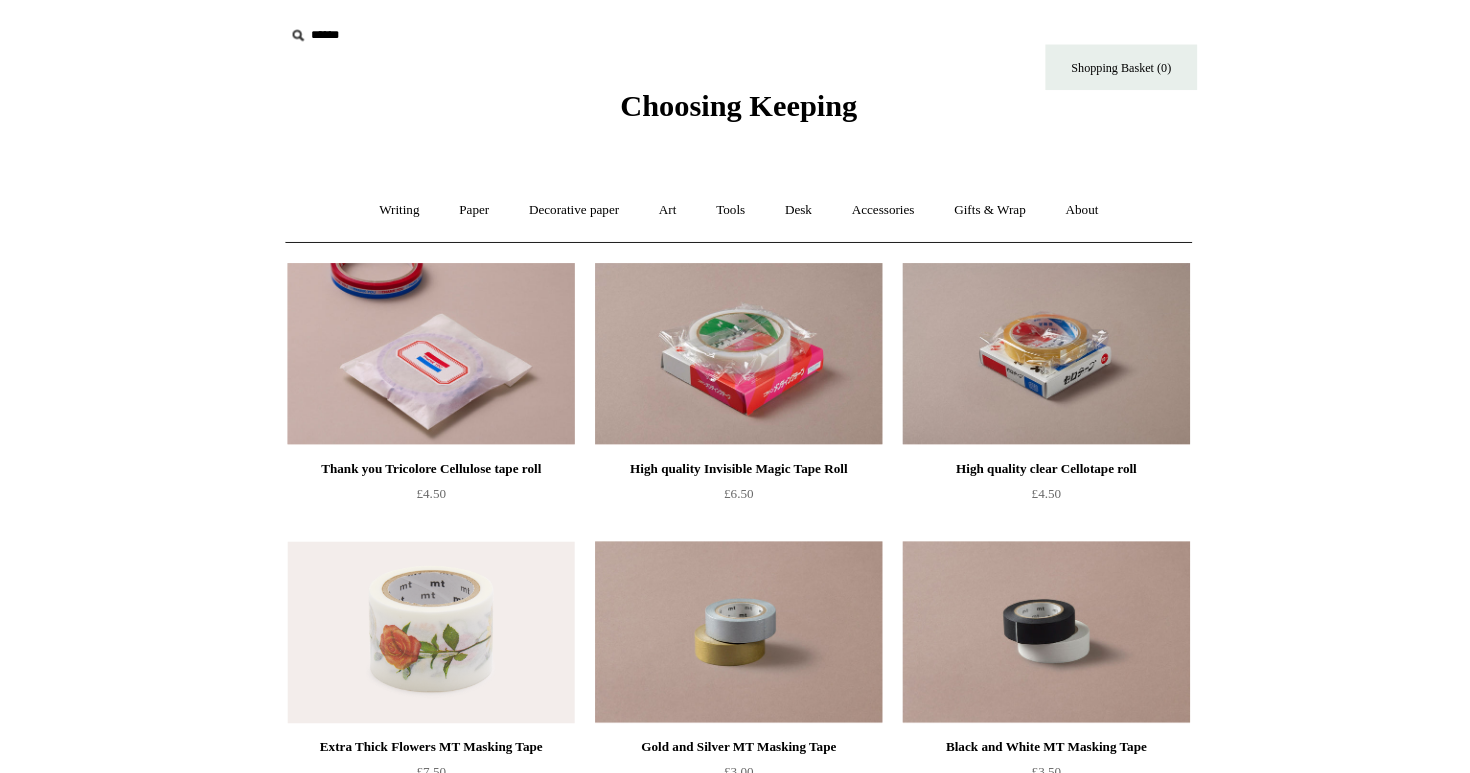 scroll, scrollTop: 0, scrollLeft: 0, axis: both 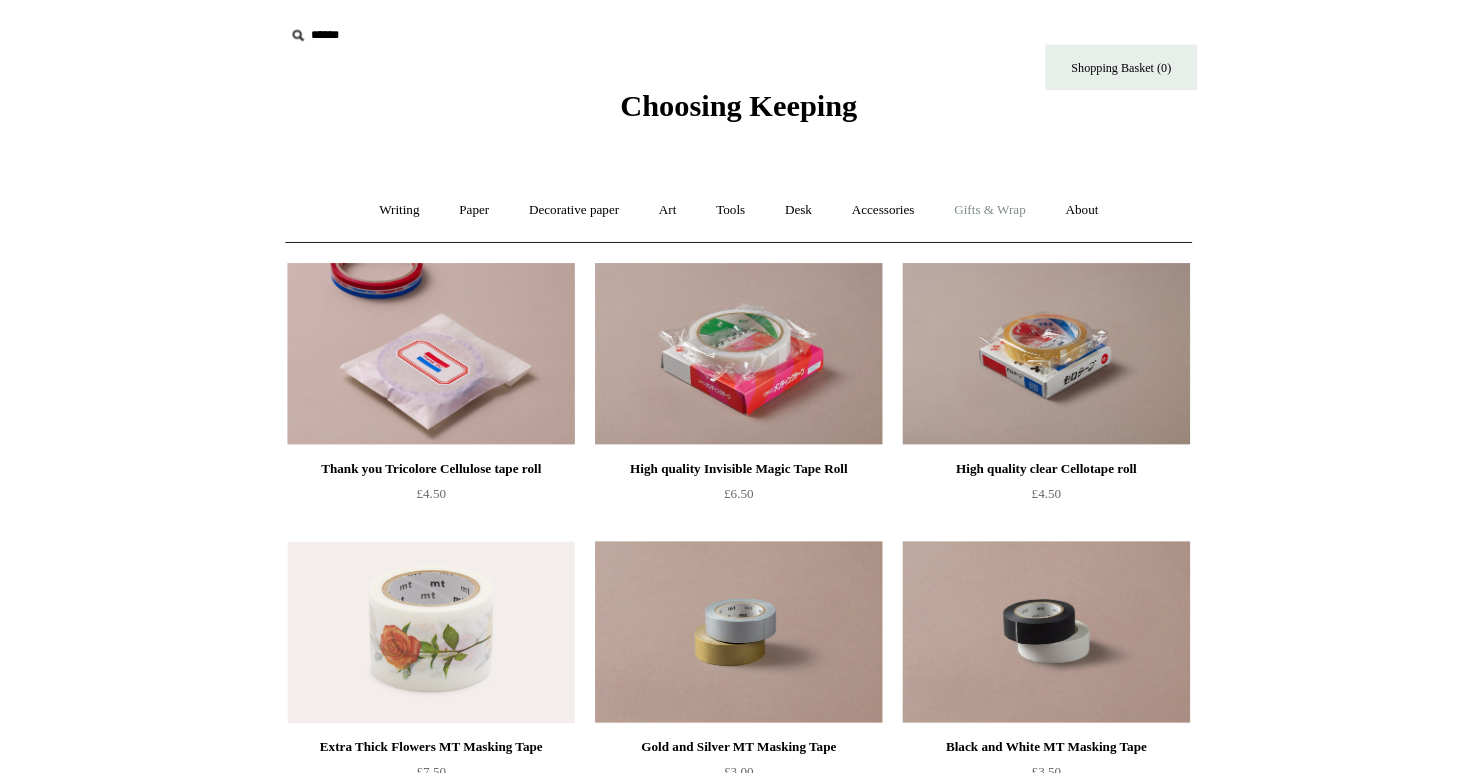 click on "Gifts & Wrap +" at bounding box center (983, 207) 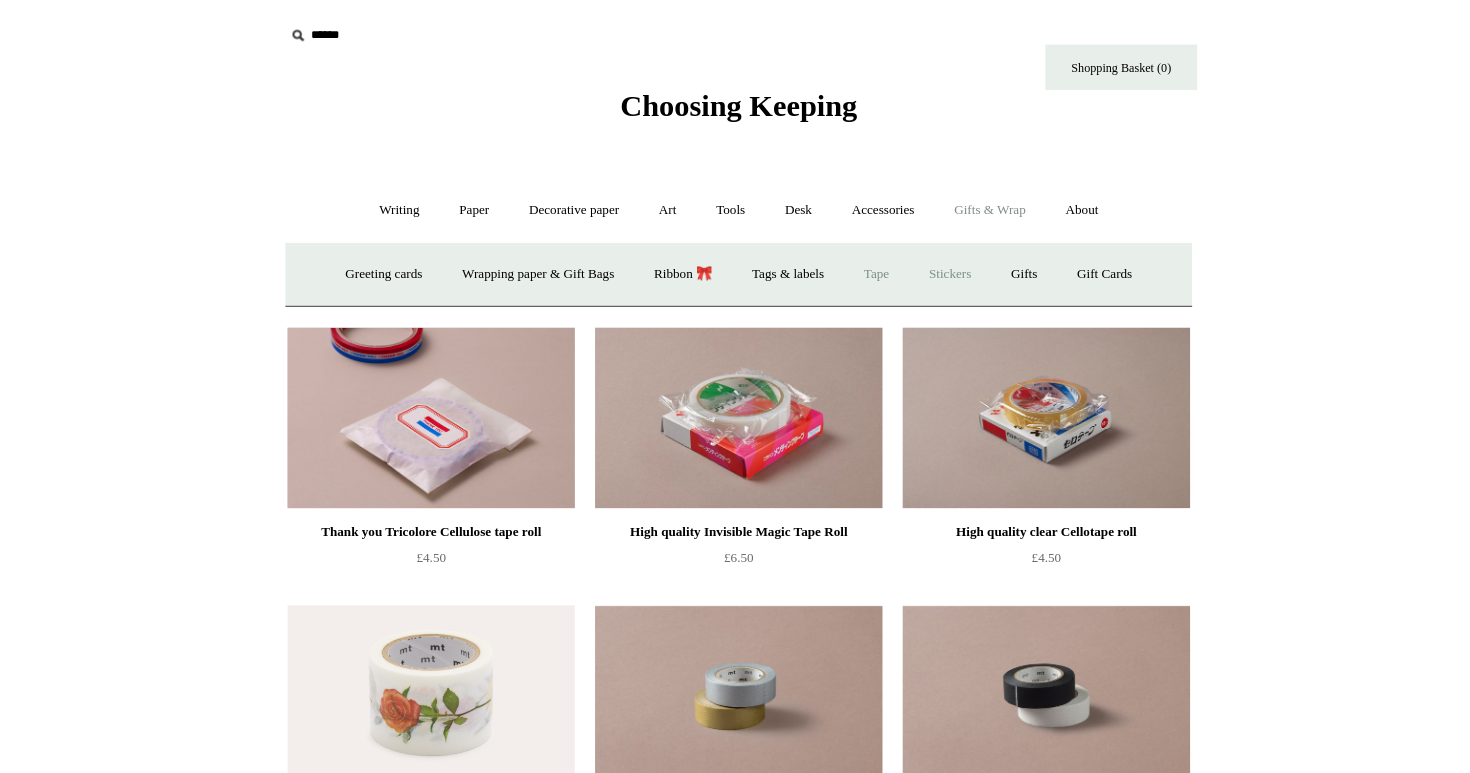 click on "Stickers" at bounding box center [944, 271] 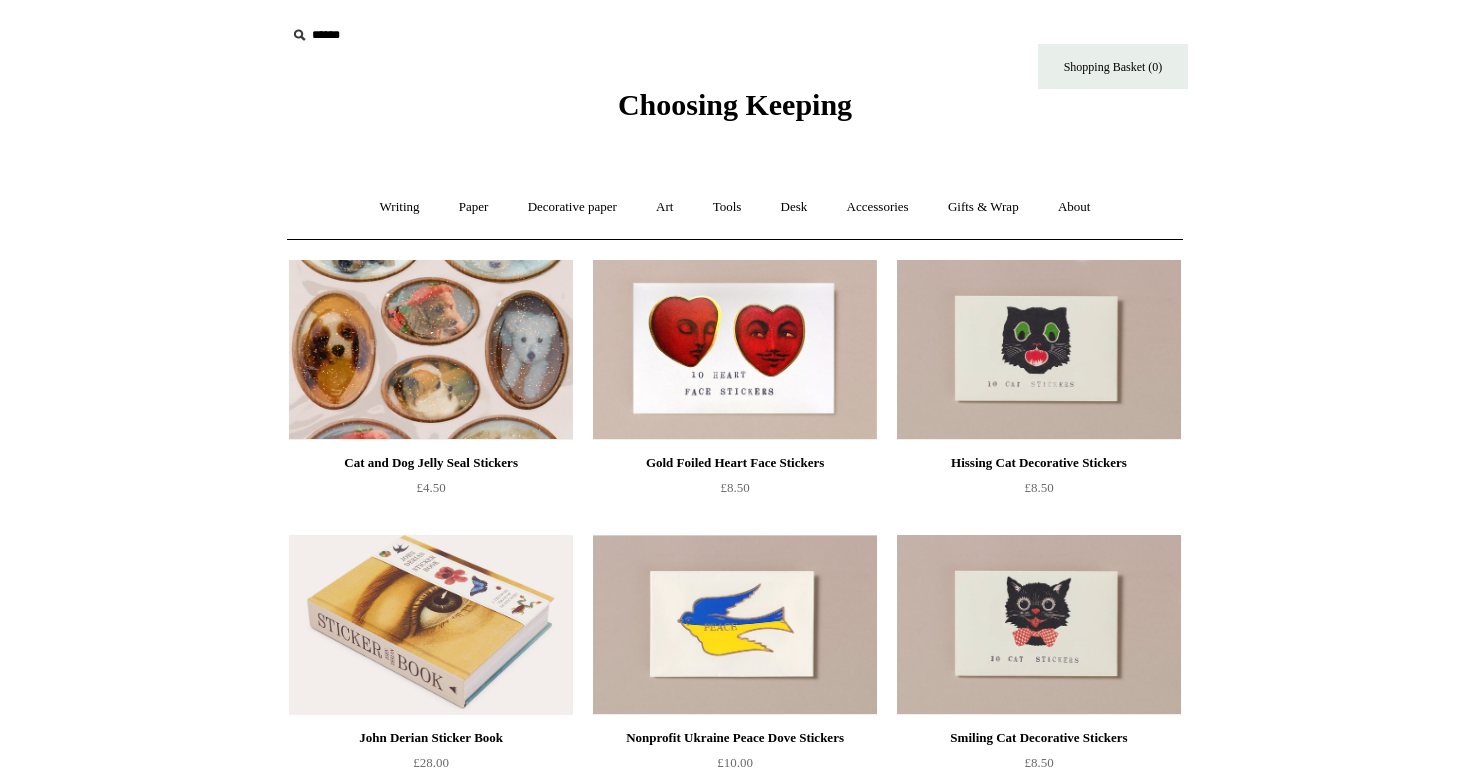 scroll, scrollTop: 0, scrollLeft: 0, axis: both 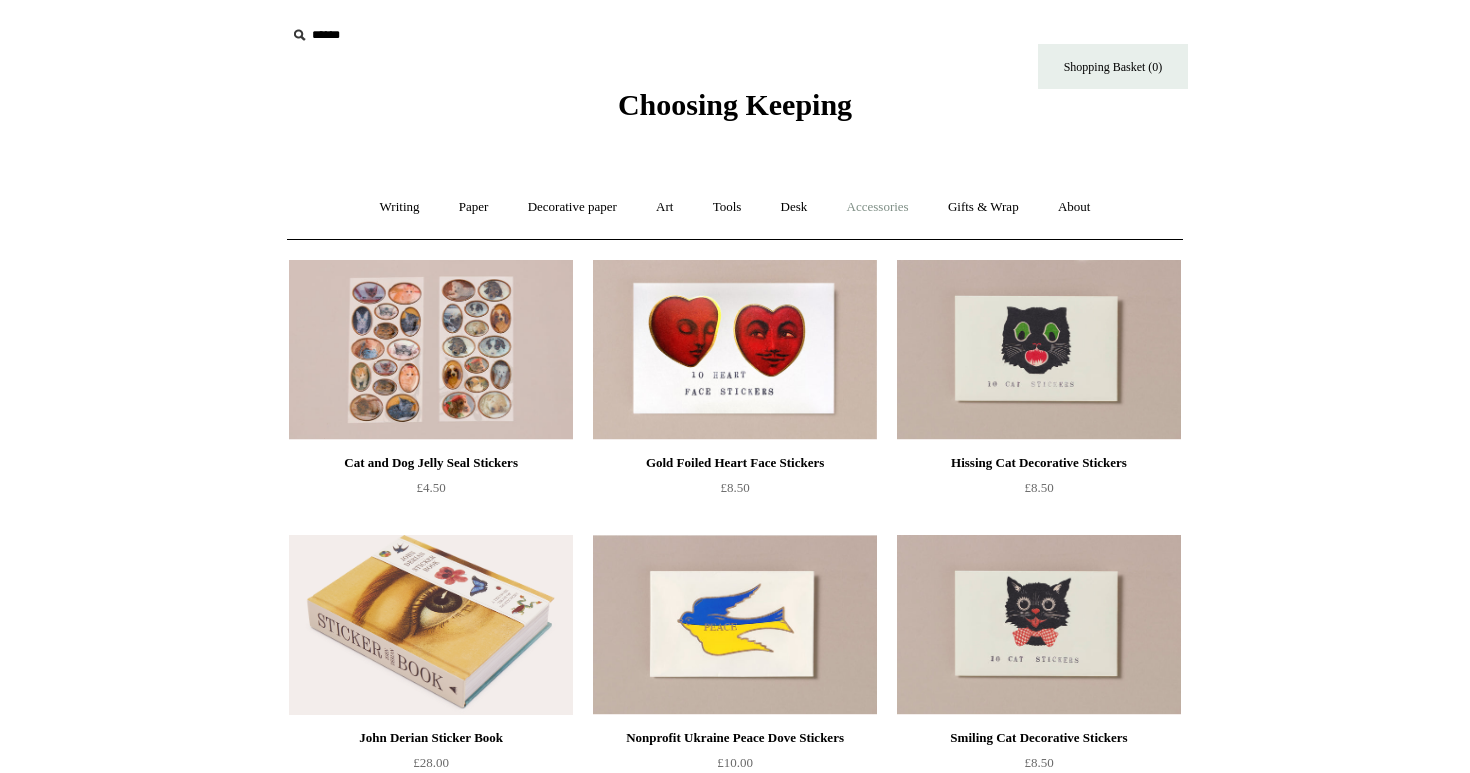 click on "Accessories +" at bounding box center (878, 207) 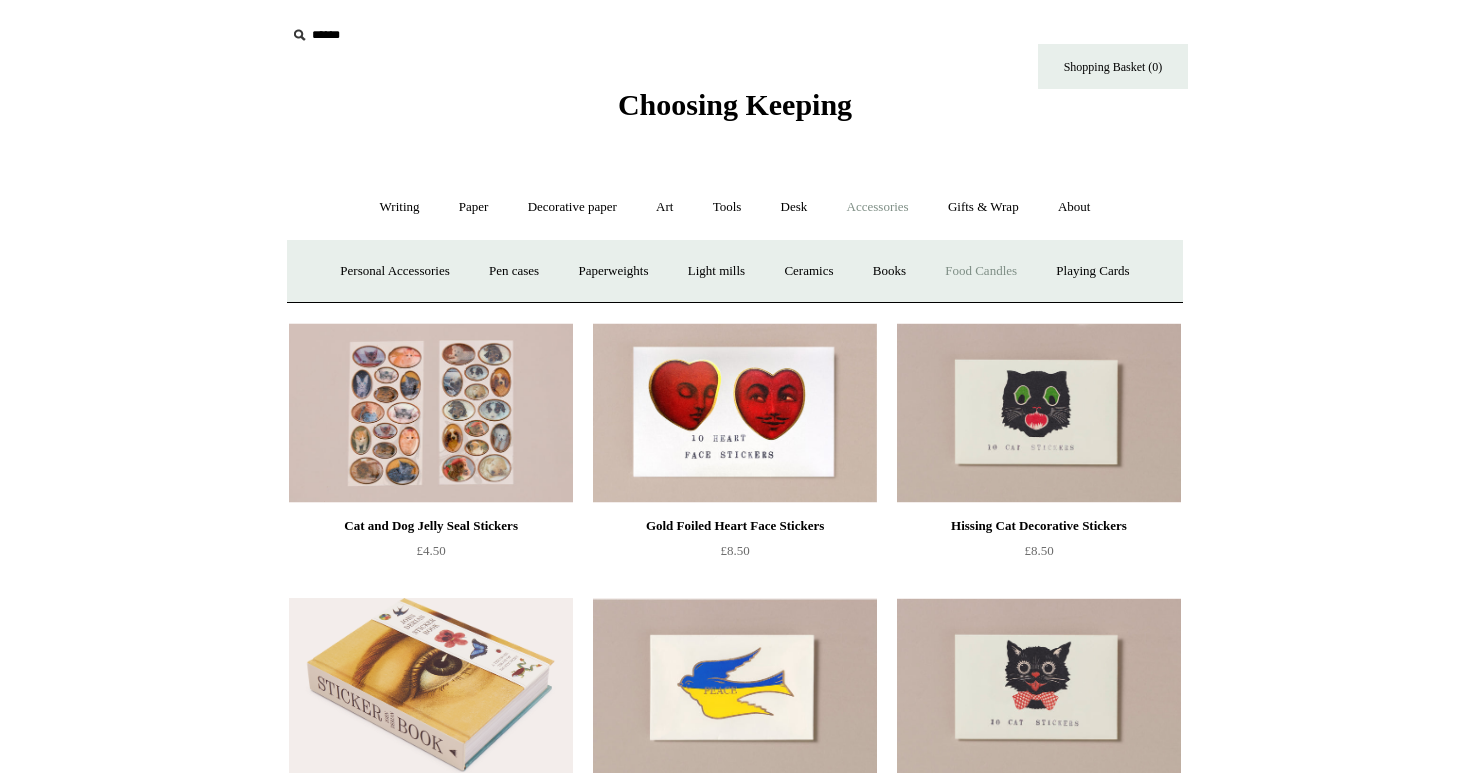 click on "Food Candles" at bounding box center (981, 271) 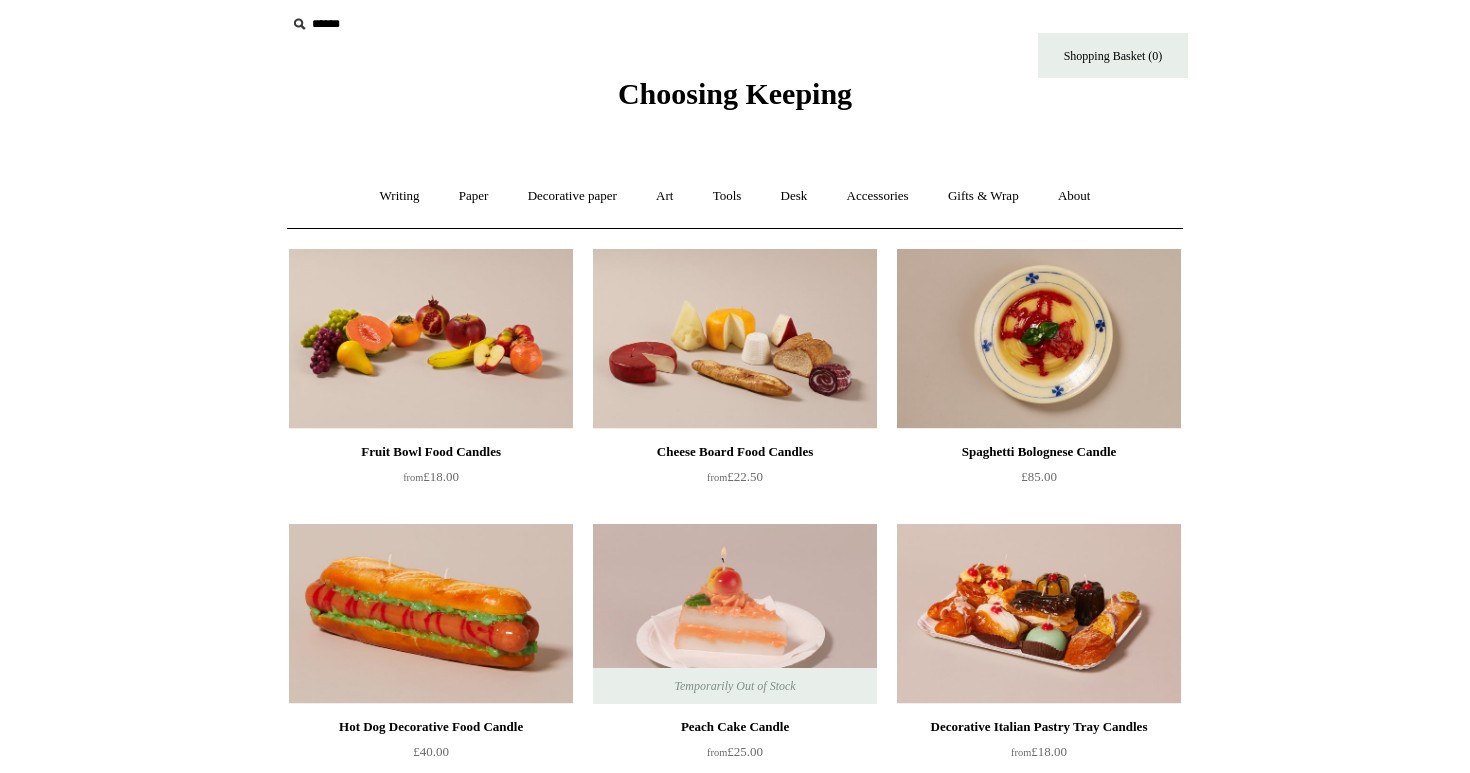 scroll, scrollTop: 12, scrollLeft: 0, axis: vertical 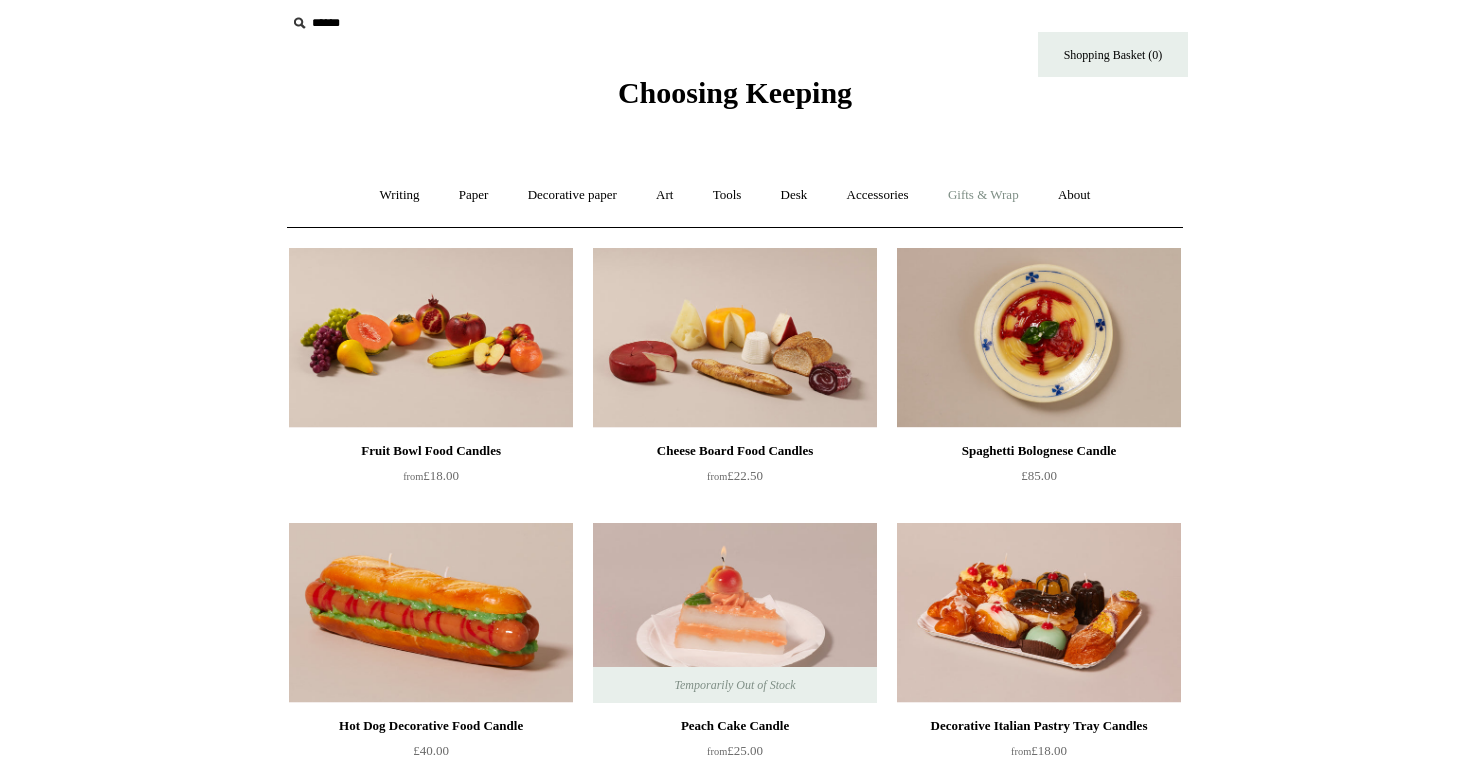 click on "Gifts & Wrap +" at bounding box center [983, 195] 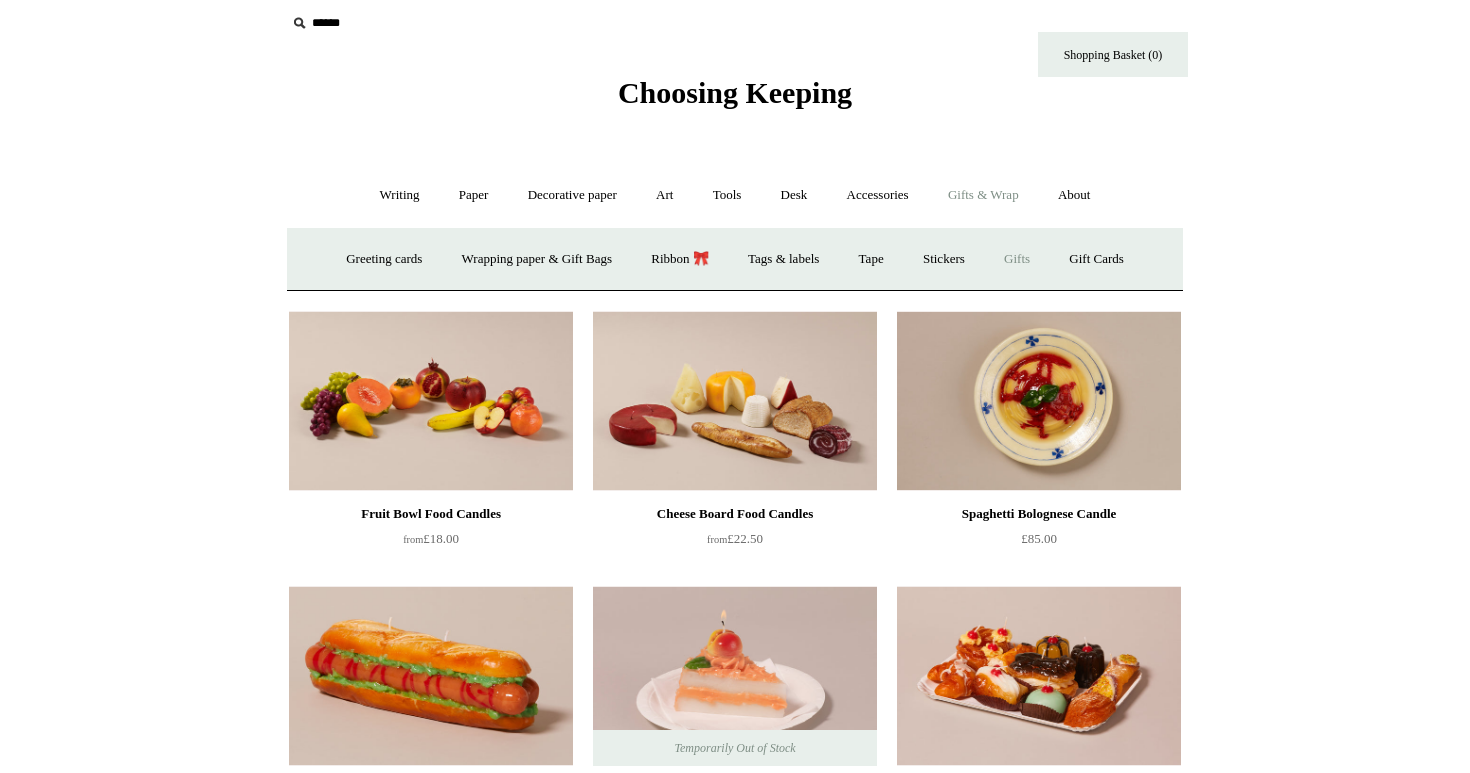 click on "Gifts +" at bounding box center [1017, 259] 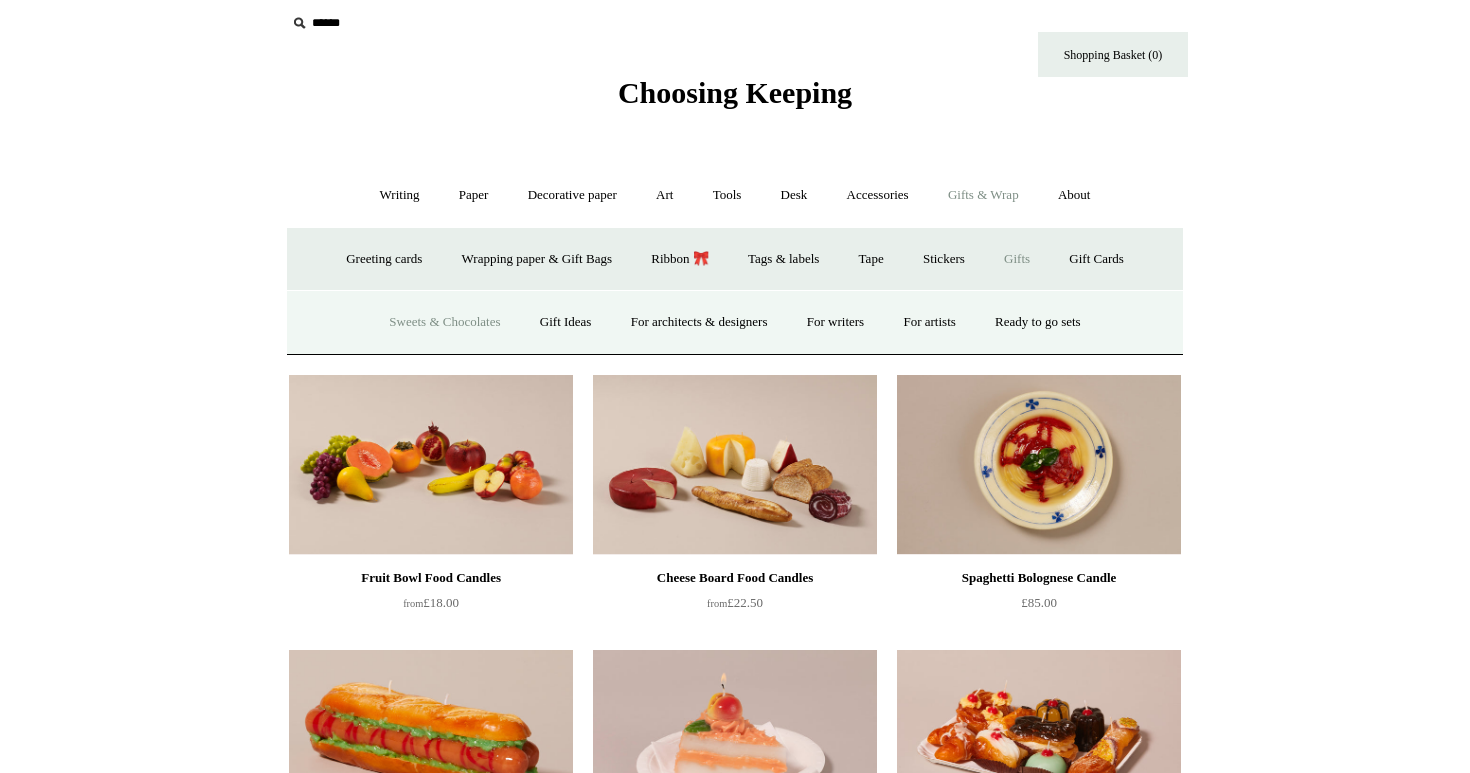 click on "Sweets & Chocolates" at bounding box center (444, 322) 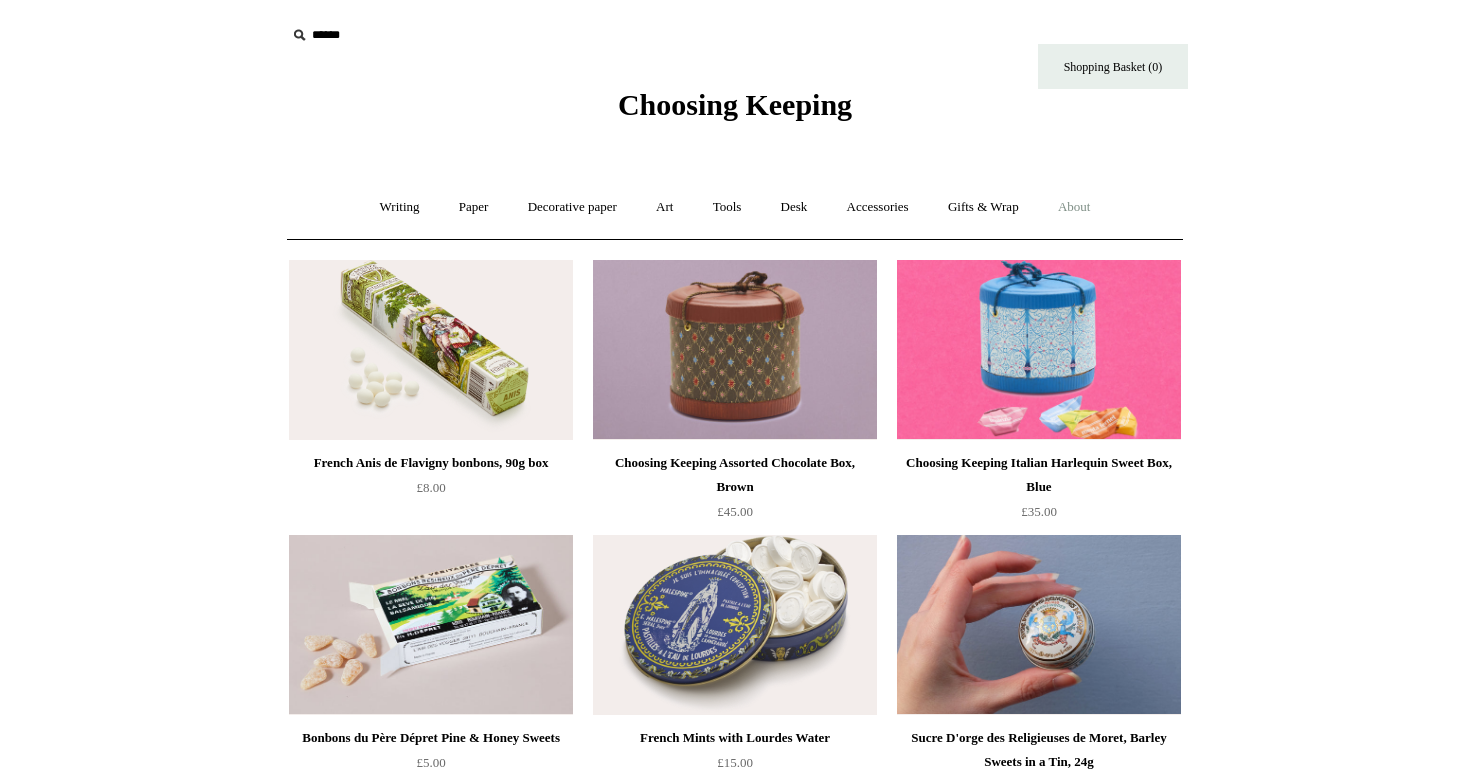 scroll, scrollTop: 0, scrollLeft: 0, axis: both 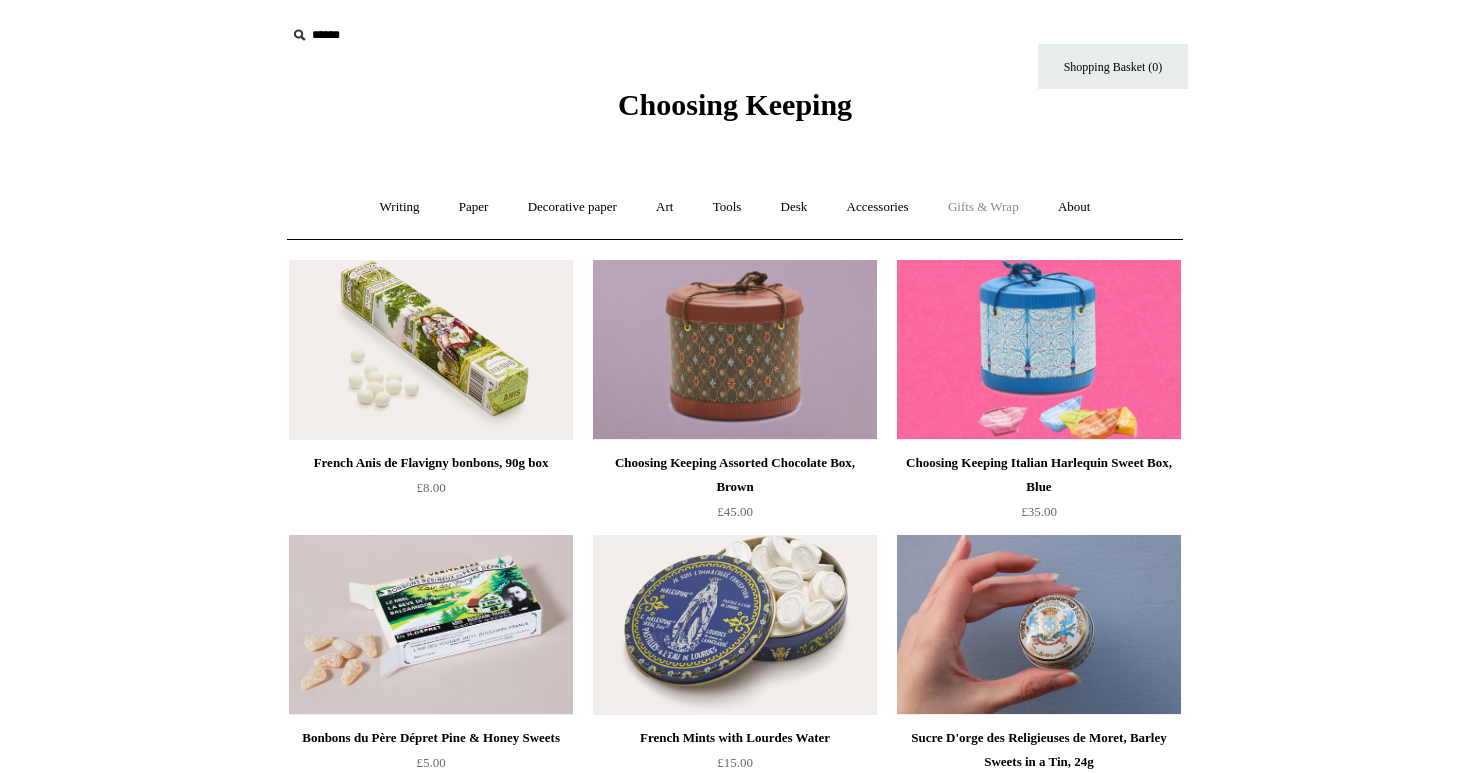 click on "Gifts & Wrap +" at bounding box center [983, 207] 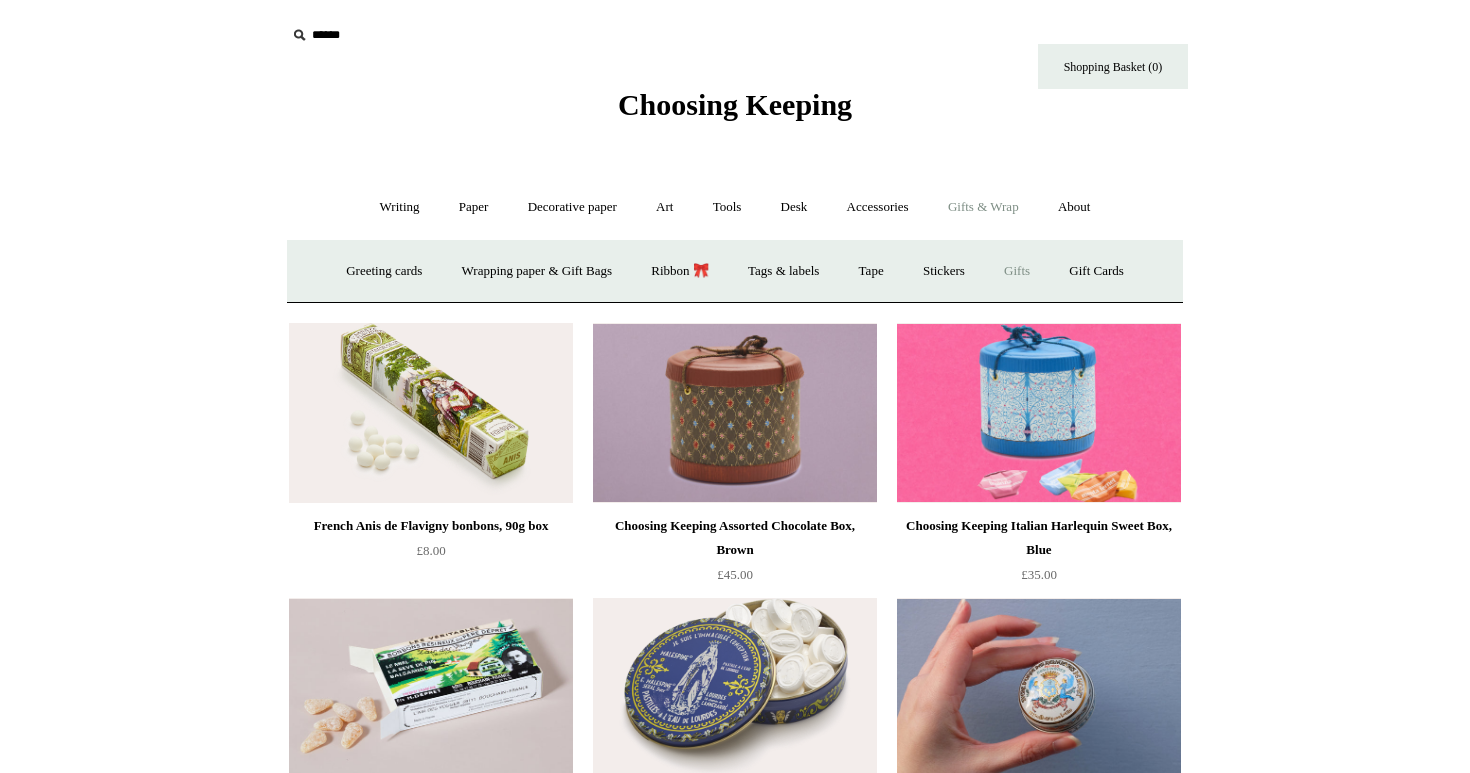 click on "Gifts +" at bounding box center (1017, 271) 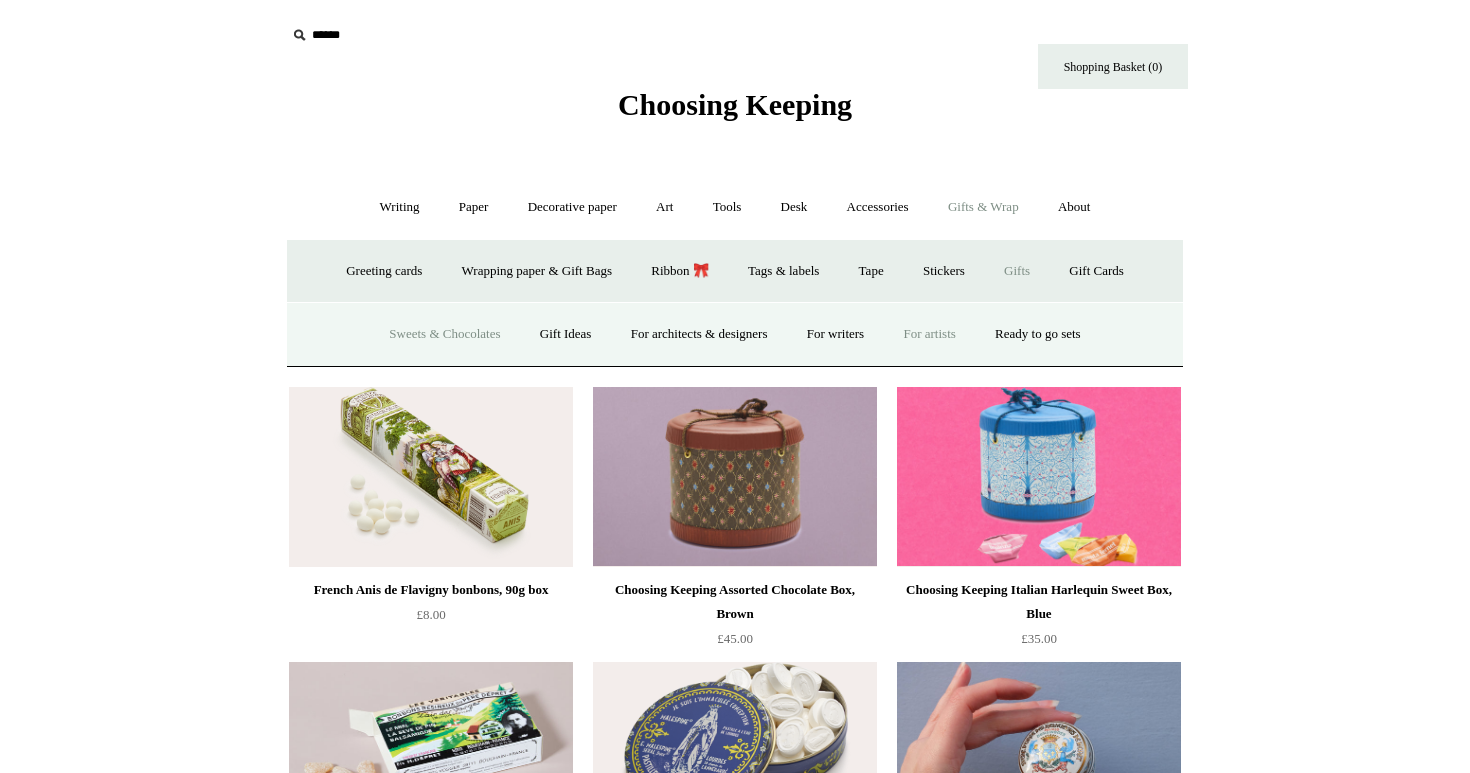 click on "For artists" at bounding box center [929, 334] 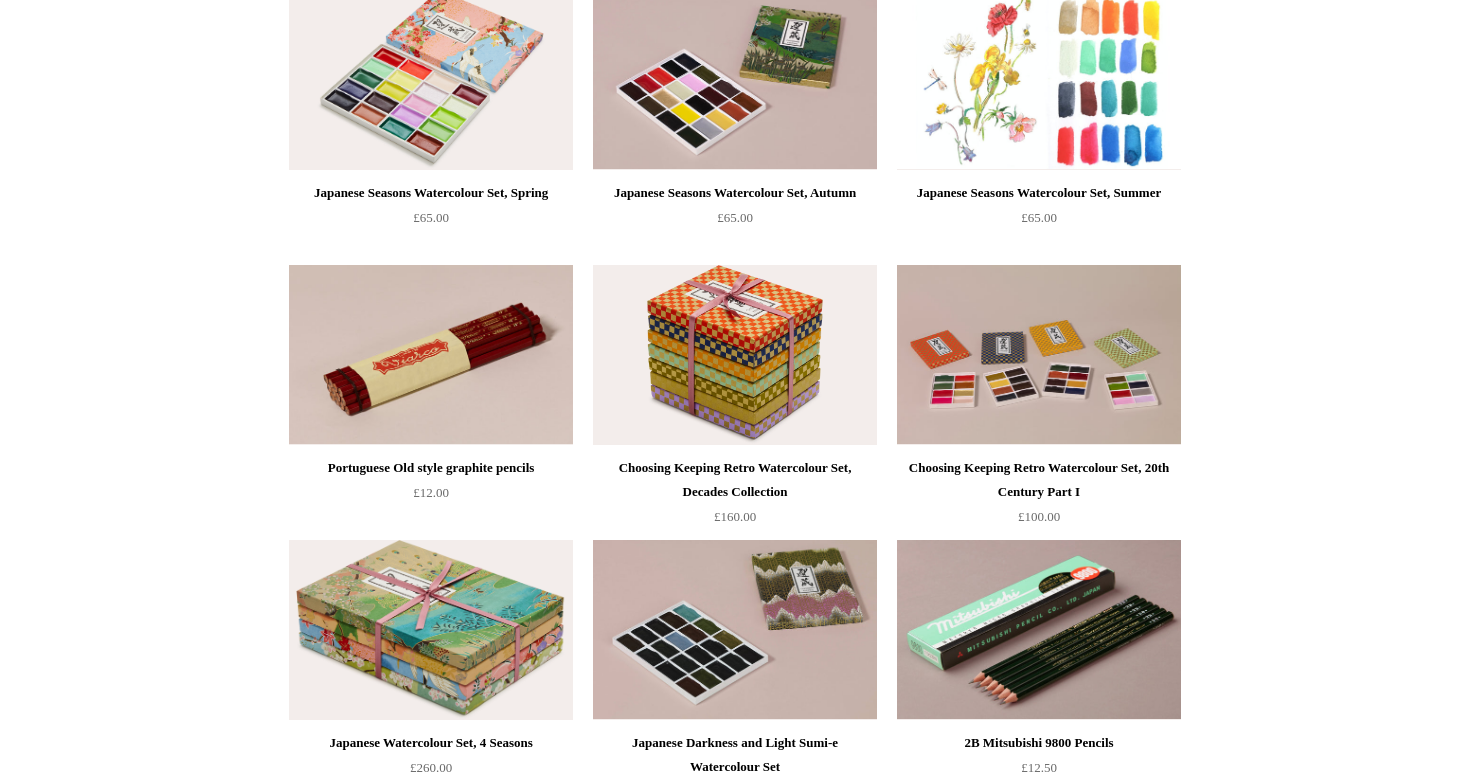scroll, scrollTop: 2749, scrollLeft: 0, axis: vertical 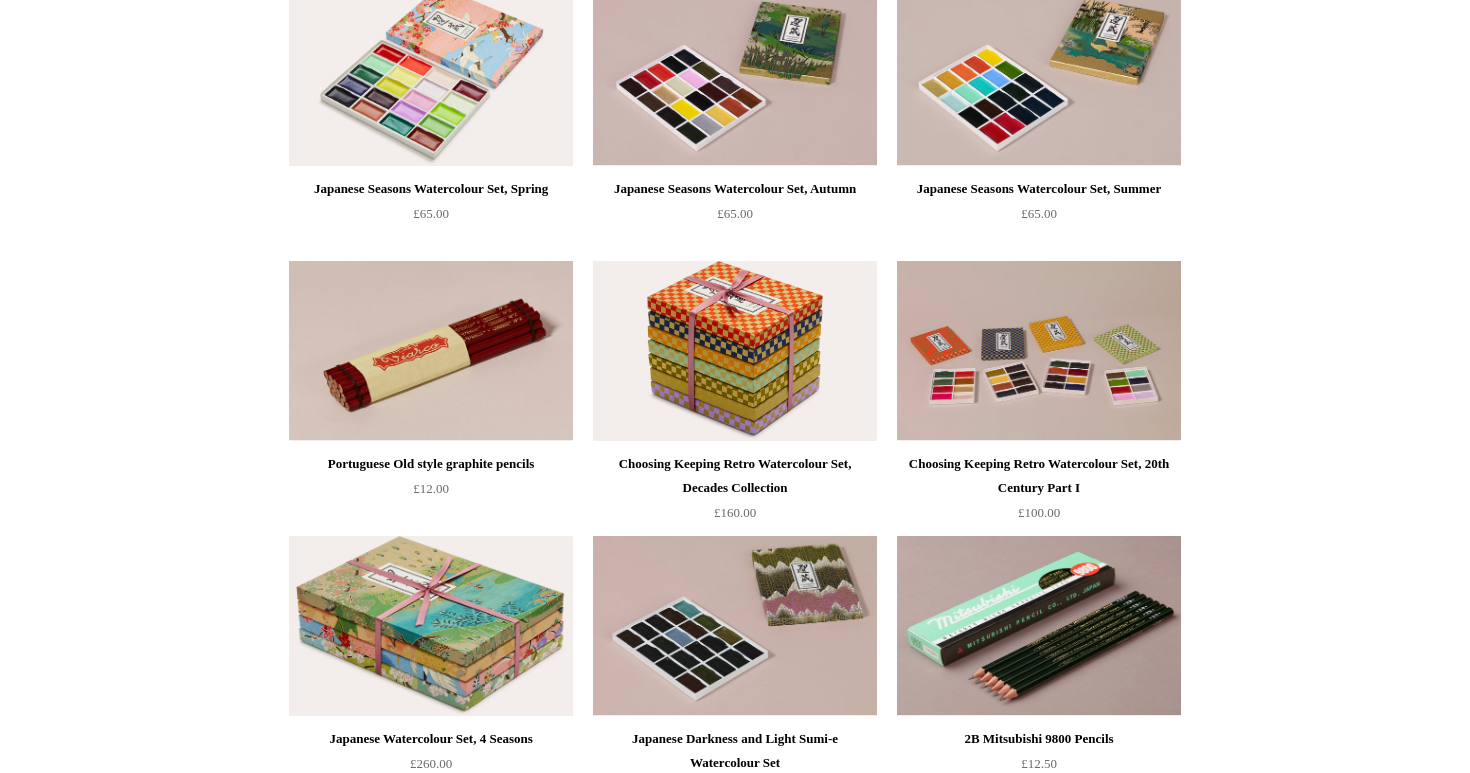 click on "Menu
Choosing Keeping
*
Shipping Information
Shopping Basket (0)
*
⤺
+ +" at bounding box center (735, -670) 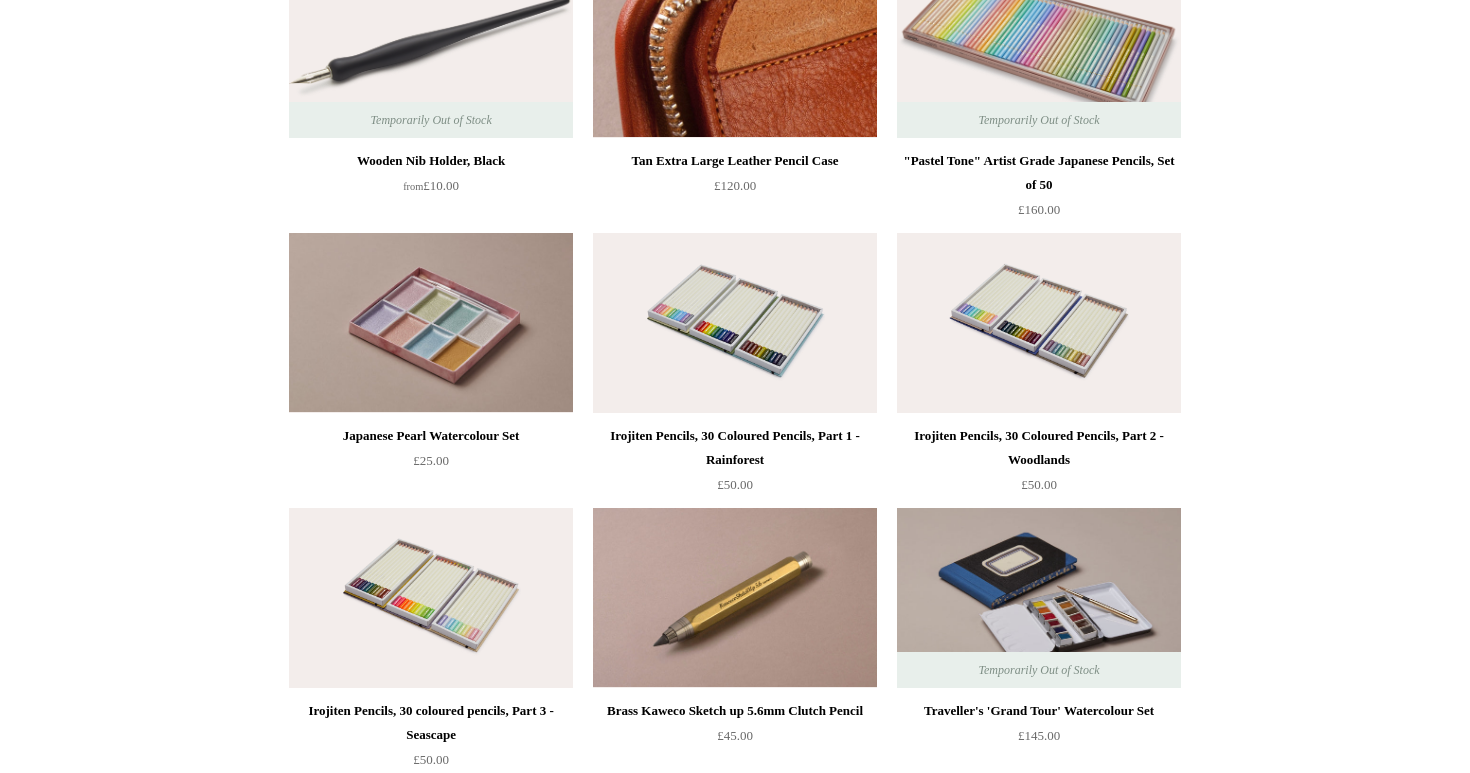 scroll, scrollTop: 592, scrollLeft: 0, axis: vertical 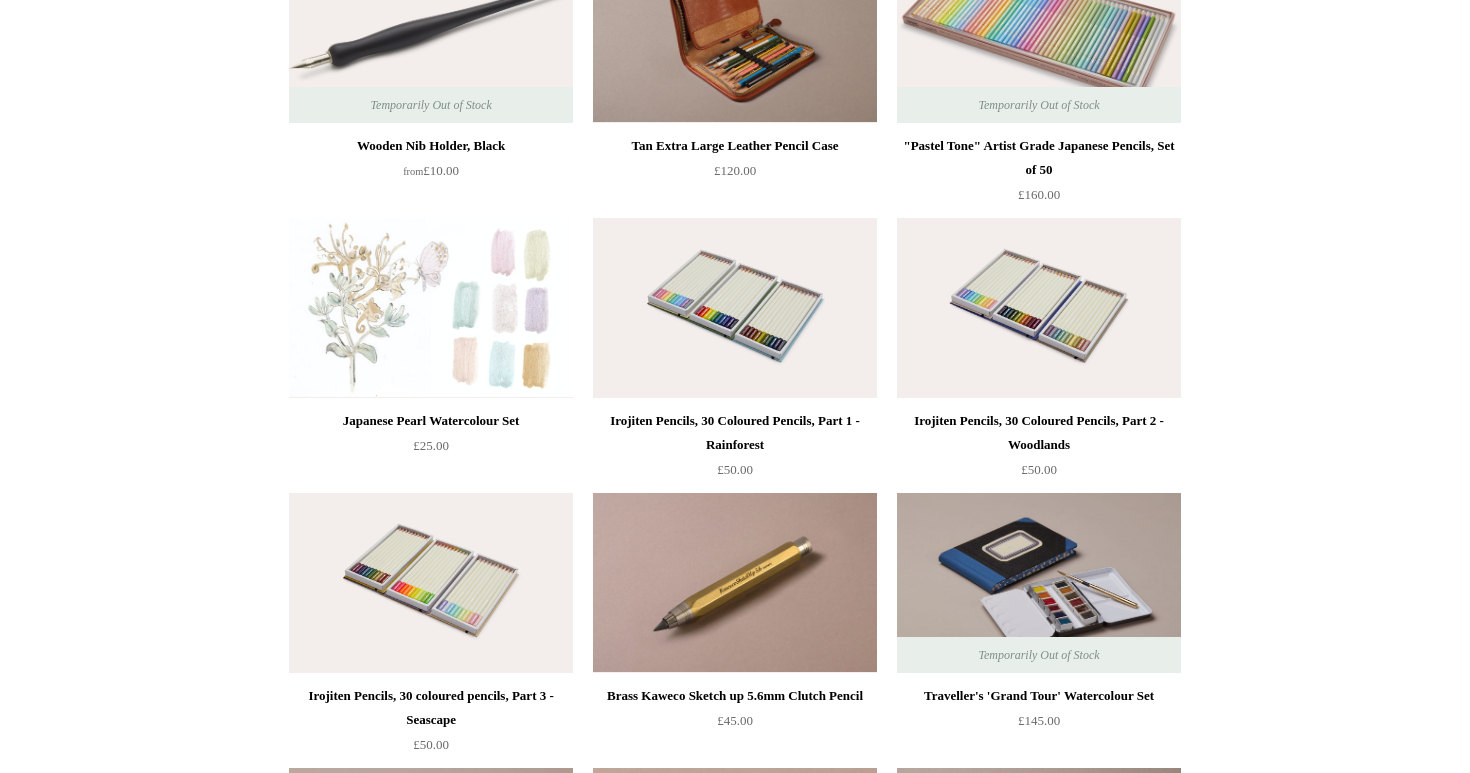 click at bounding box center [431, 308] 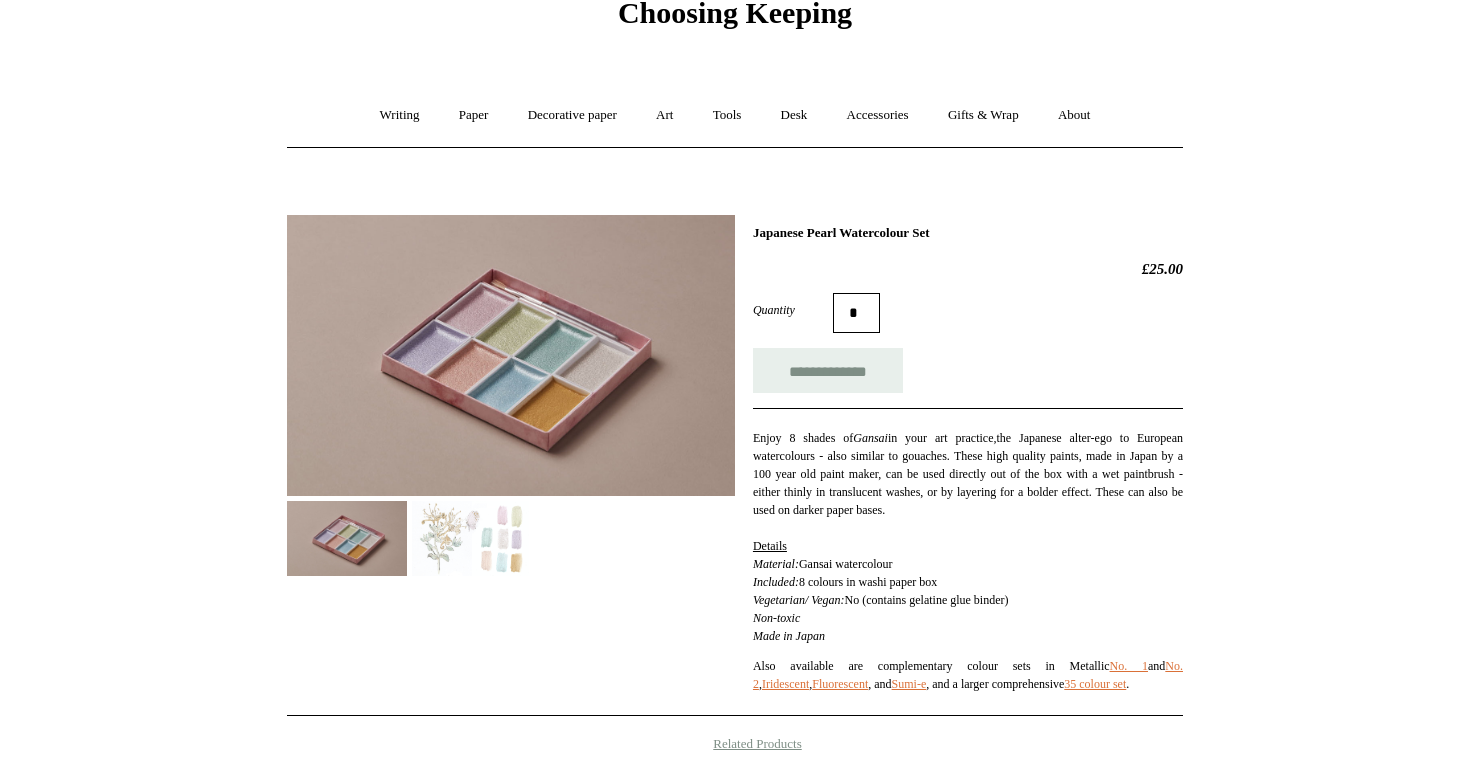 scroll, scrollTop: 99, scrollLeft: 0, axis: vertical 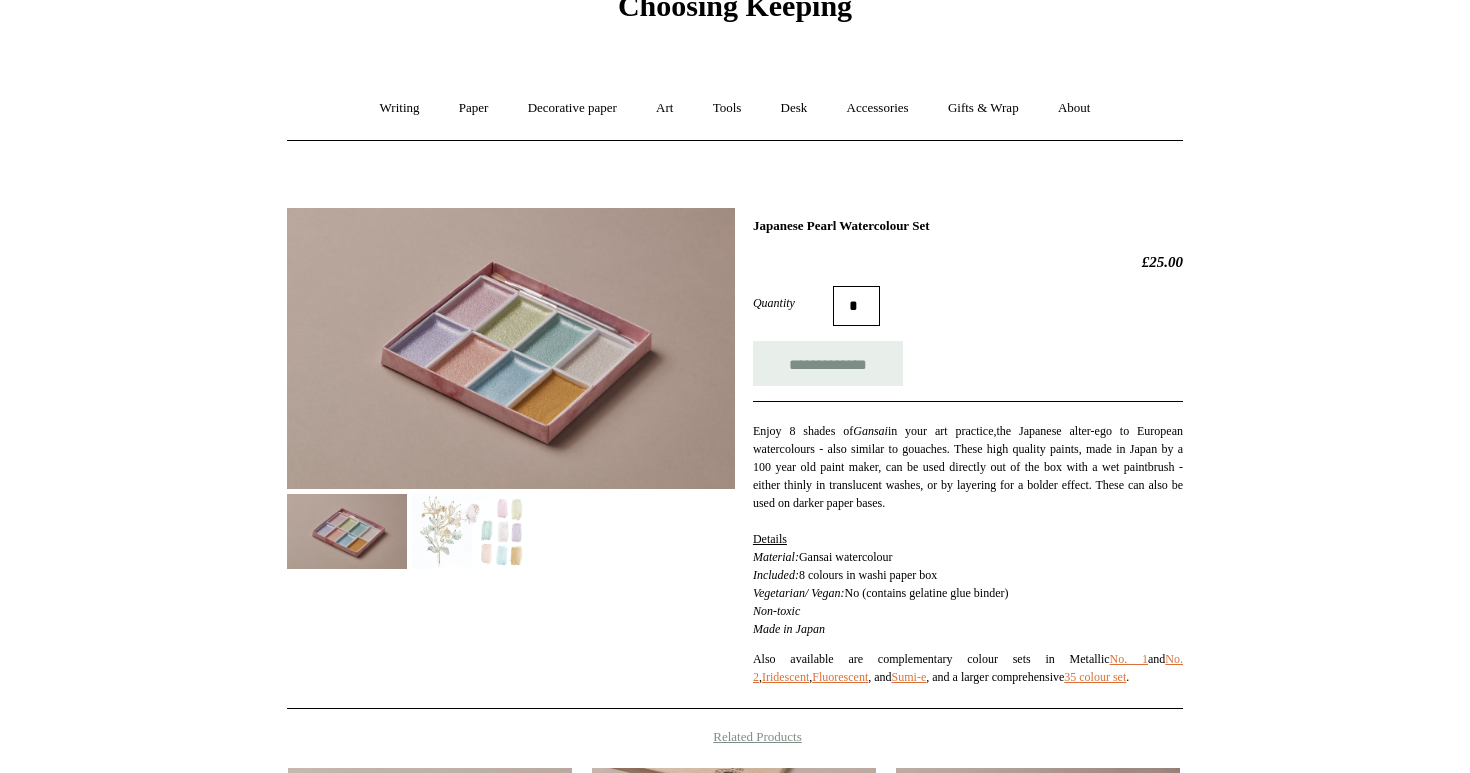 click at bounding box center [511, 348] 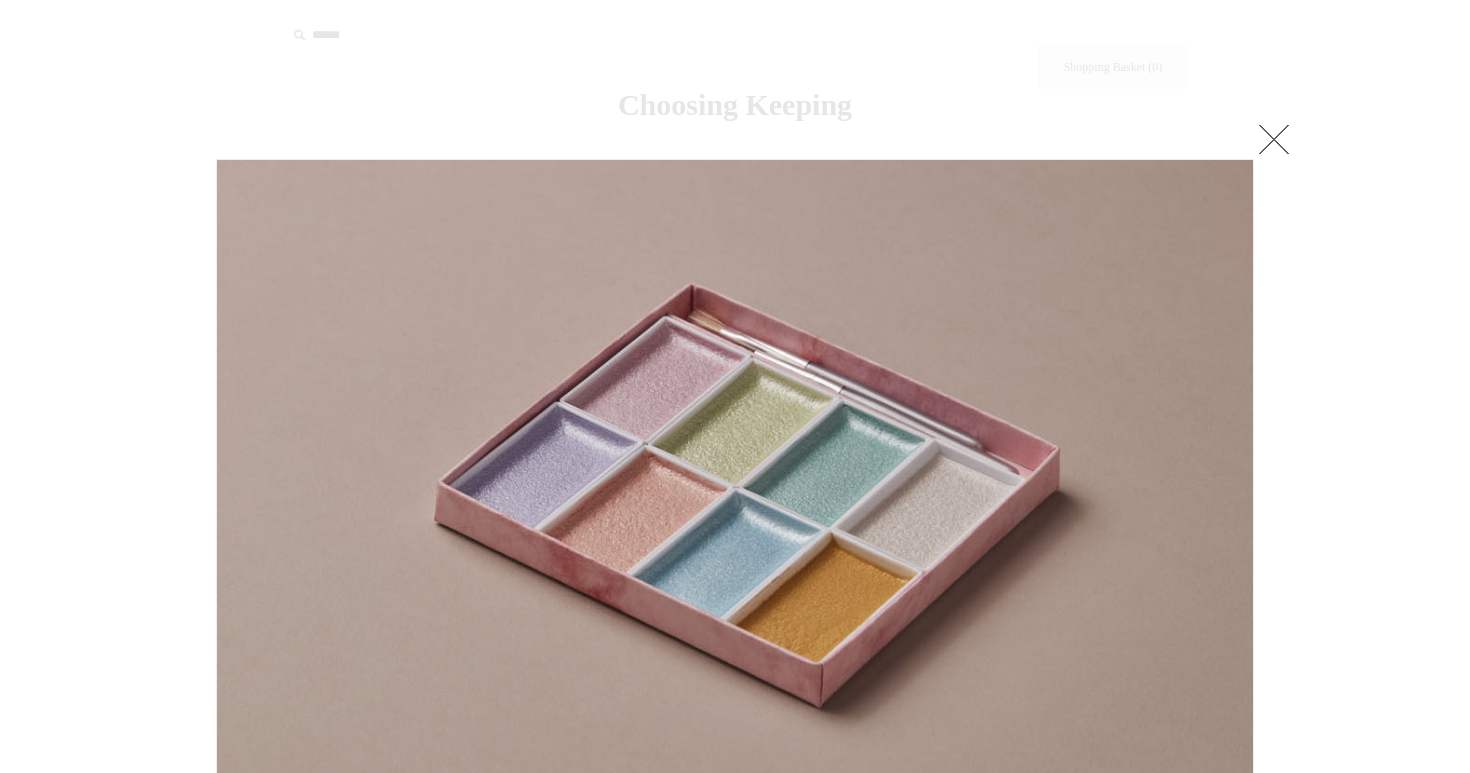 scroll, scrollTop: 0, scrollLeft: 0, axis: both 